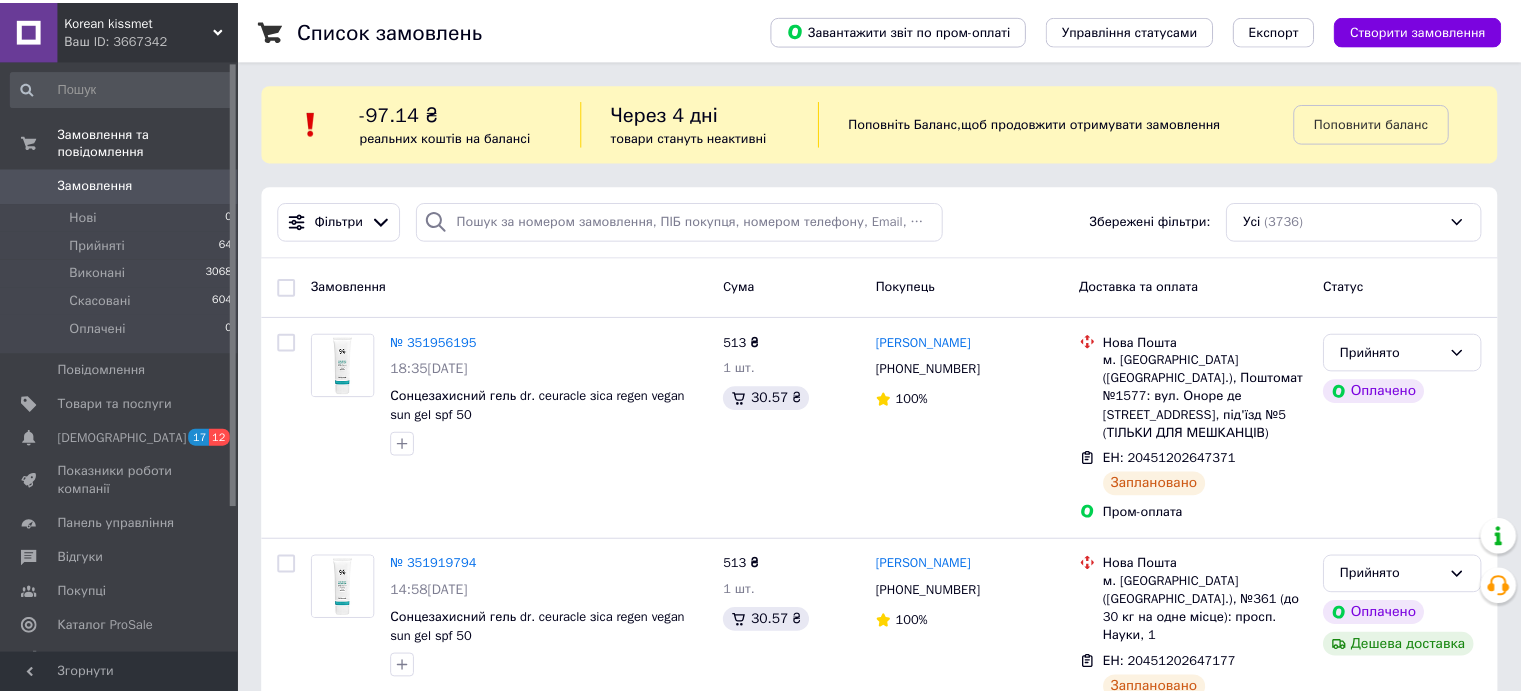 scroll, scrollTop: 0, scrollLeft: 0, axis: both 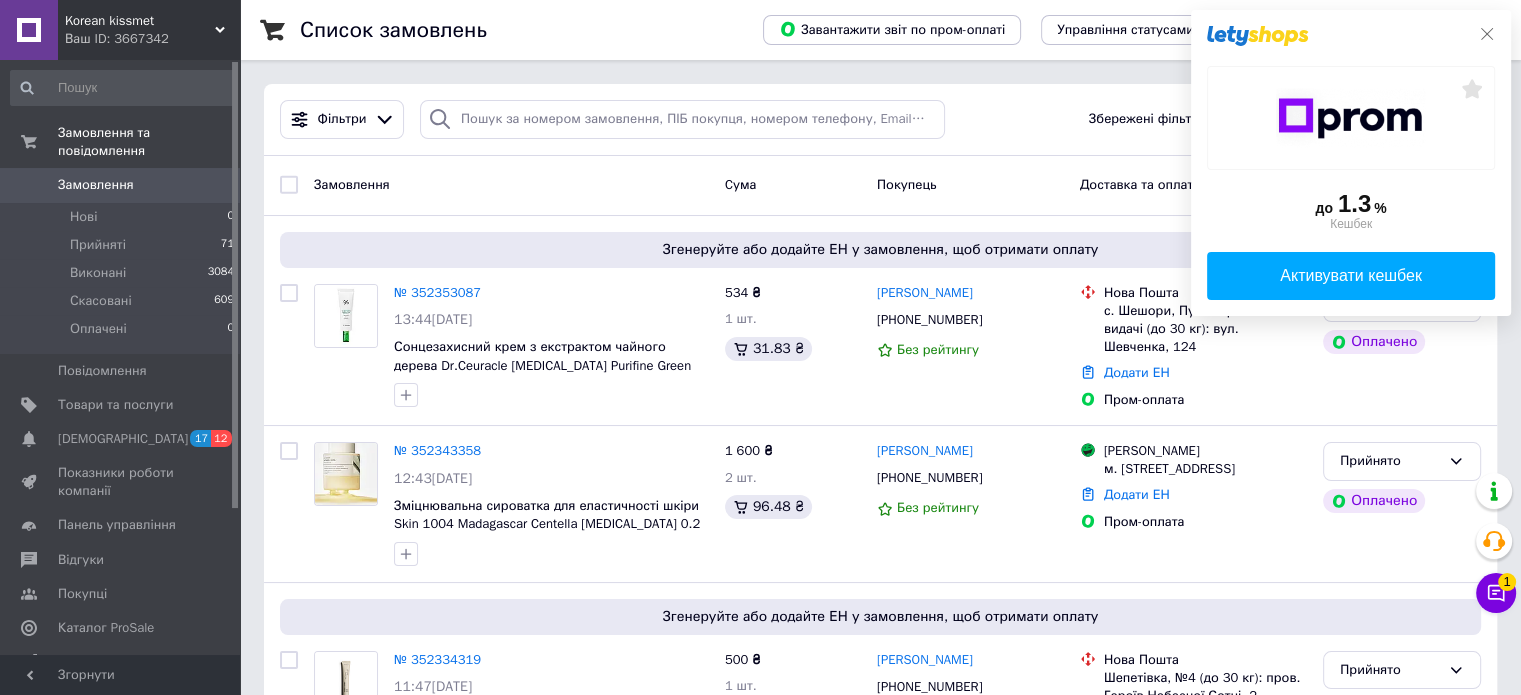 click on "до  1.3 %  Кешбек   Активувати кешбек" 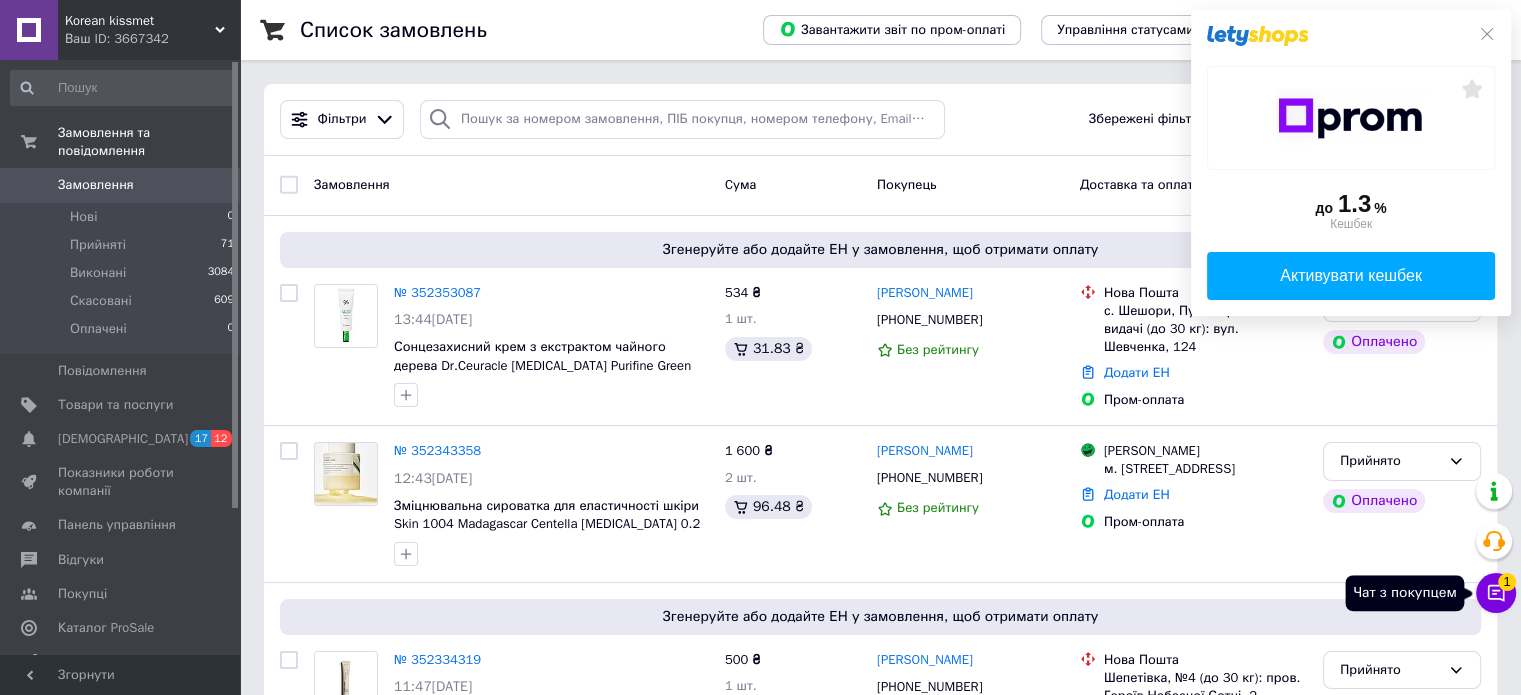 click on "1" at bounding box center (1507, 582) 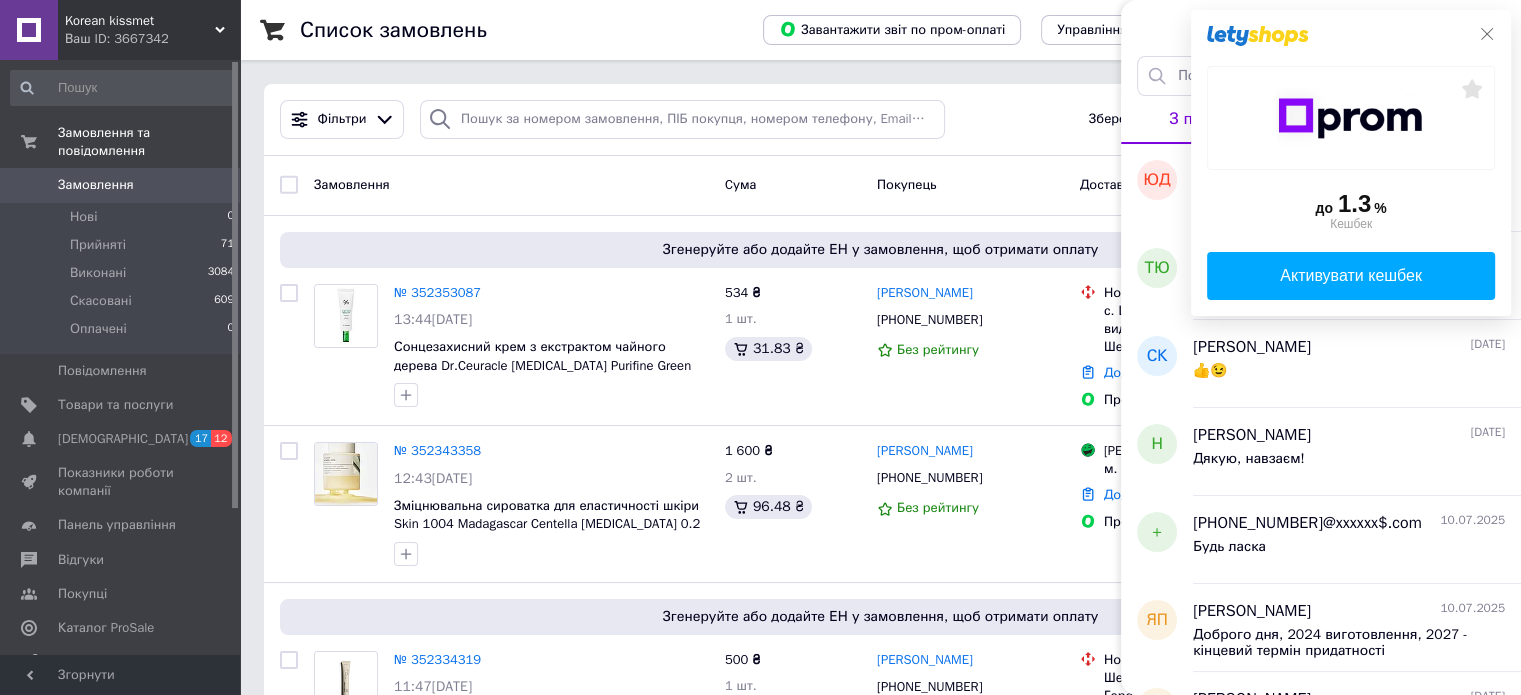click 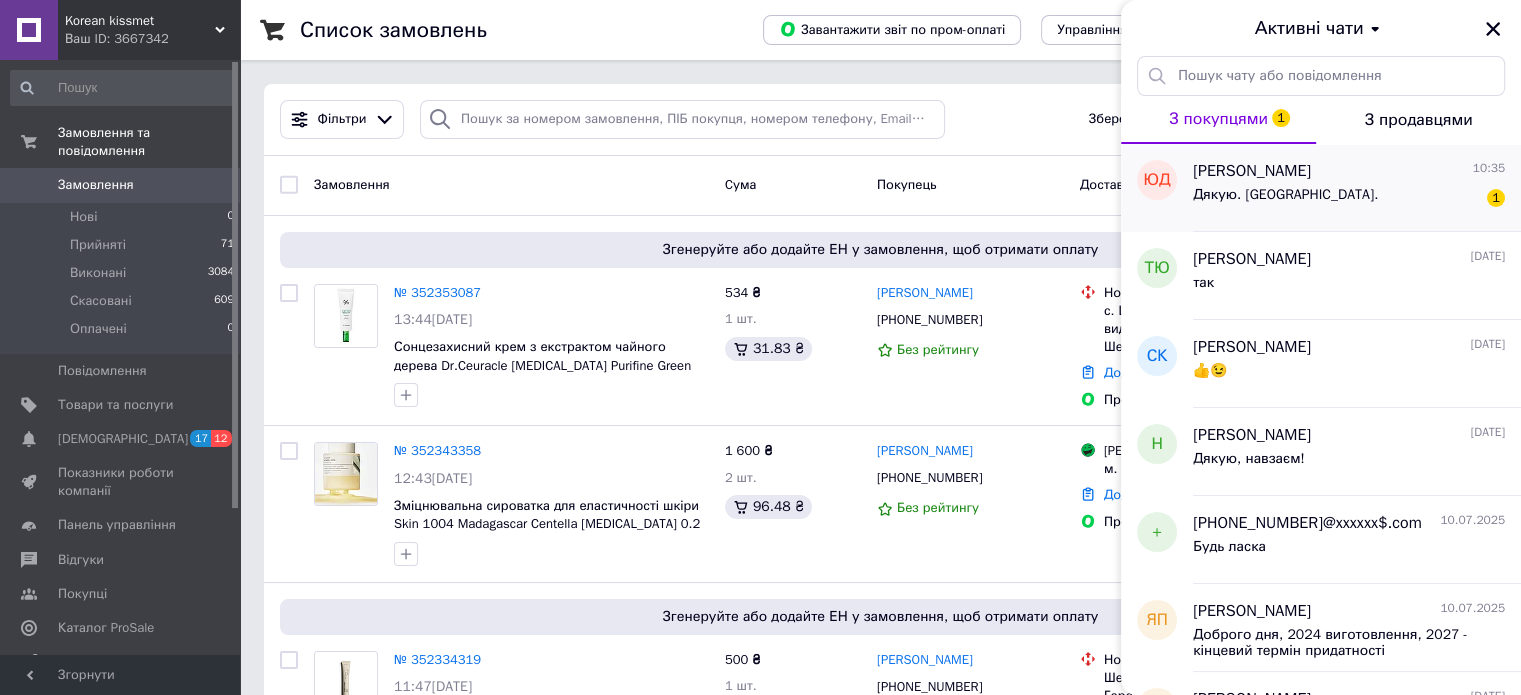 click on "Юлія Дудка 10:35" at bounding box center [1349, 171] 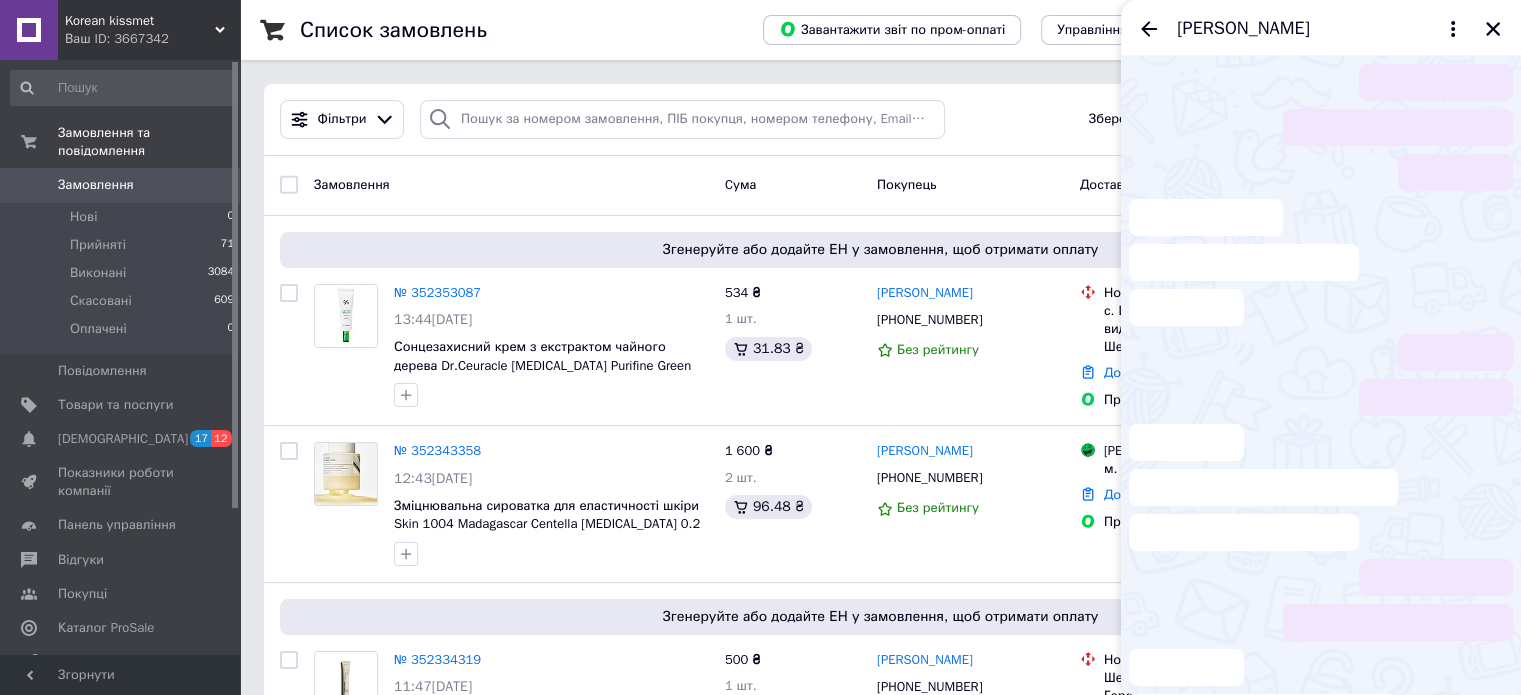 scroll, scrollTop: 46, scrollLeft: 0, axis: vertical 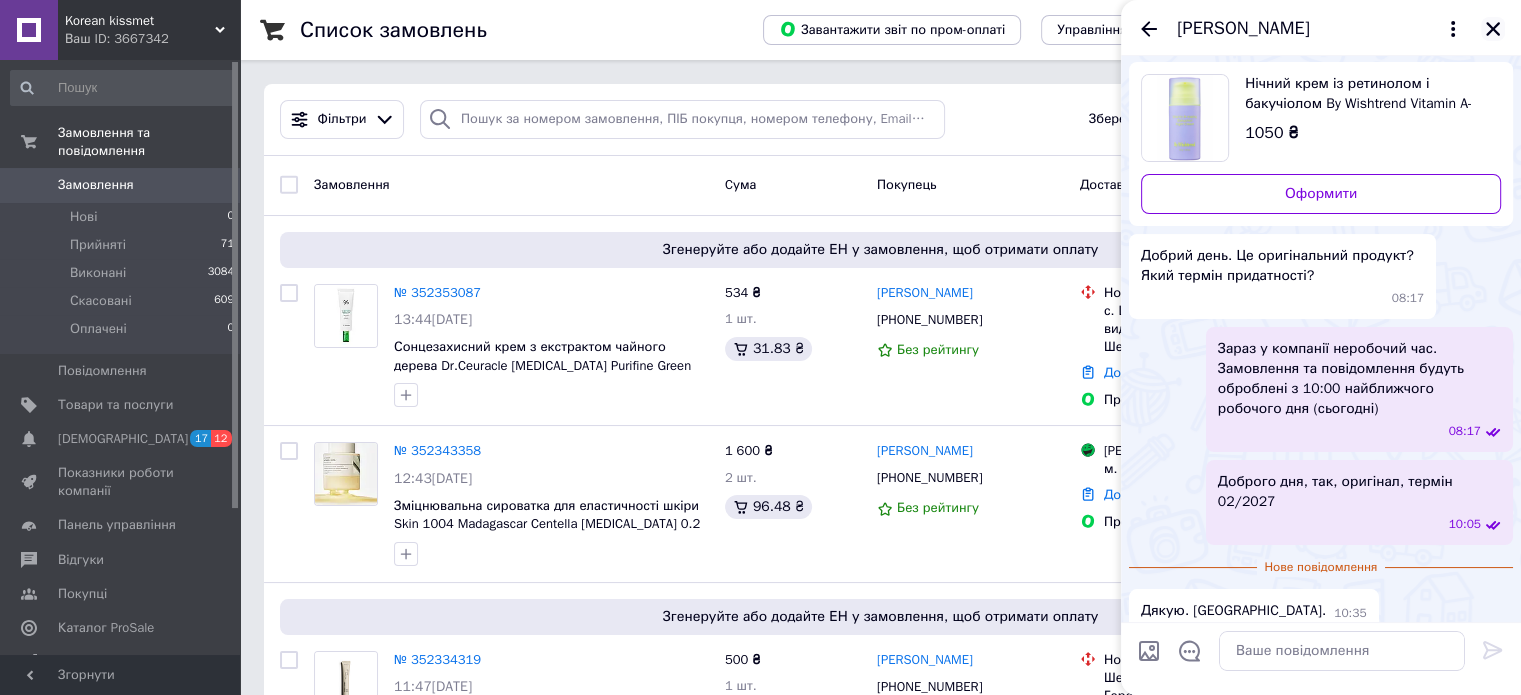 click 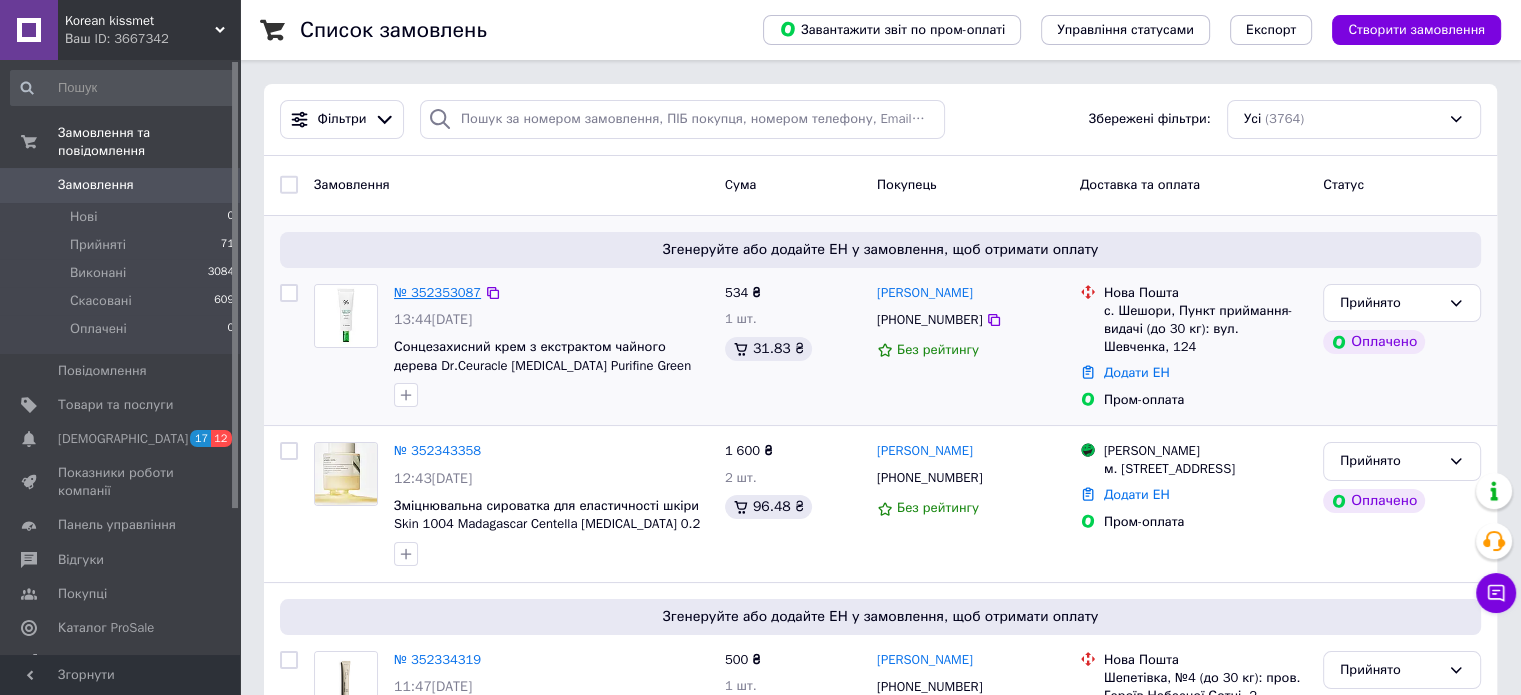 click on "№ 352353087" at bounding box center [437, 292] 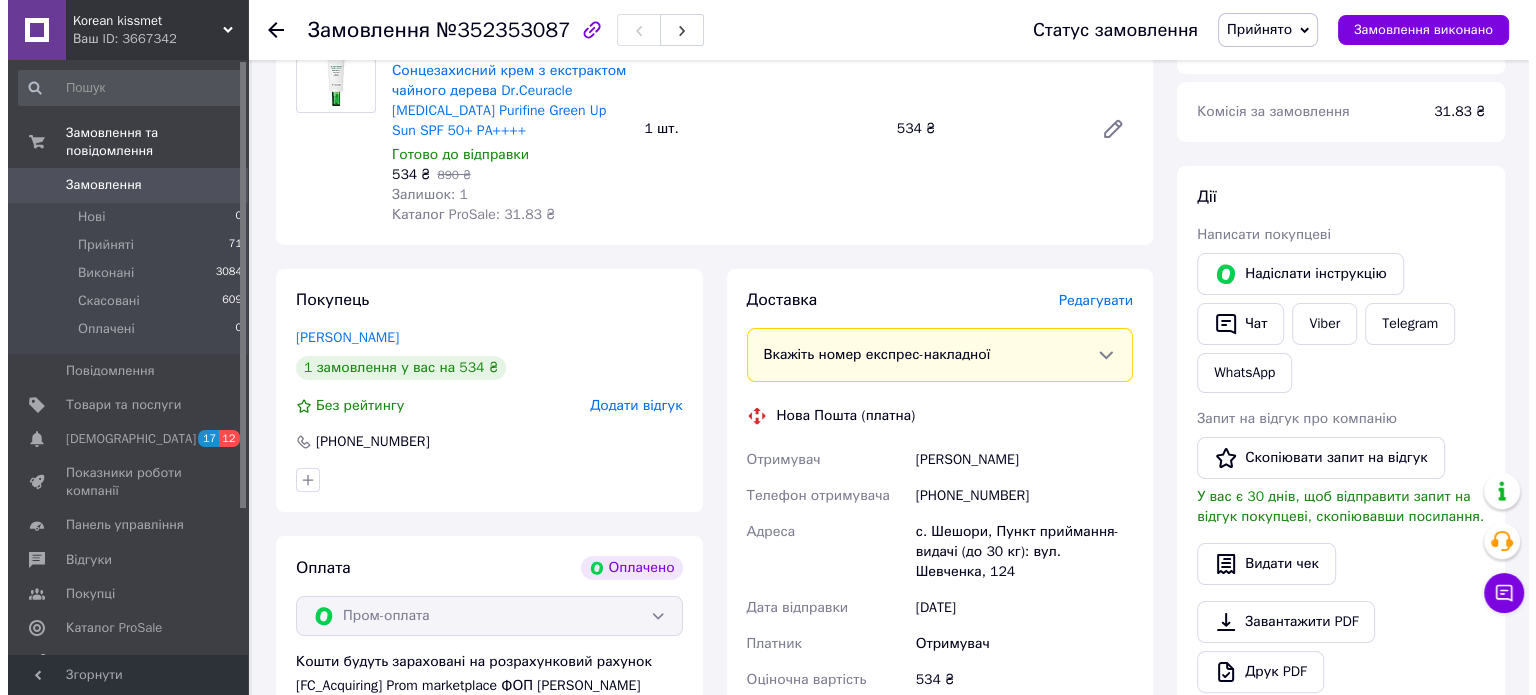 scroll, scrollTop: 400, scrollLeft: 0, axis: vertical 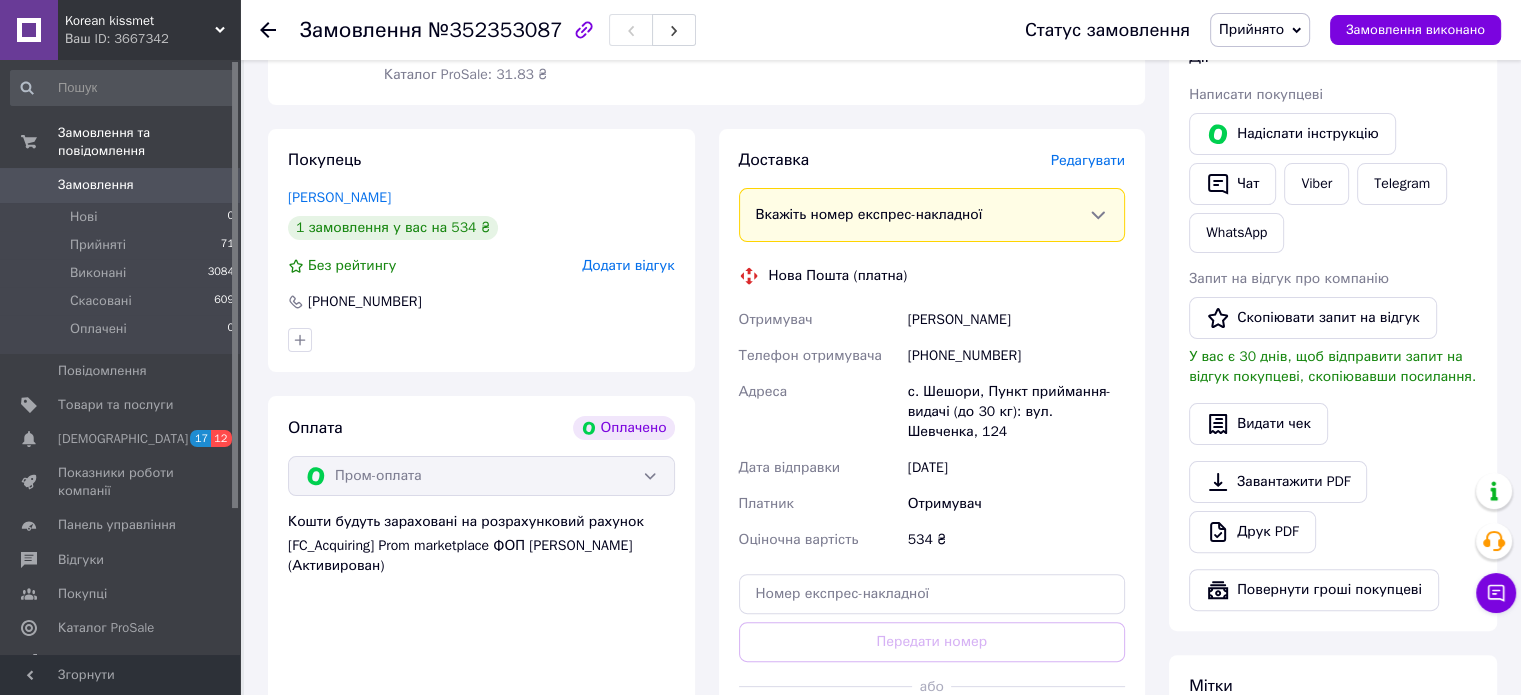click on "Редагувати" at bounding box center [1088, 160] 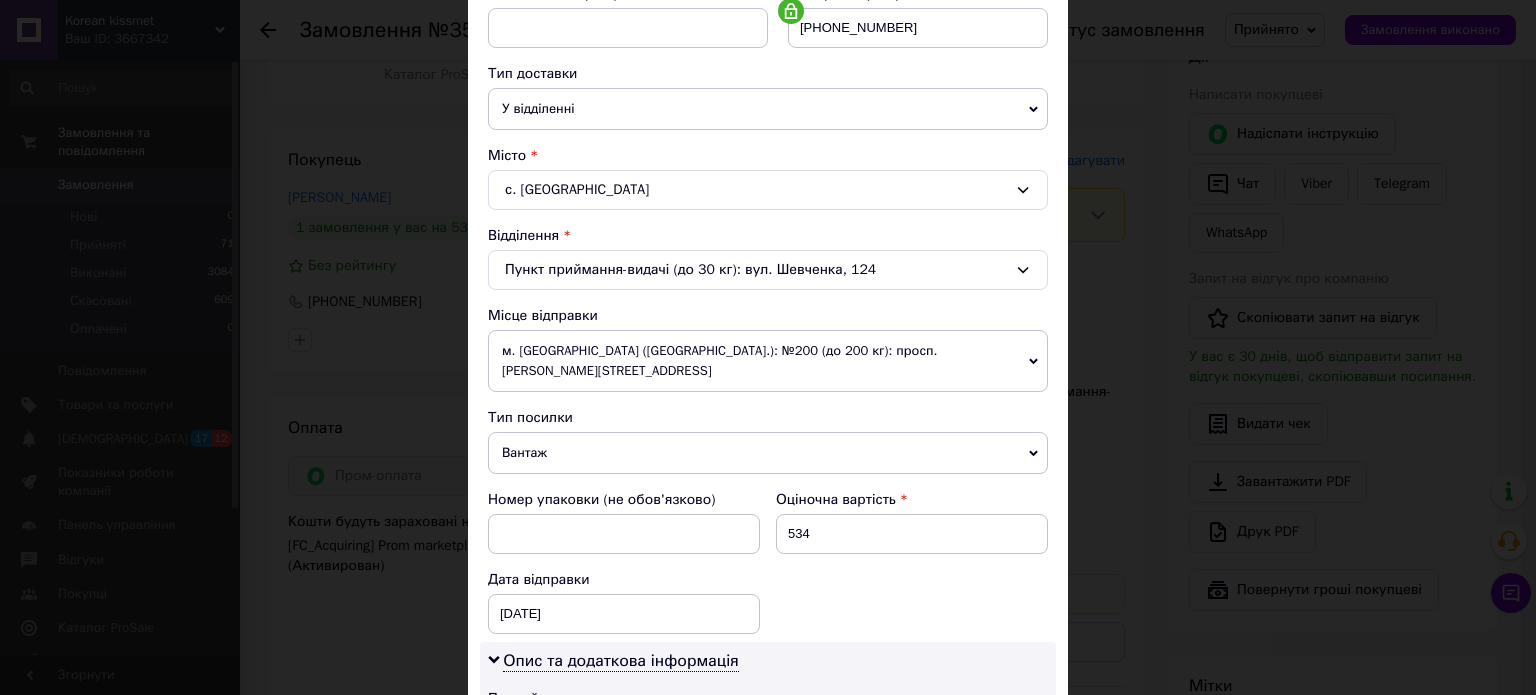 scroll, scrollTop: 431, scrollLeft: 0, axis: vertical 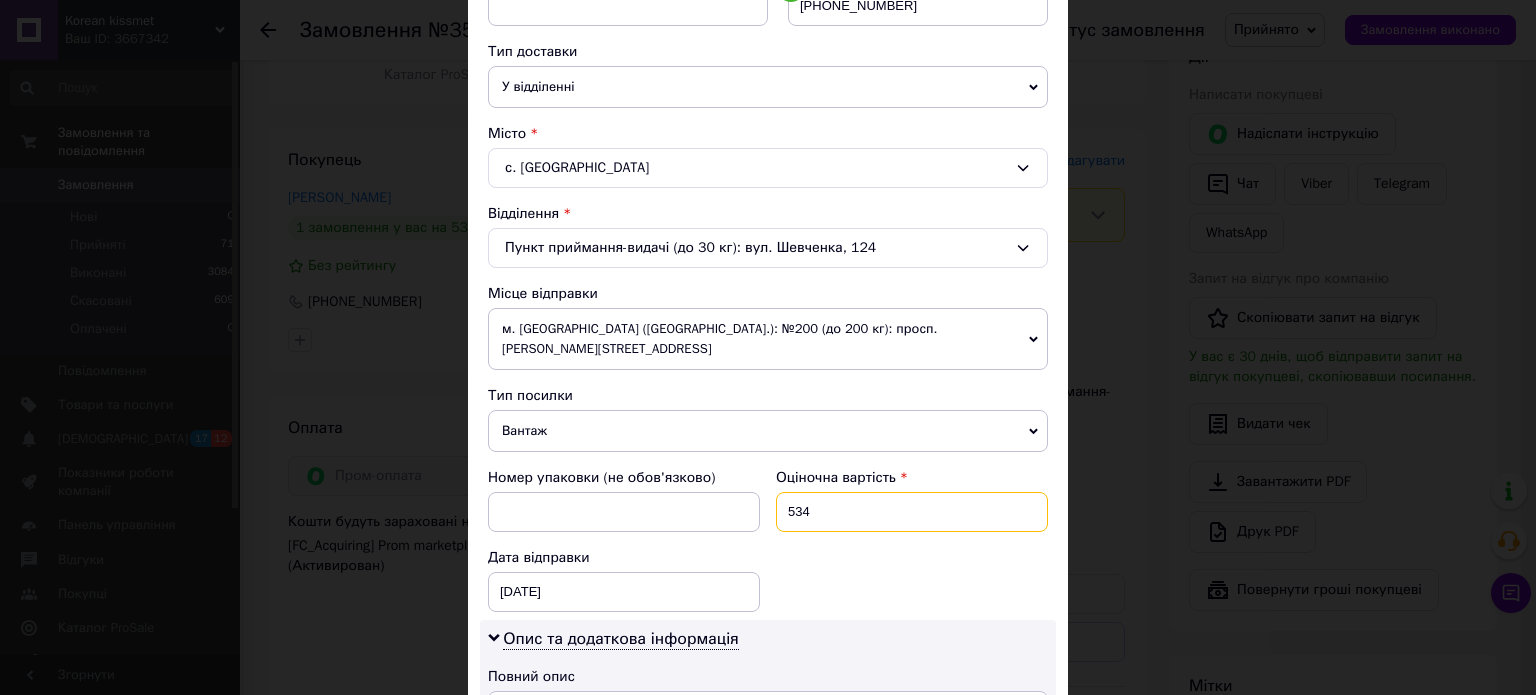 click on "534" at bounding box center (912, 512) 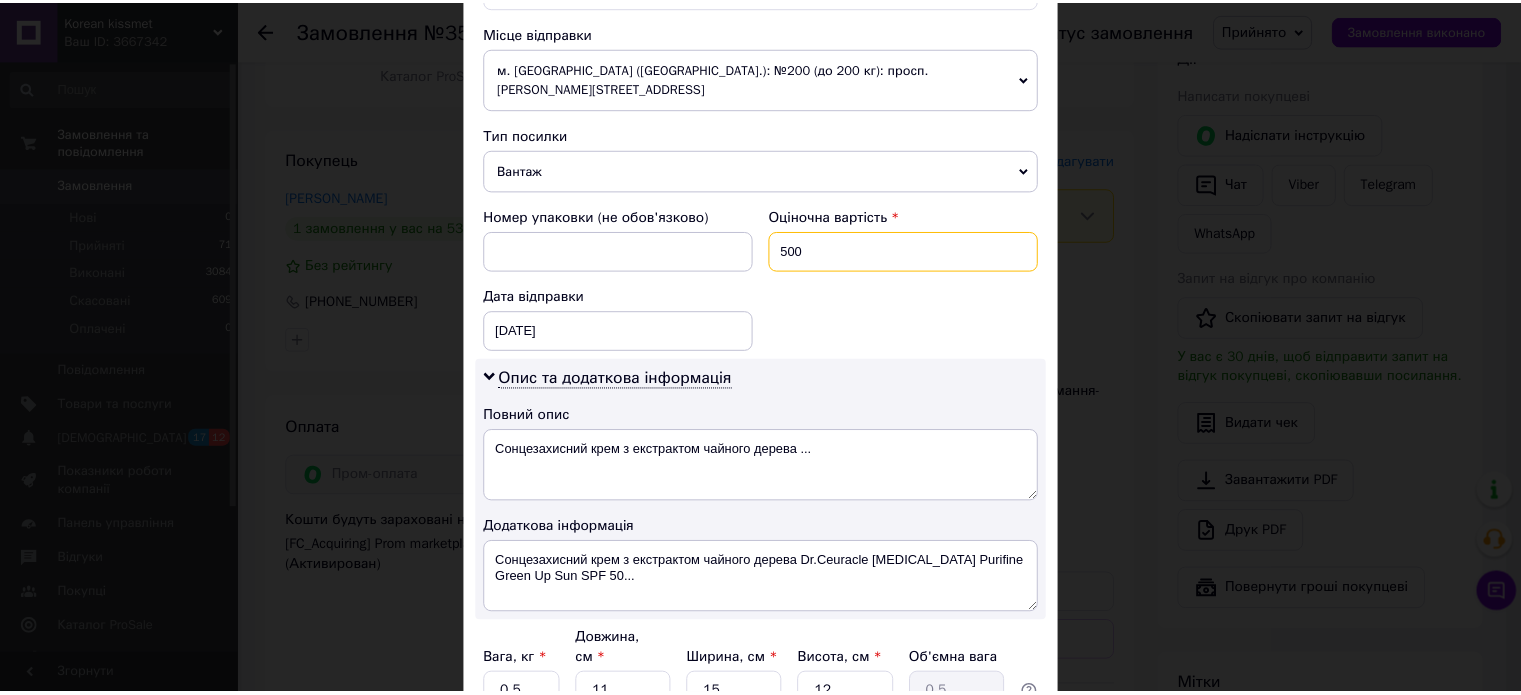 scroll, scrollTop: 850, scrollLeft: 0, axis: vertical 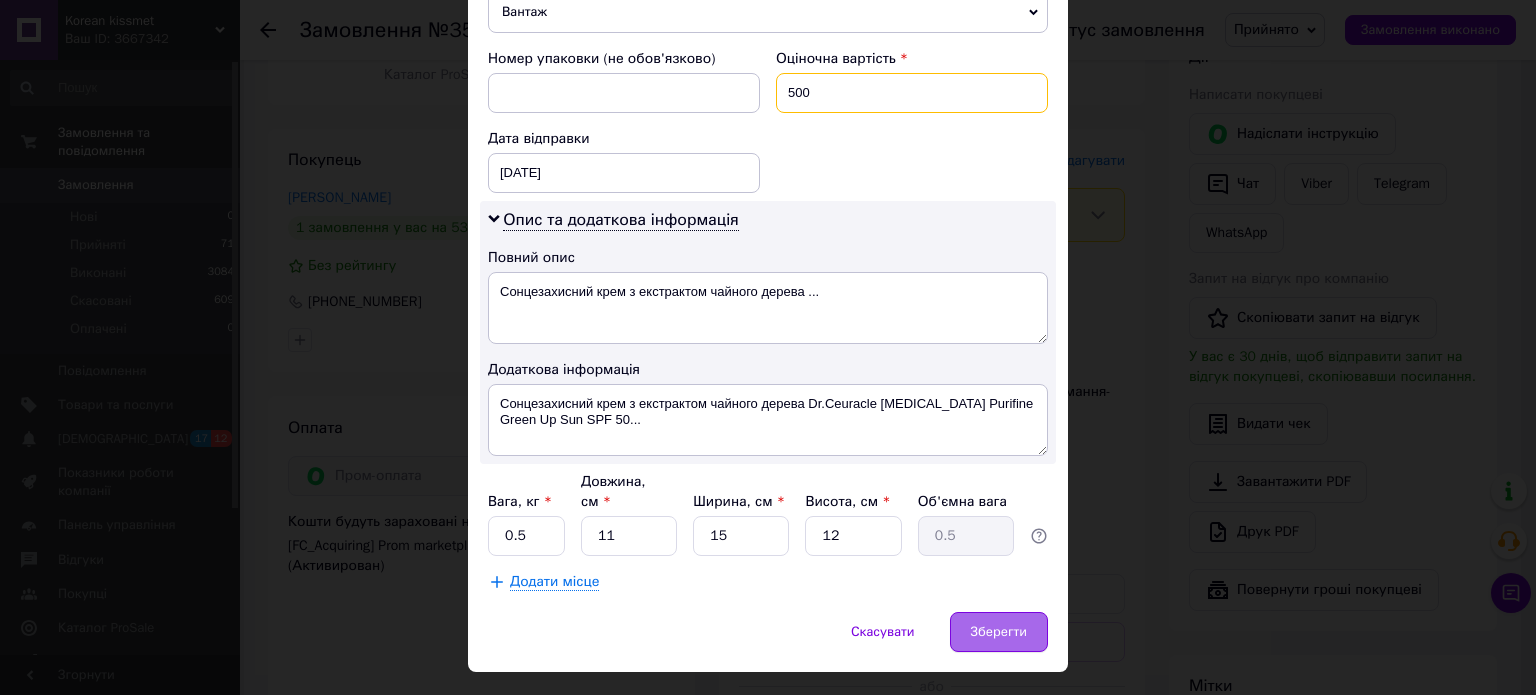 type on "500" 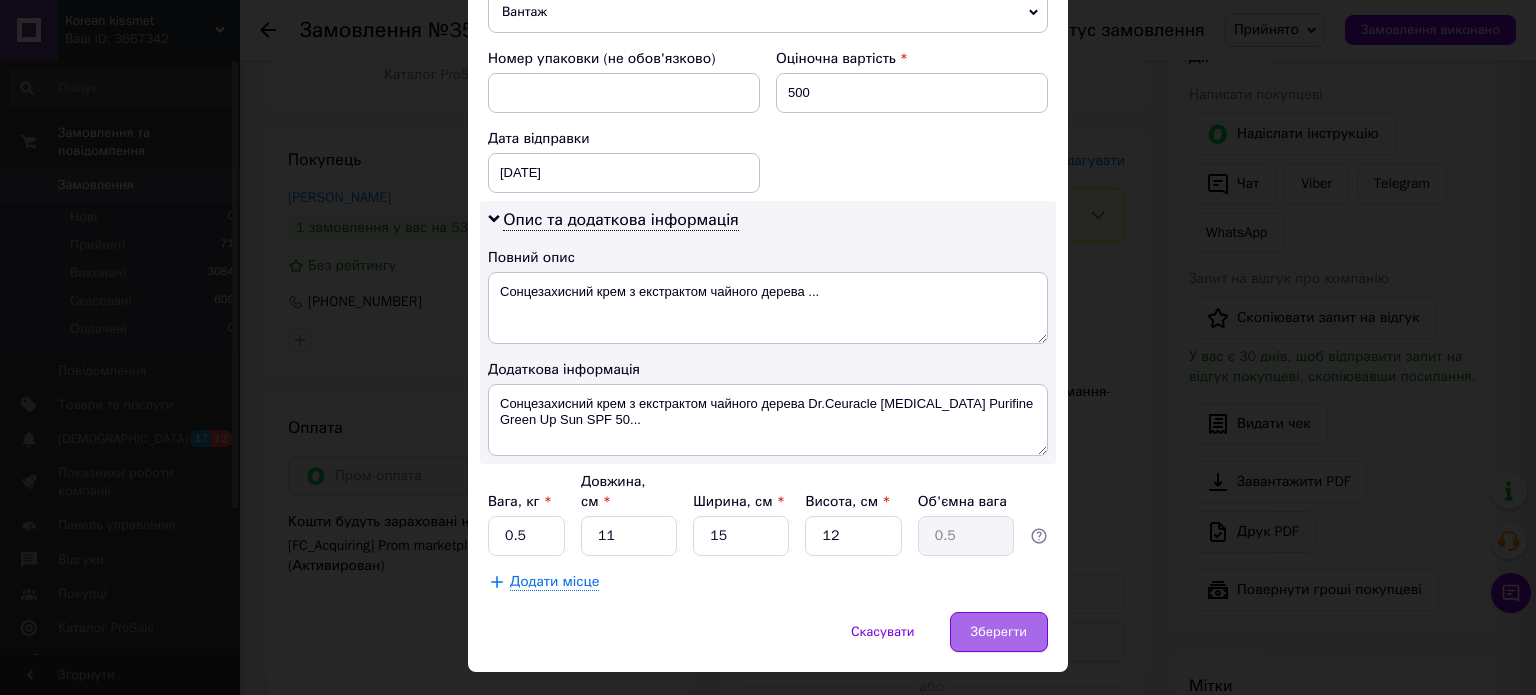 click on "Зберегти" at bounding box center (999, 632) 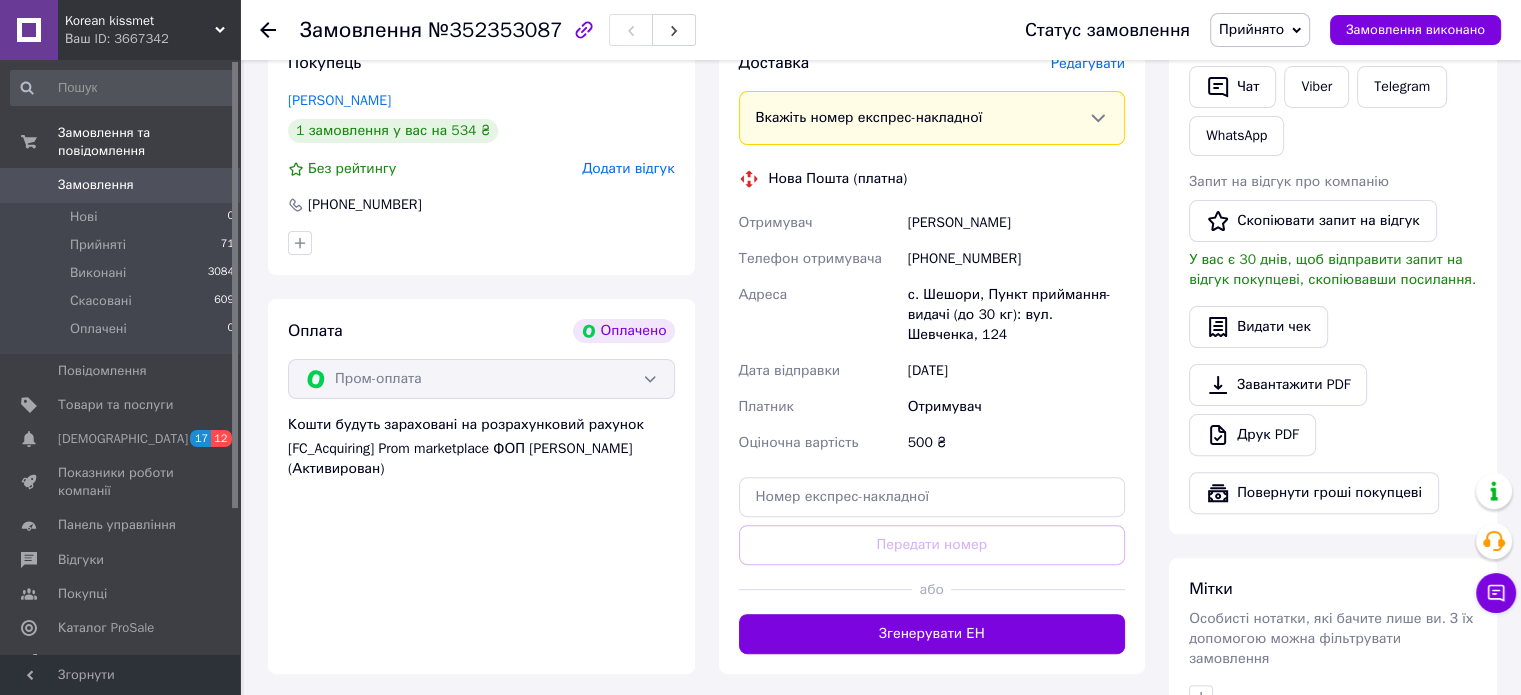 scroll, scrollTop: 541, scrollLeft: 0, axis: vertical 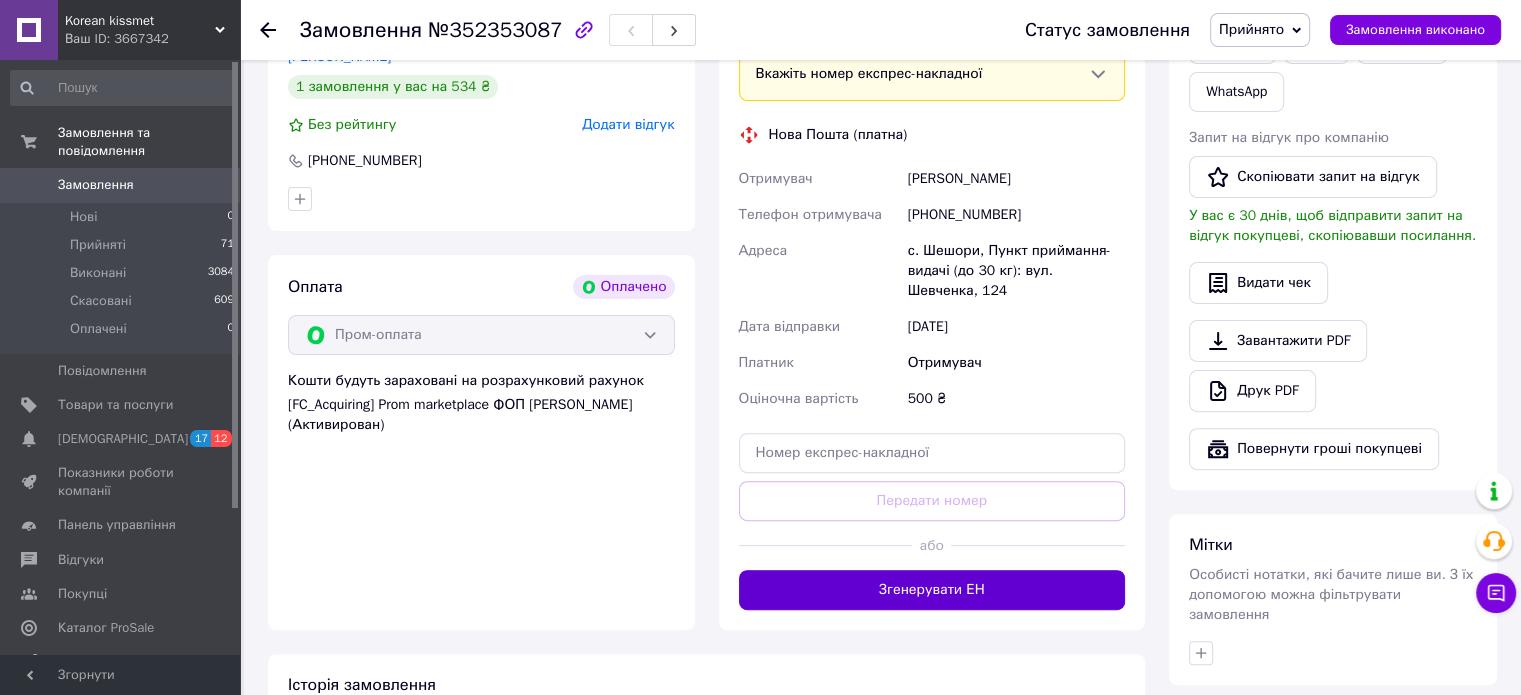 click on "Згенерувати ЕН" at bounding box center [932, 590] 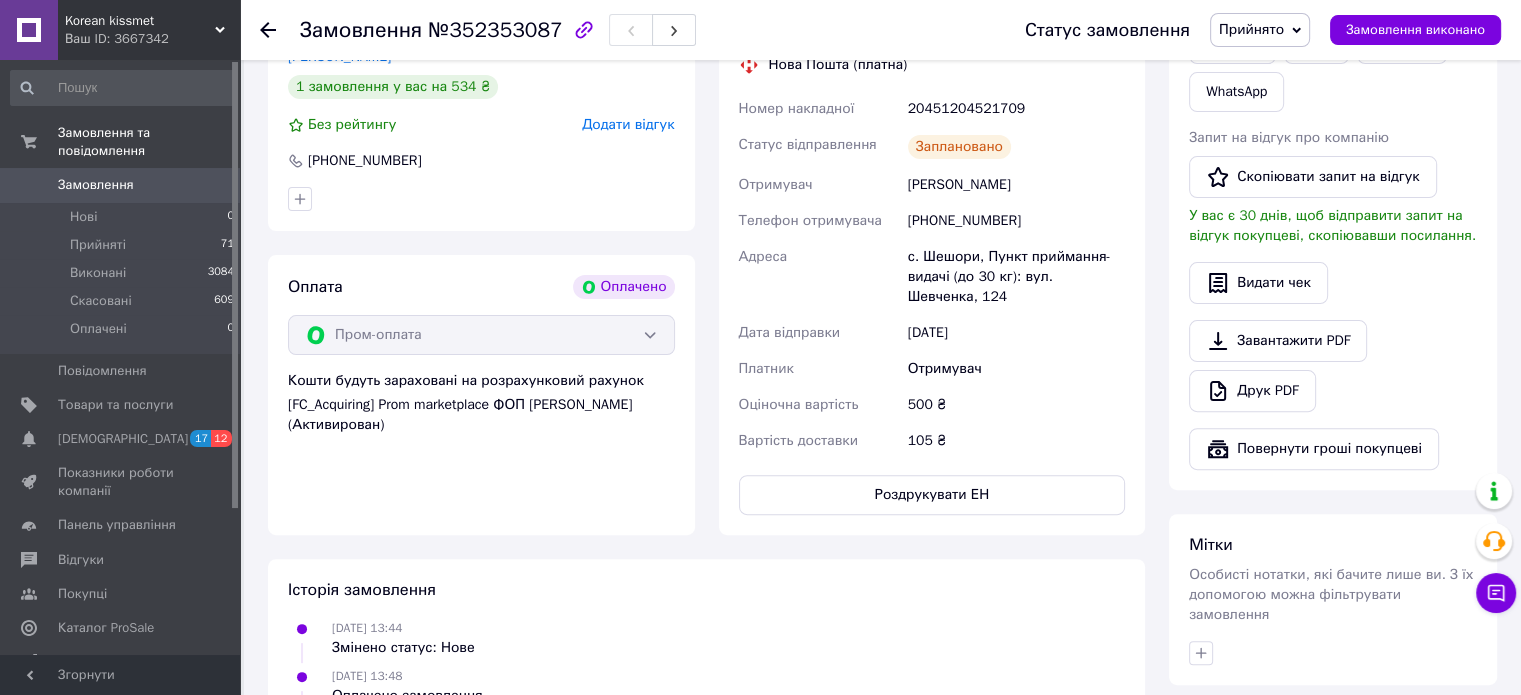 click 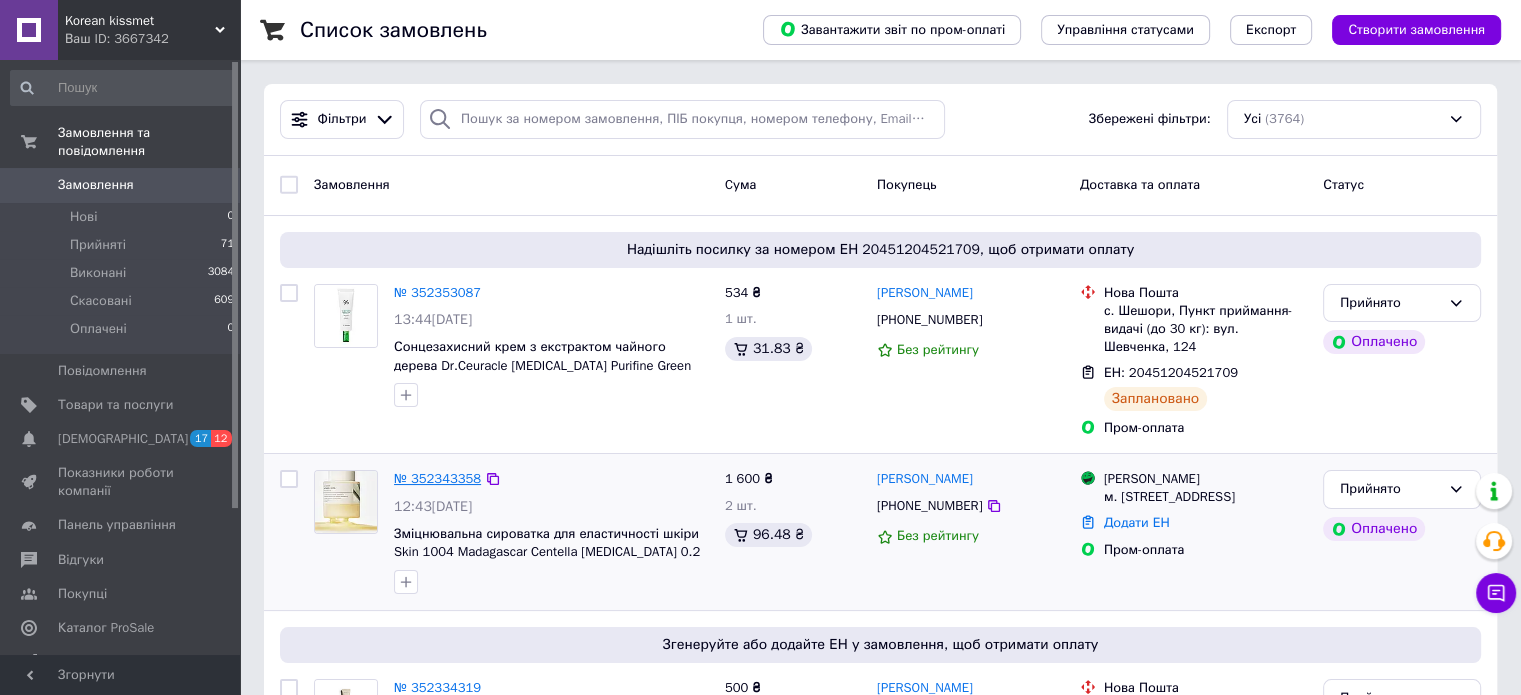 click on "№ 352343358" at bounding box center [437, 478] 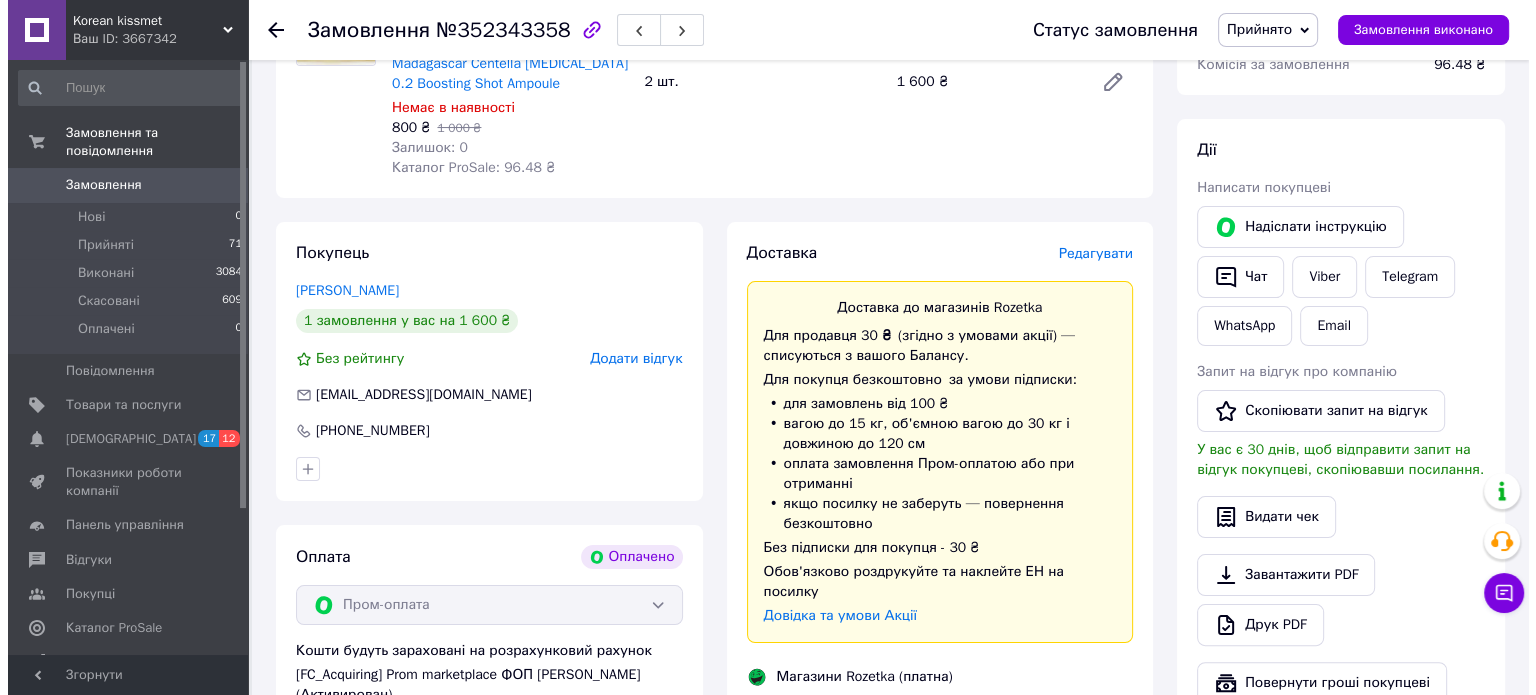 scroll, scrollTop: 346, scrollLeft: 0, axis: vertical 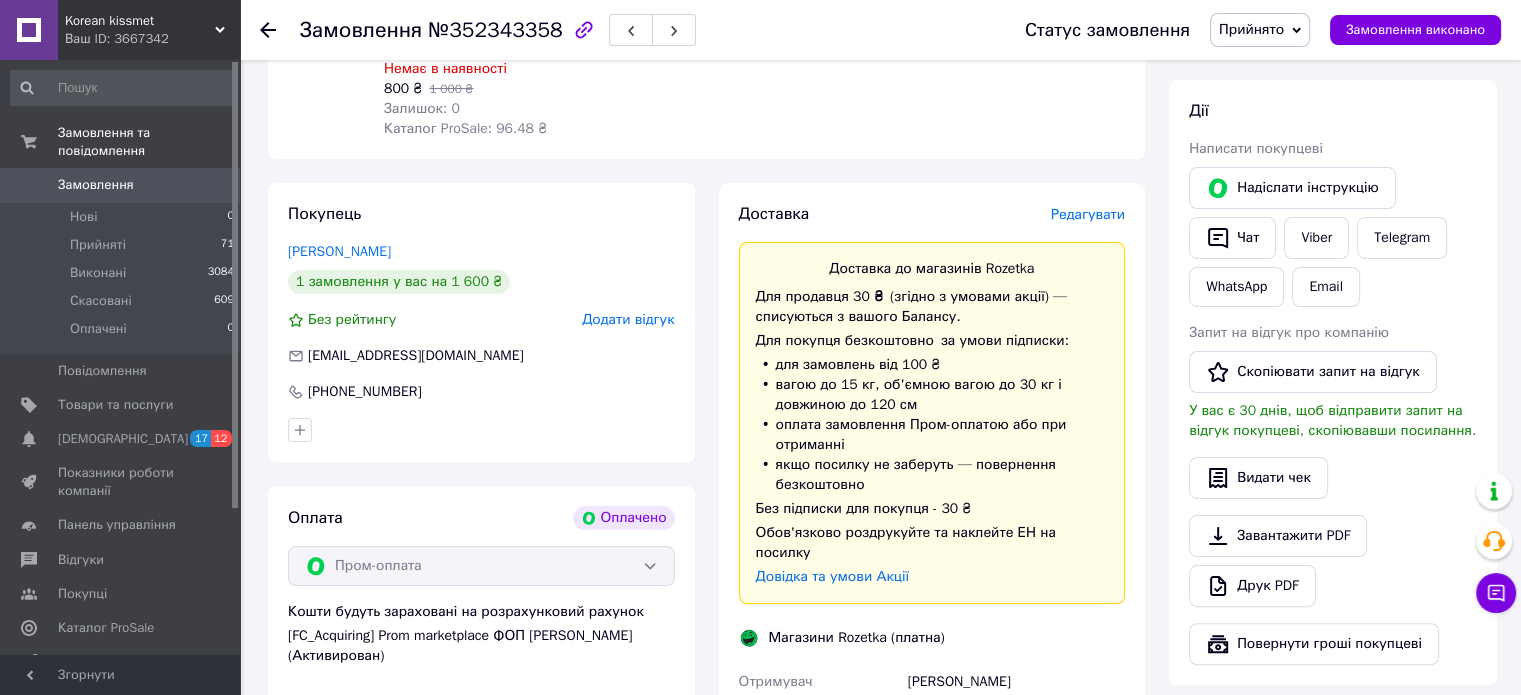 click on "Редагувати" at bounding box center (1088, 214) 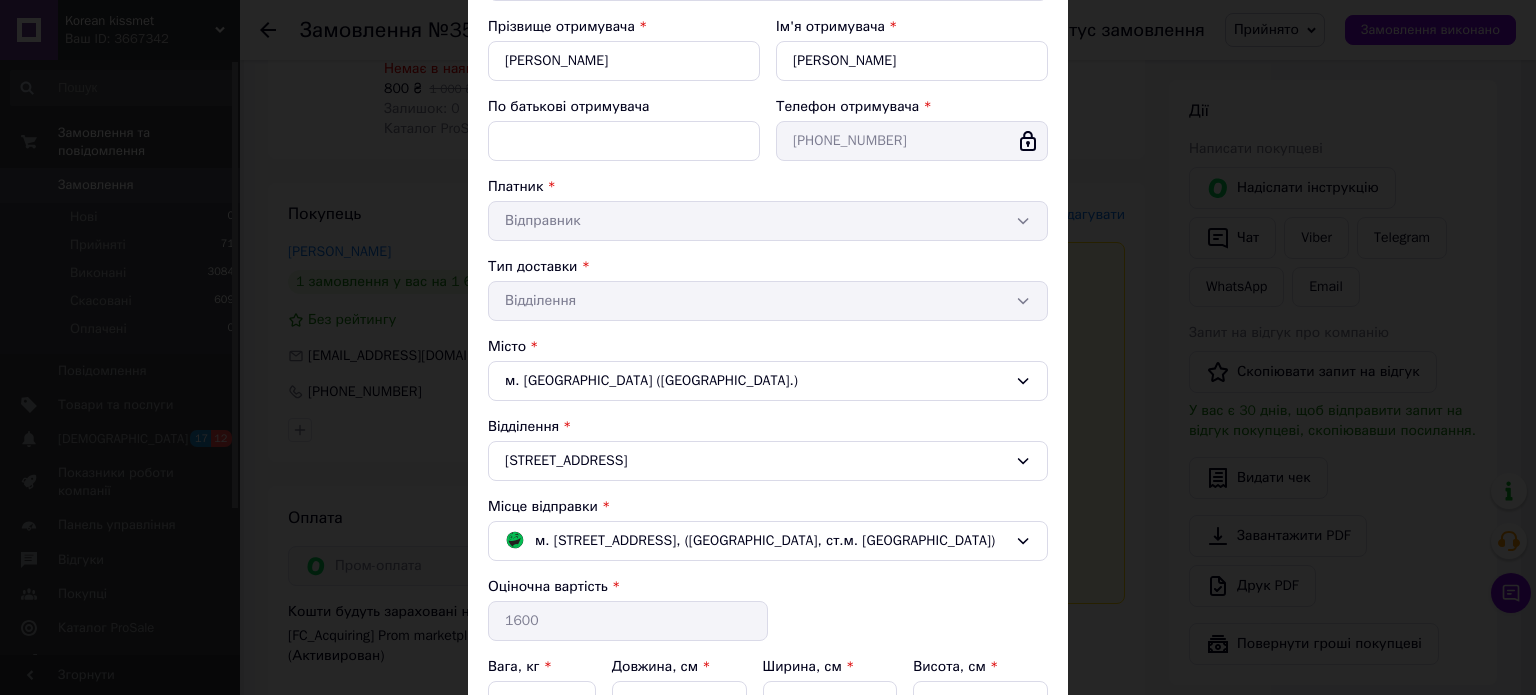 scroll, scrollTop: 278, scrollLeft: 0, axis: vertical 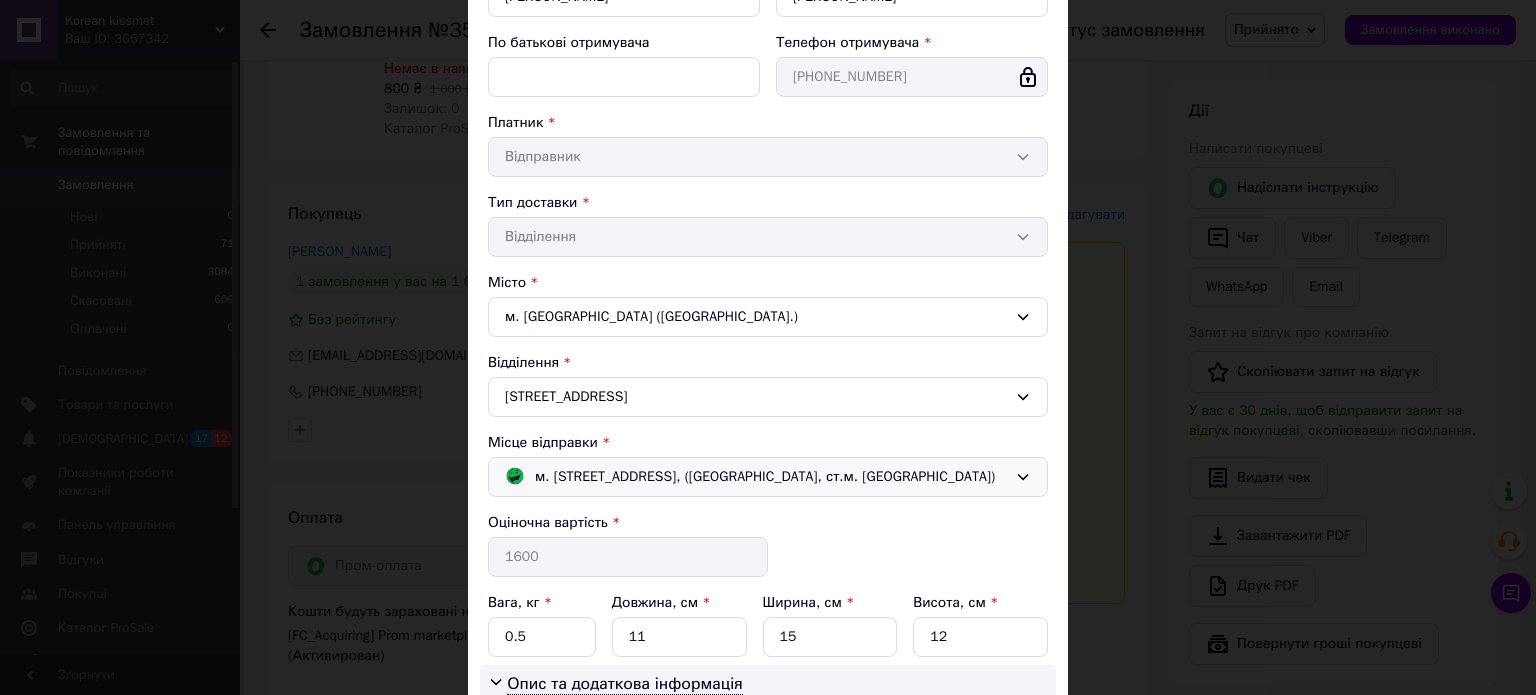 click on "м. Київ (Київська обл.); Гната Хоткевича вул., 1А, (ТЦ NOVUS, ст.м. Чернігівська)" at bounding box center (765, 477) 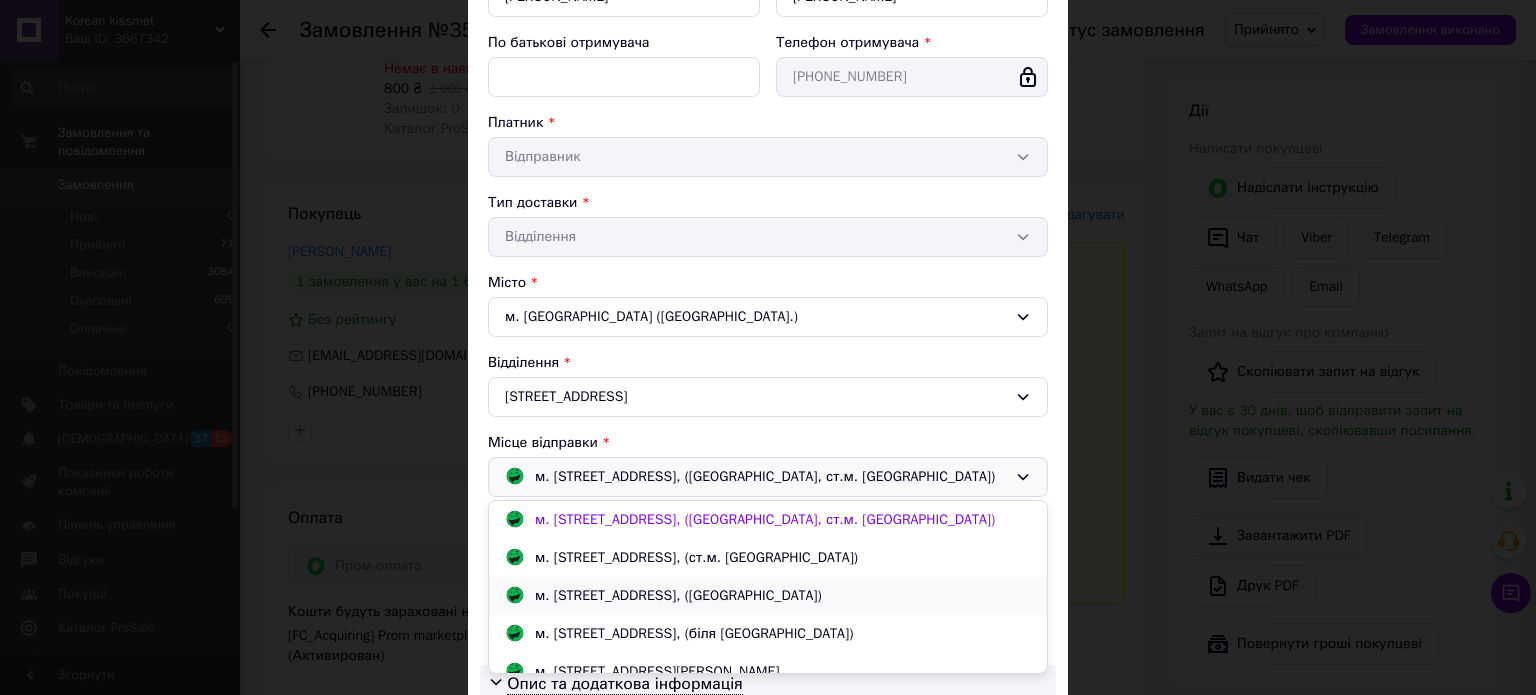 click on "м. Київ (Київська обл.); Харківське шосе, 2А, (Дарницька площа)" at bounding box center [768, 596] 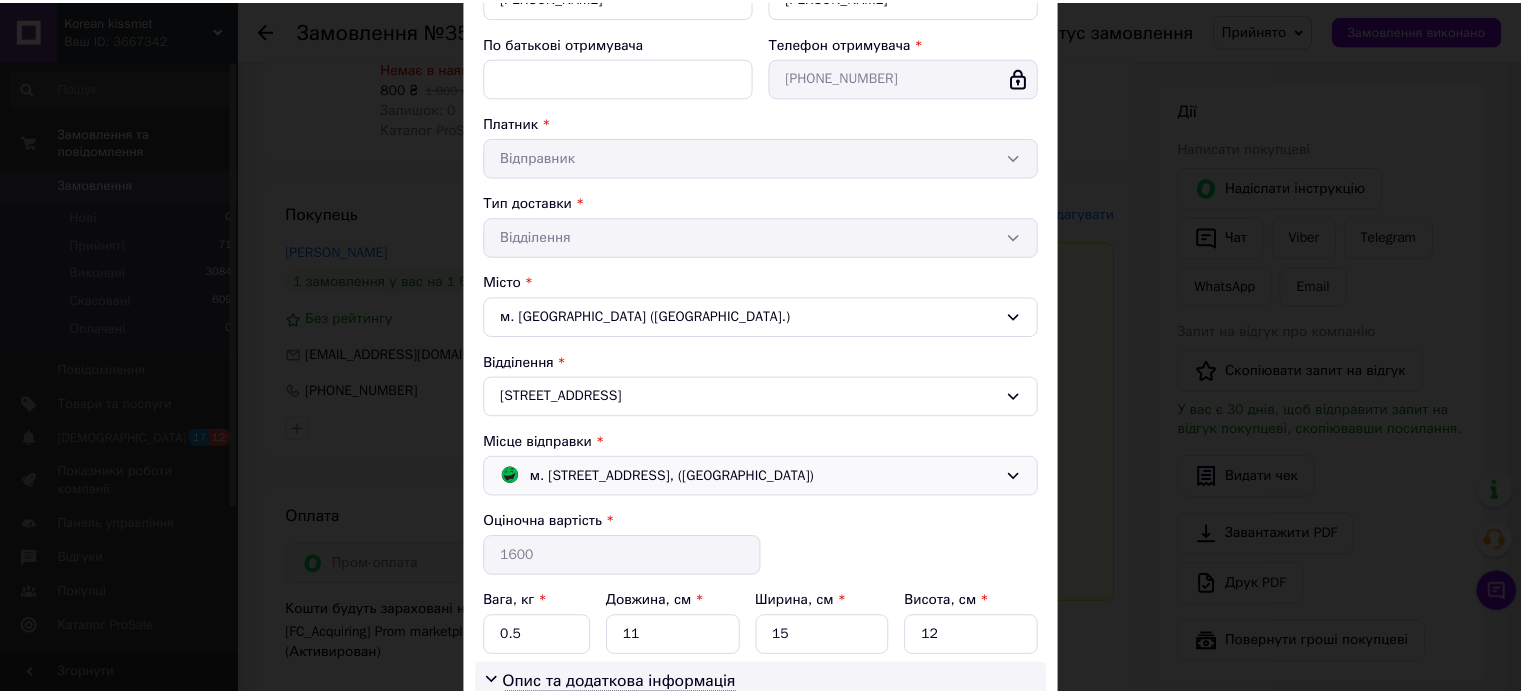 scroll, scrollTop: 540, scrollLeft: 0, axis: vertical 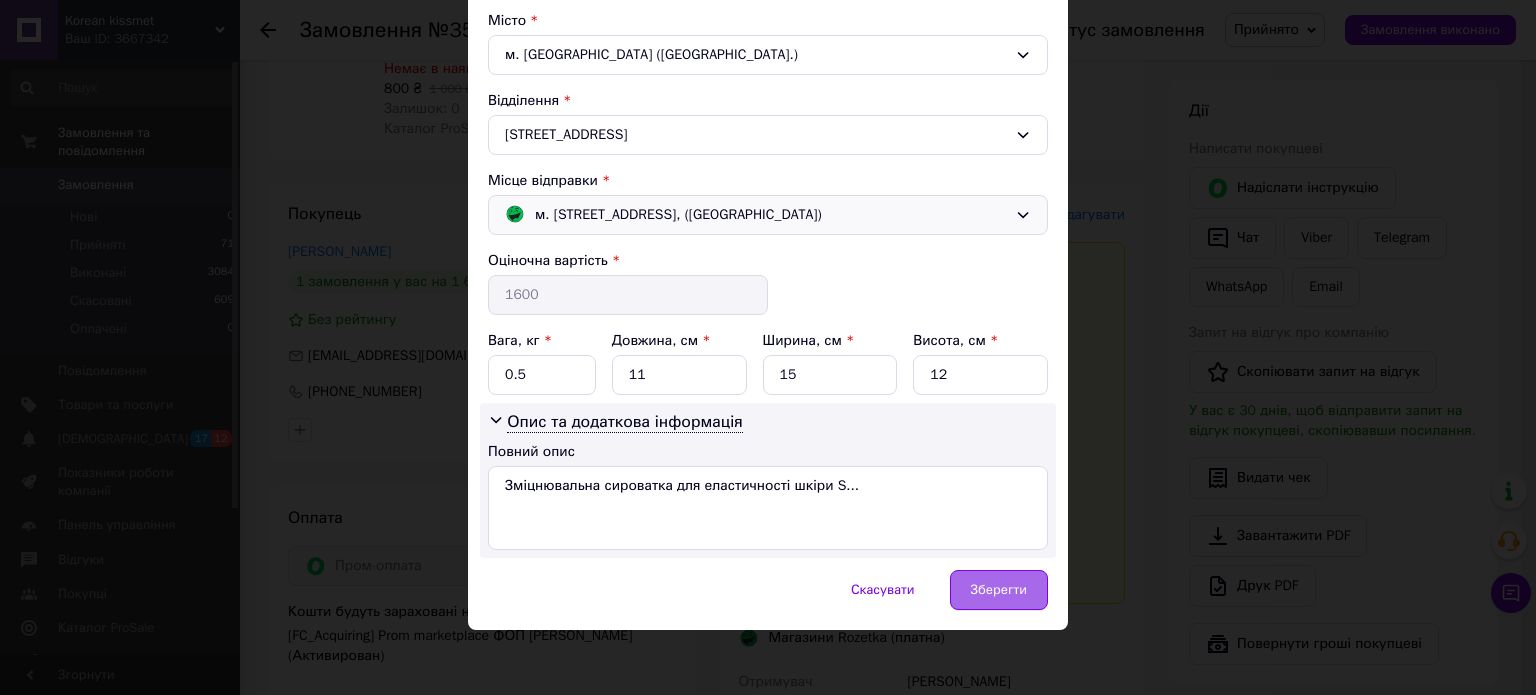 click on "Зберегти" at bounding box center (999, 590) 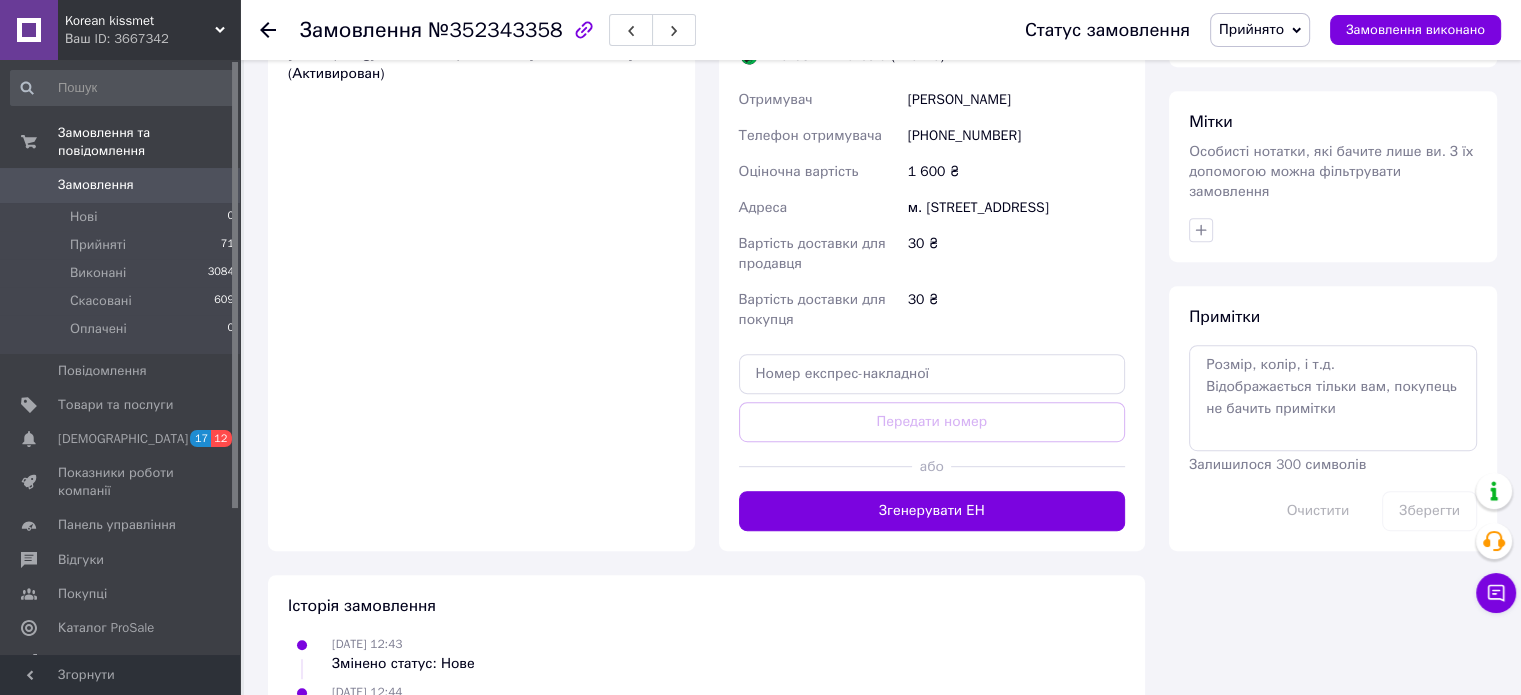 scroll, scrollTop: 925, scrollLeft: 0, axis: vertical 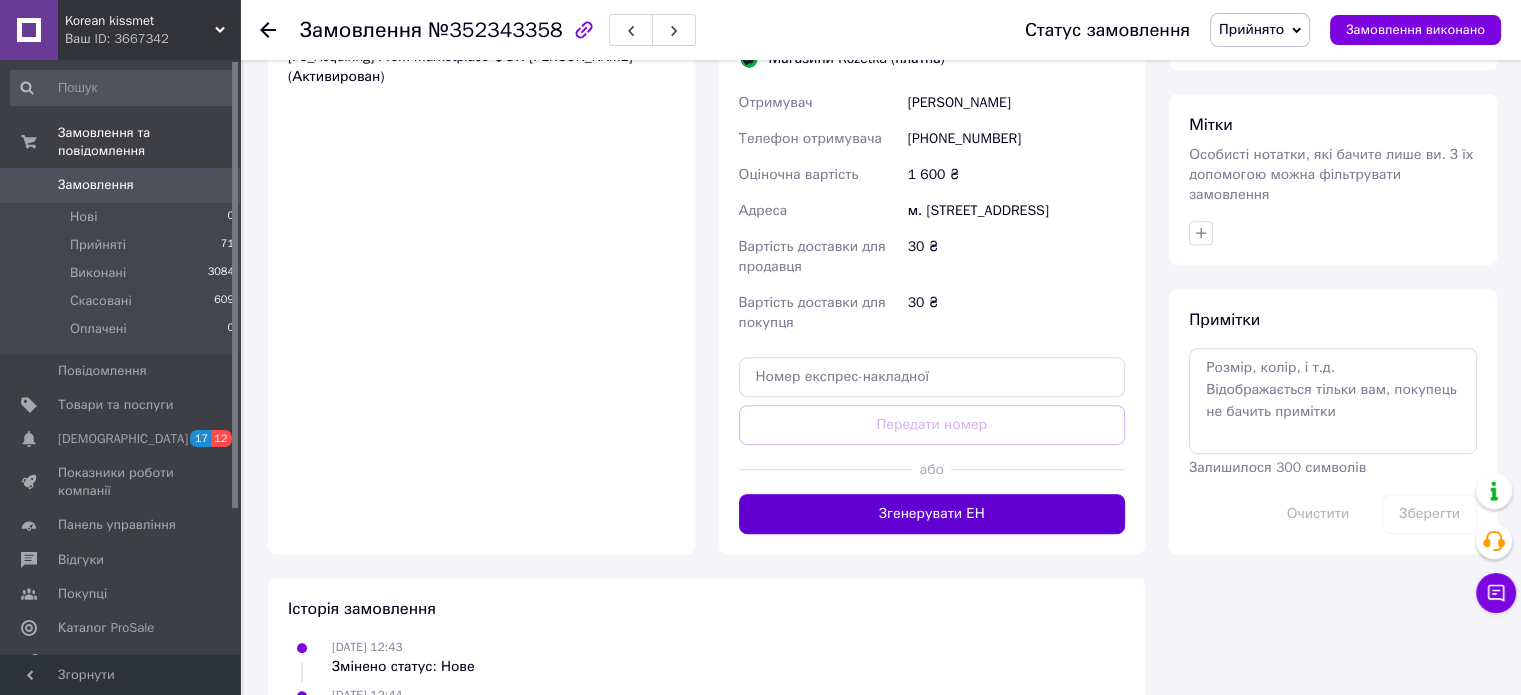 click on "Згенерувати ЕН" at bounding box center [932, 514] 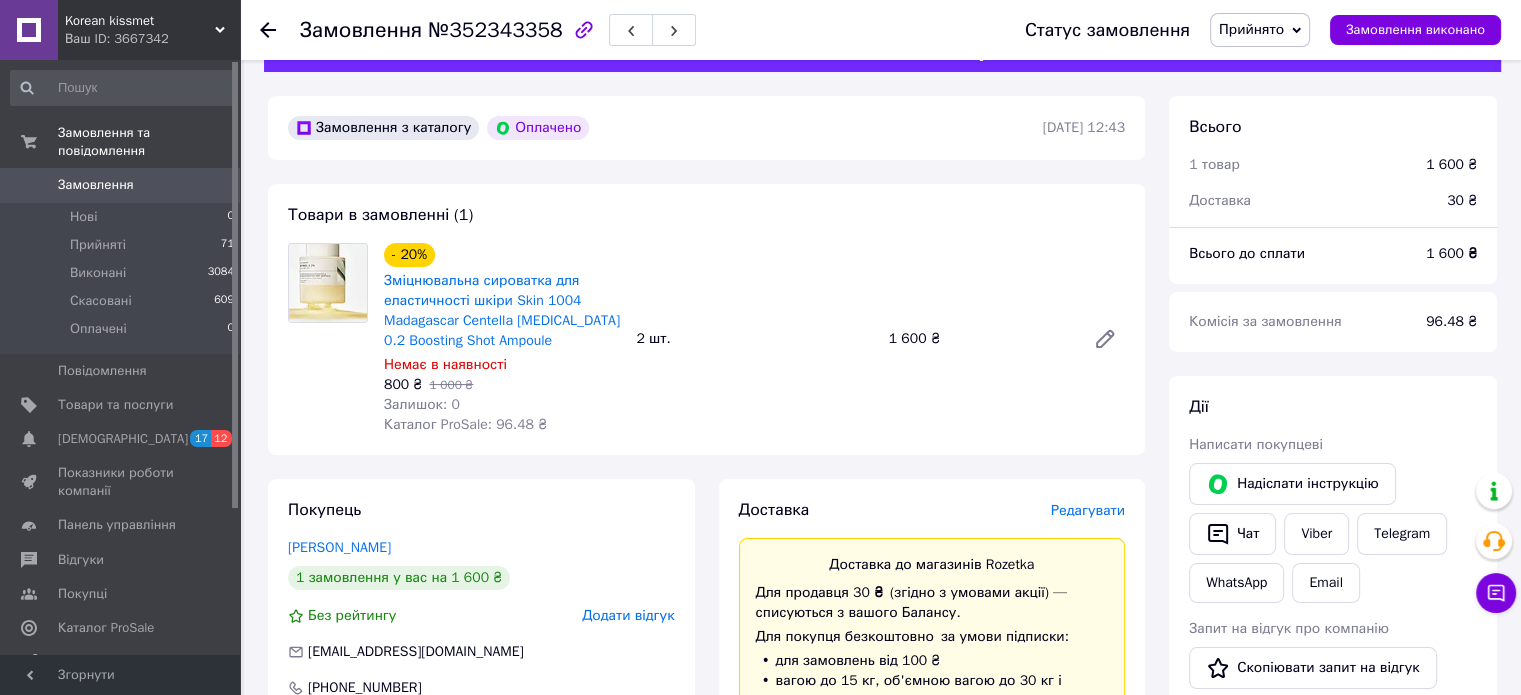 scroll, scrollTop: 52, scrollLeft: 0, axis: vertical 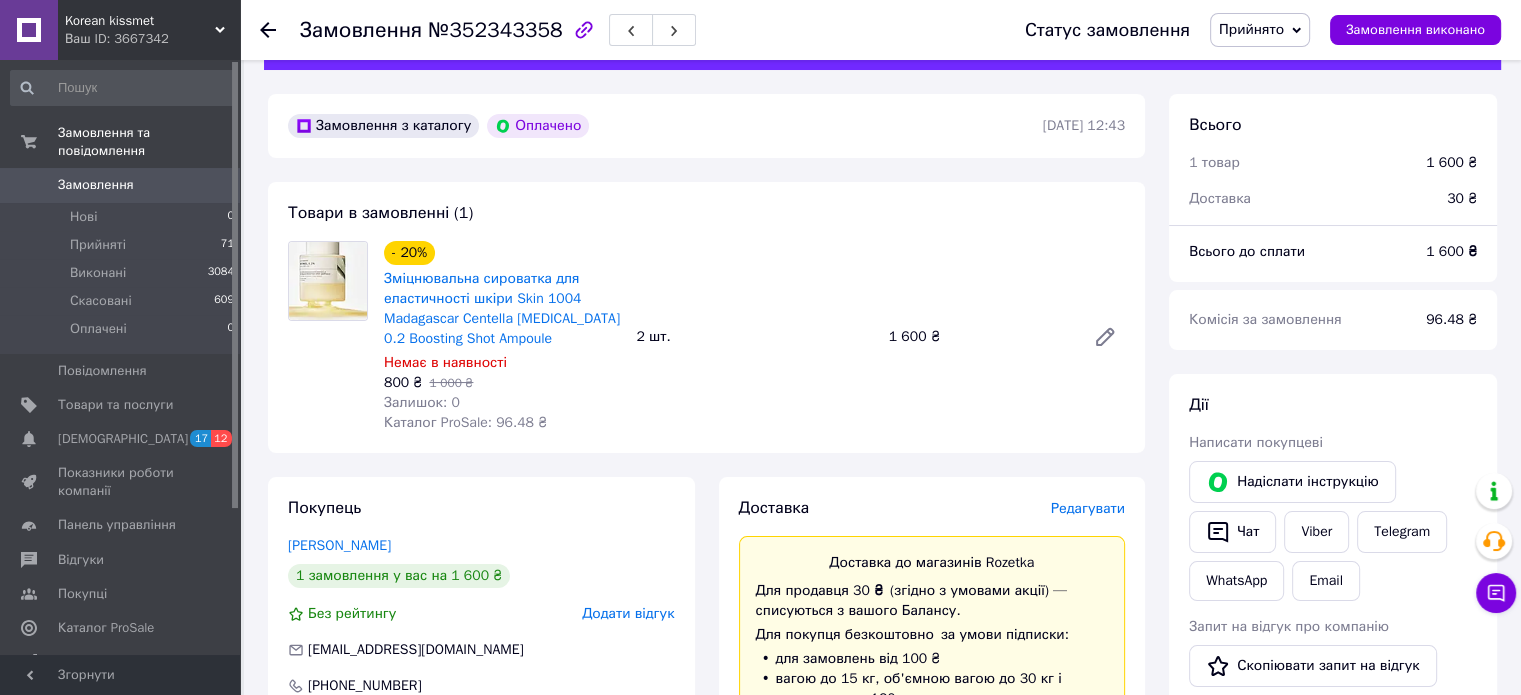 click at bounding box center [280, 30] 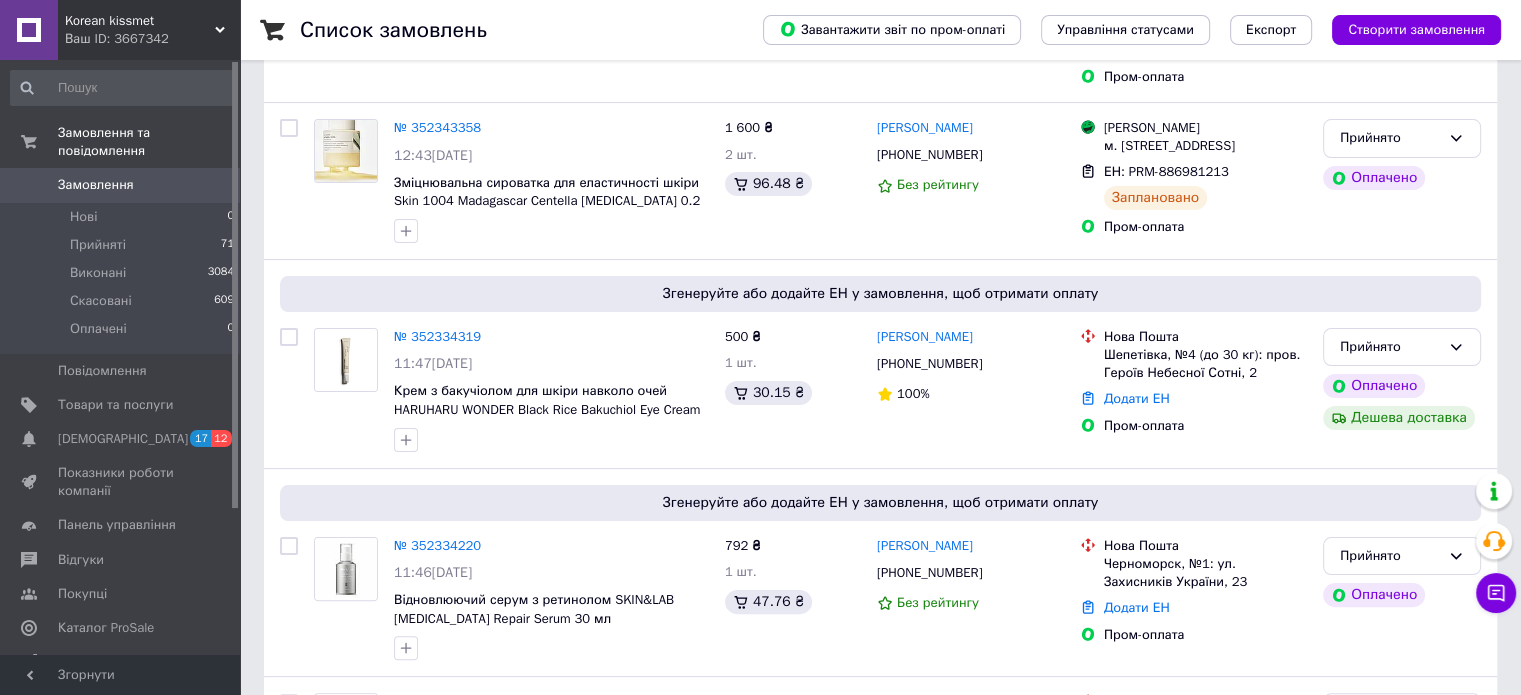 scroll, scrollTop: 371, scrollLeft: 0, axis: vertical 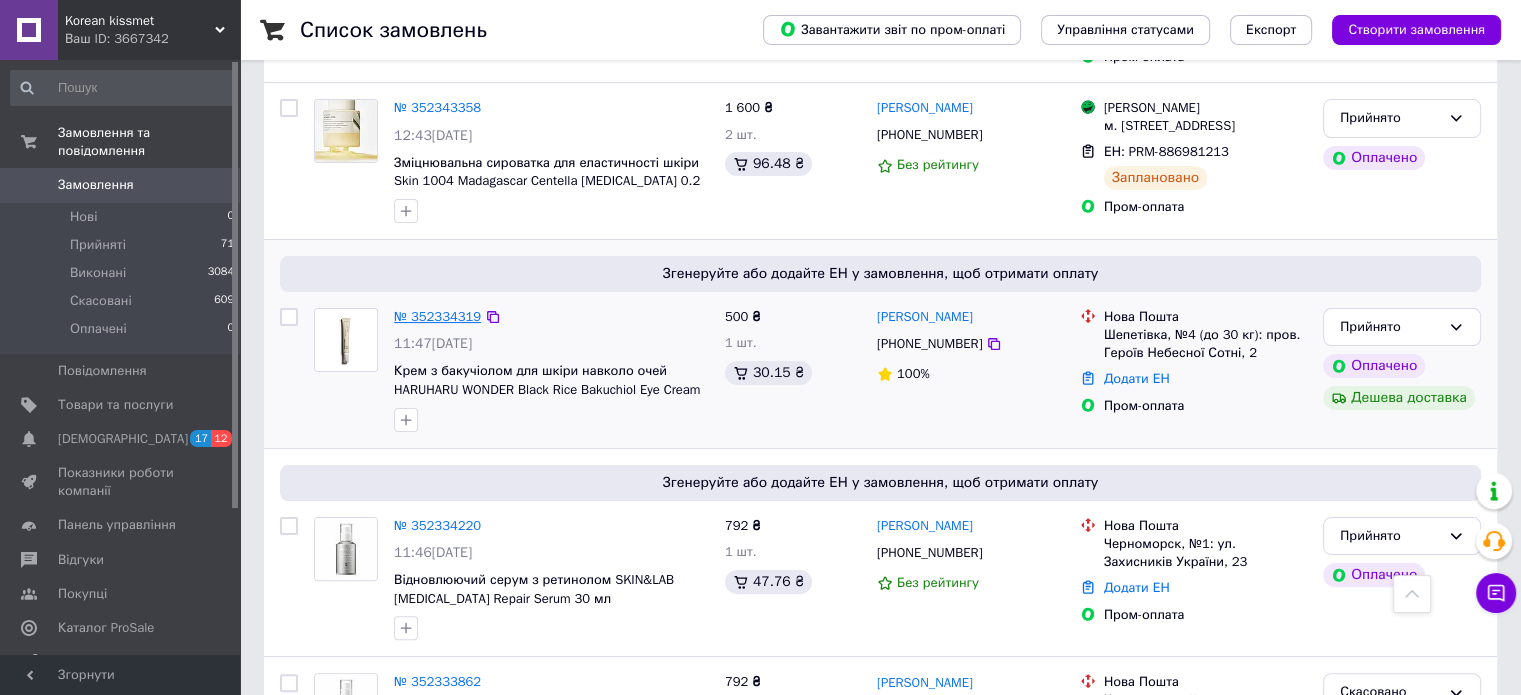 click on "№ 352334319" at bounding box center [437, 316] 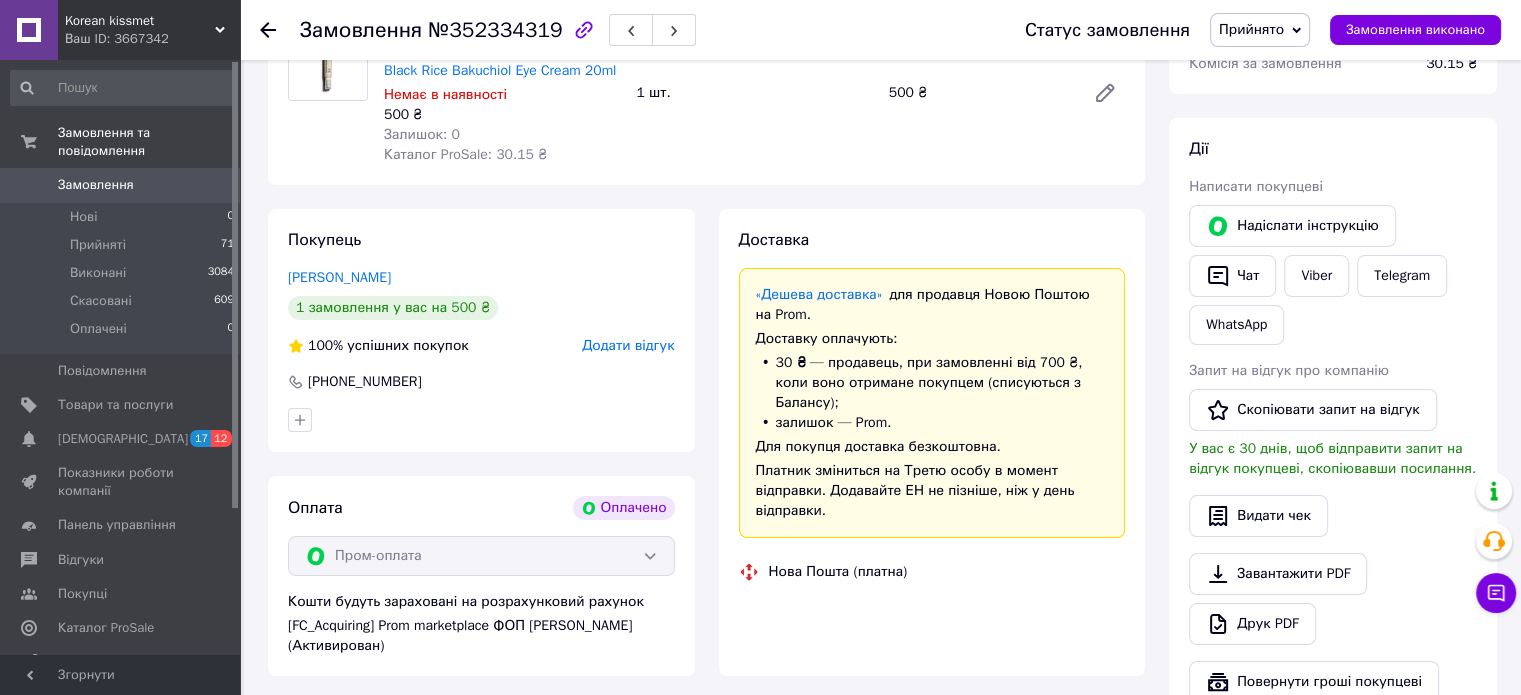 scroll, scrollTop: 371, scrollLeft: 0, axis: vertical 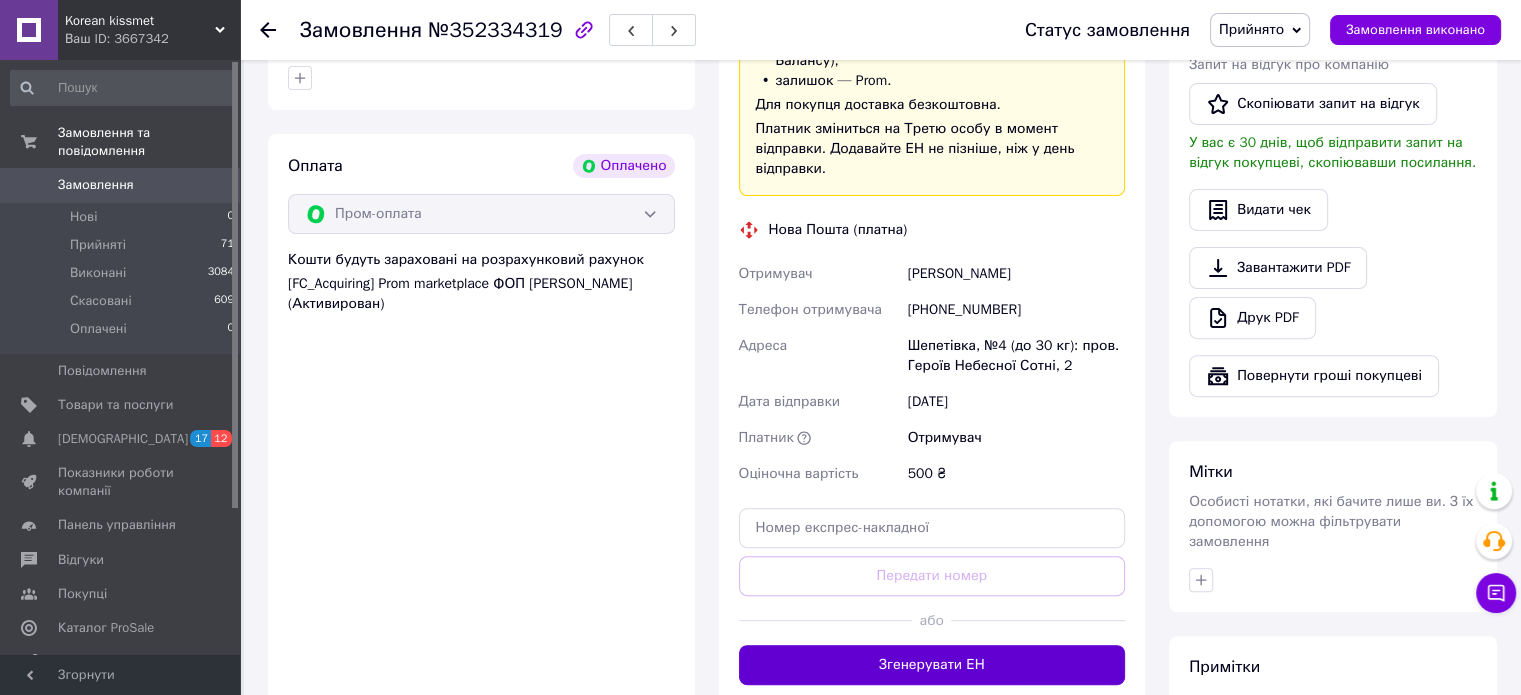 click on "Згенерувати ЕН" at bounding box center (932, 665) 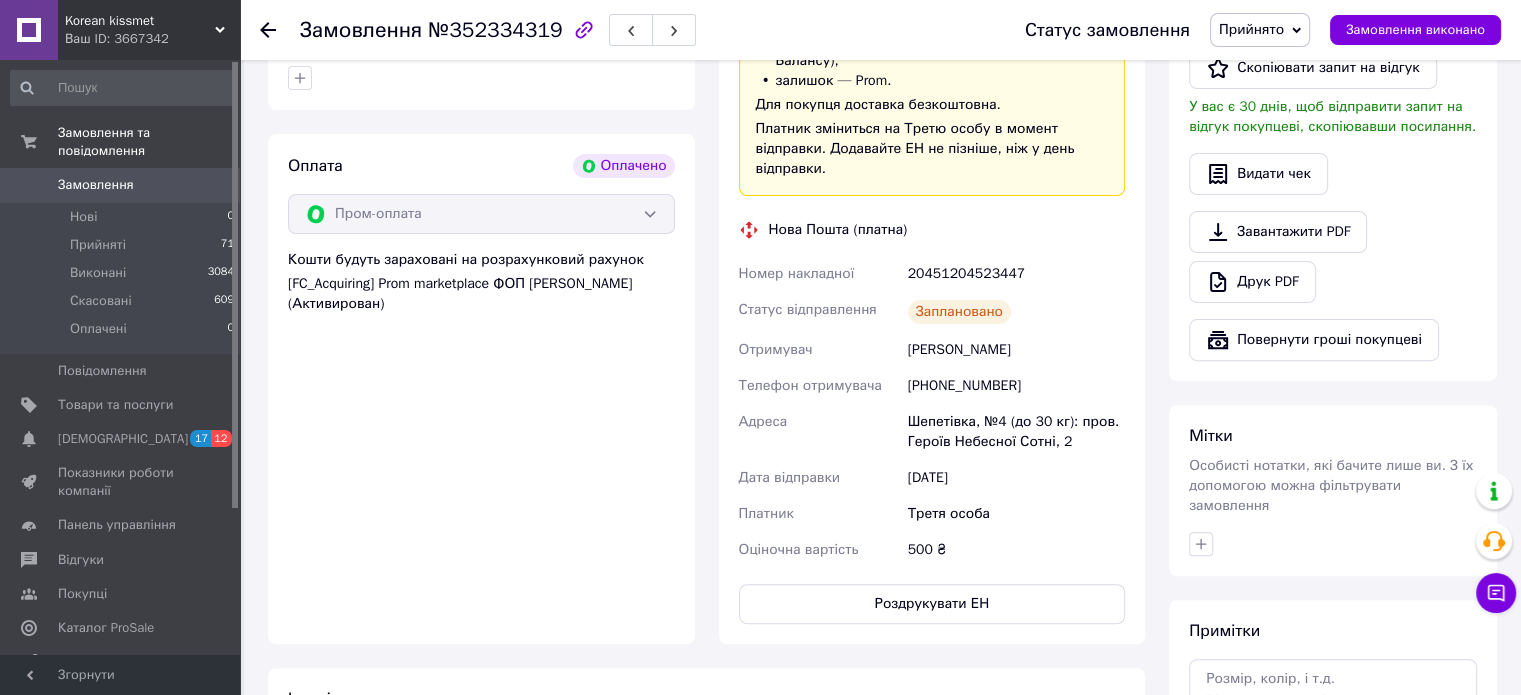 click 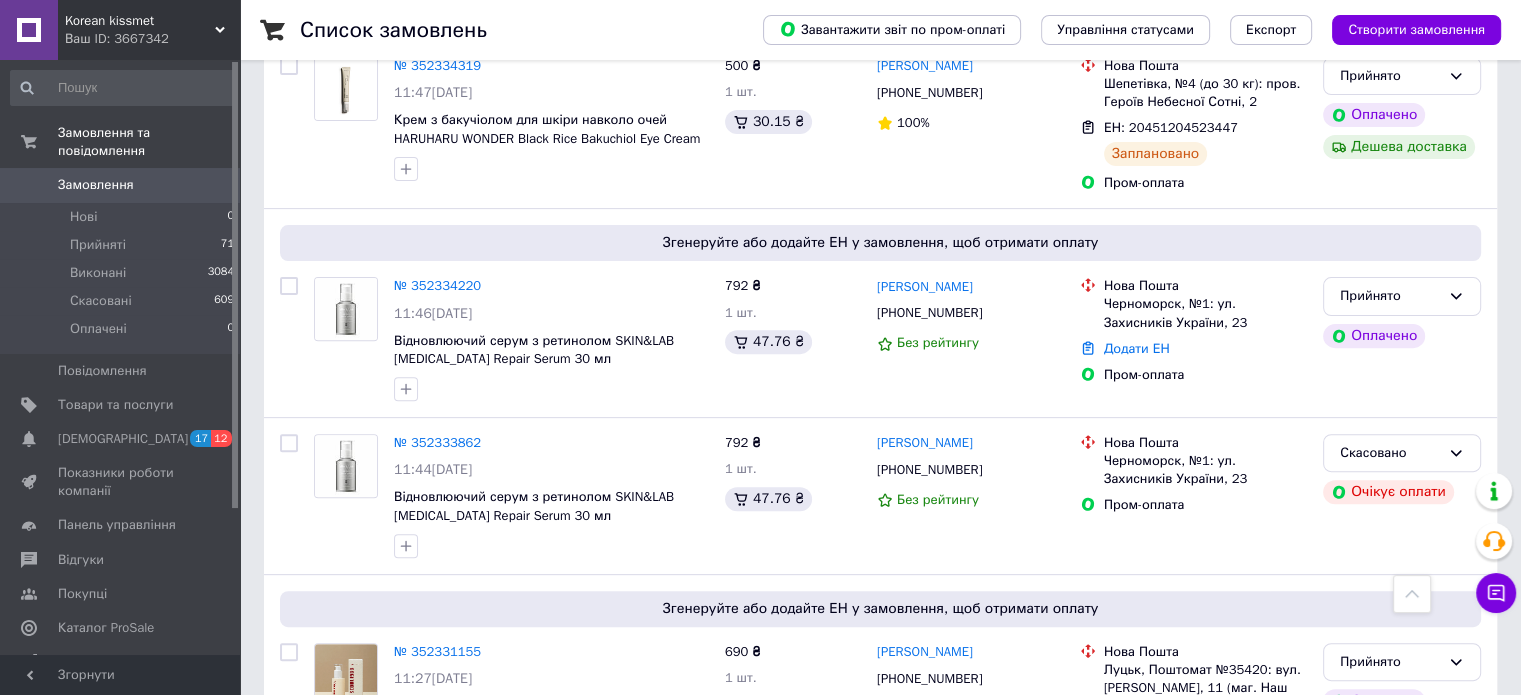 scroll, scrollTop: 628, scrollLeft: 0, axis: vertical 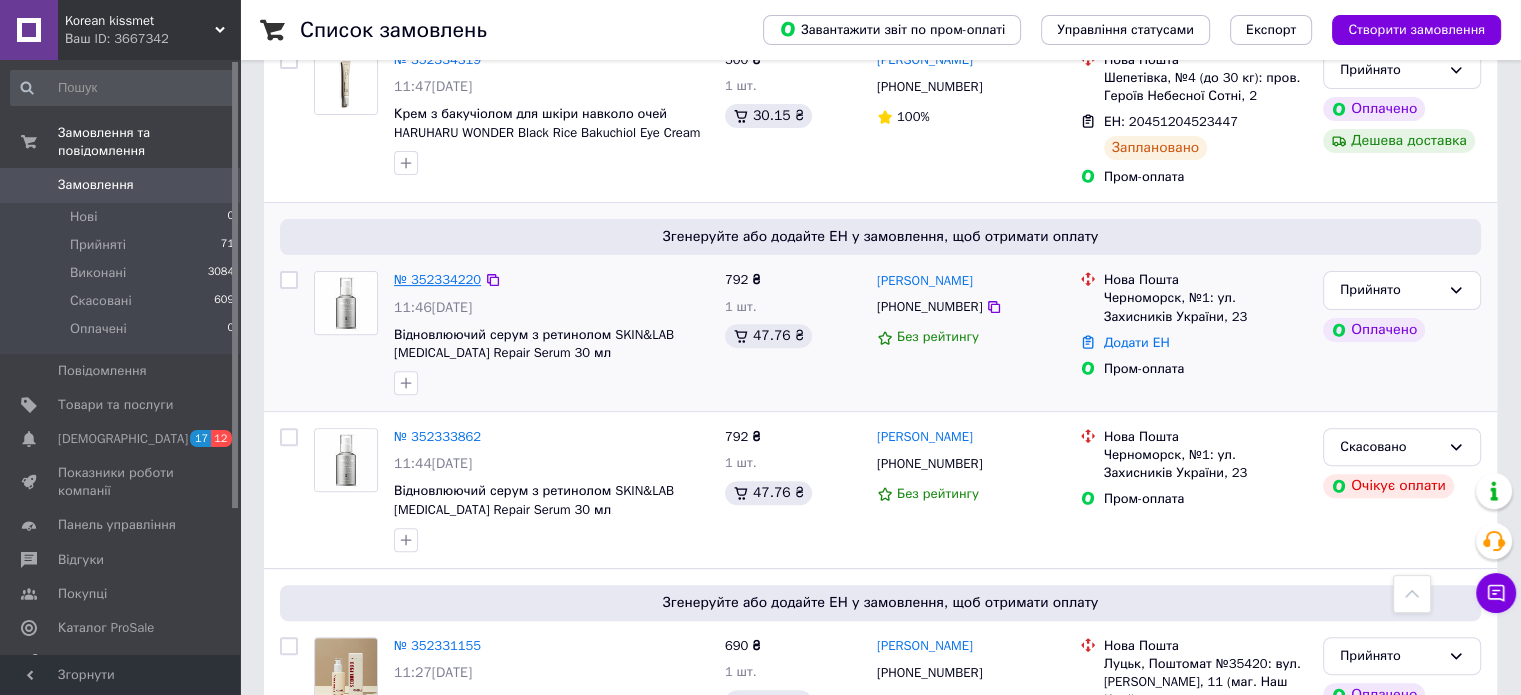 click on "№ 352334220" at bounding box center (437, 279) 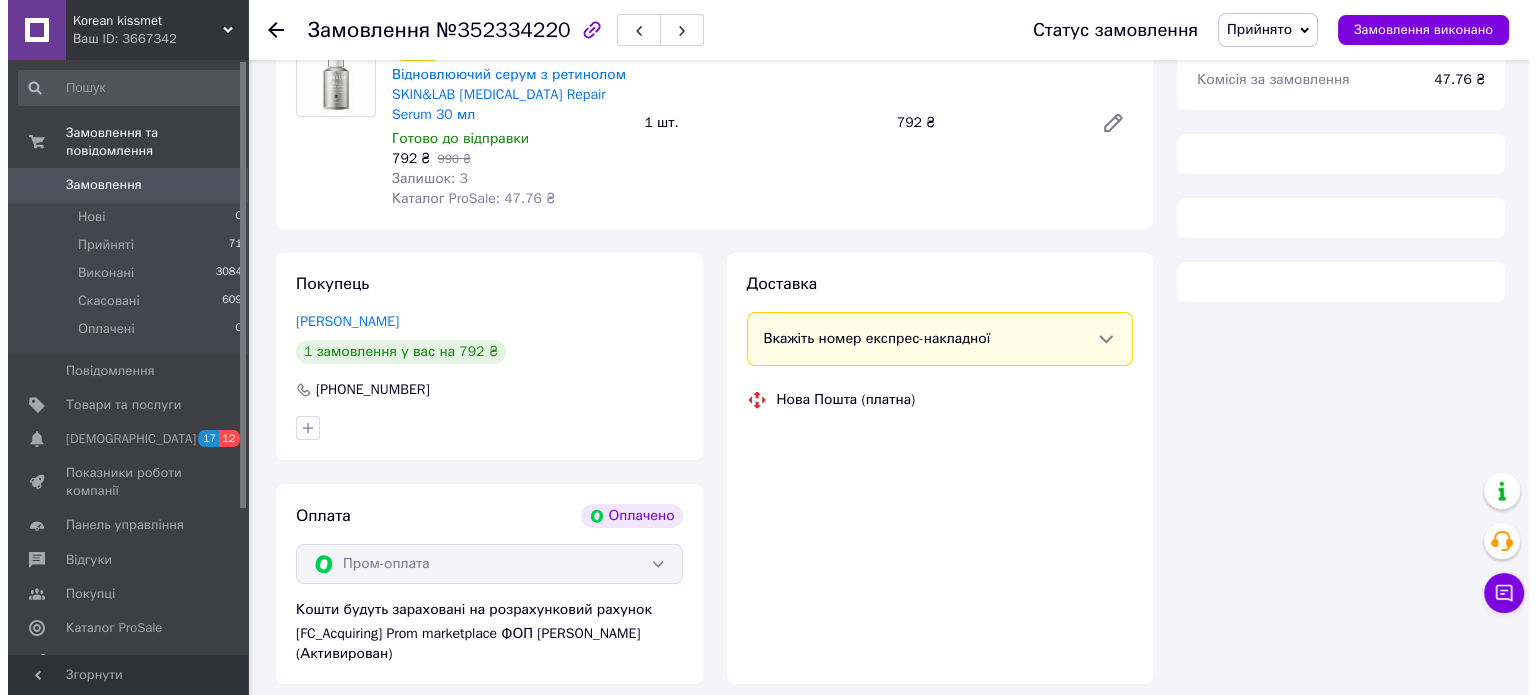 scroll, scrollTop: 628, scrollLeft: 0, axis: vertical 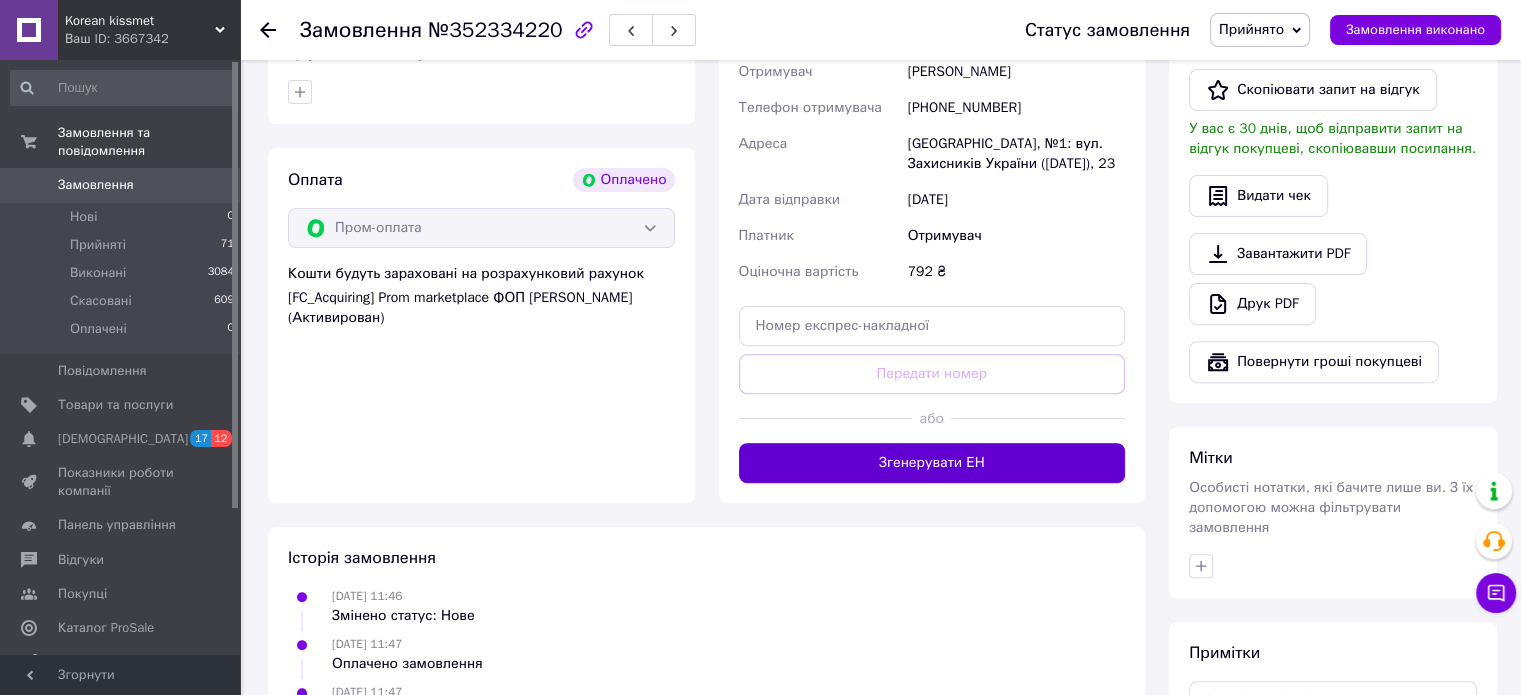 click on "Згенерувати ЕН" at bounding box center [932, 463] 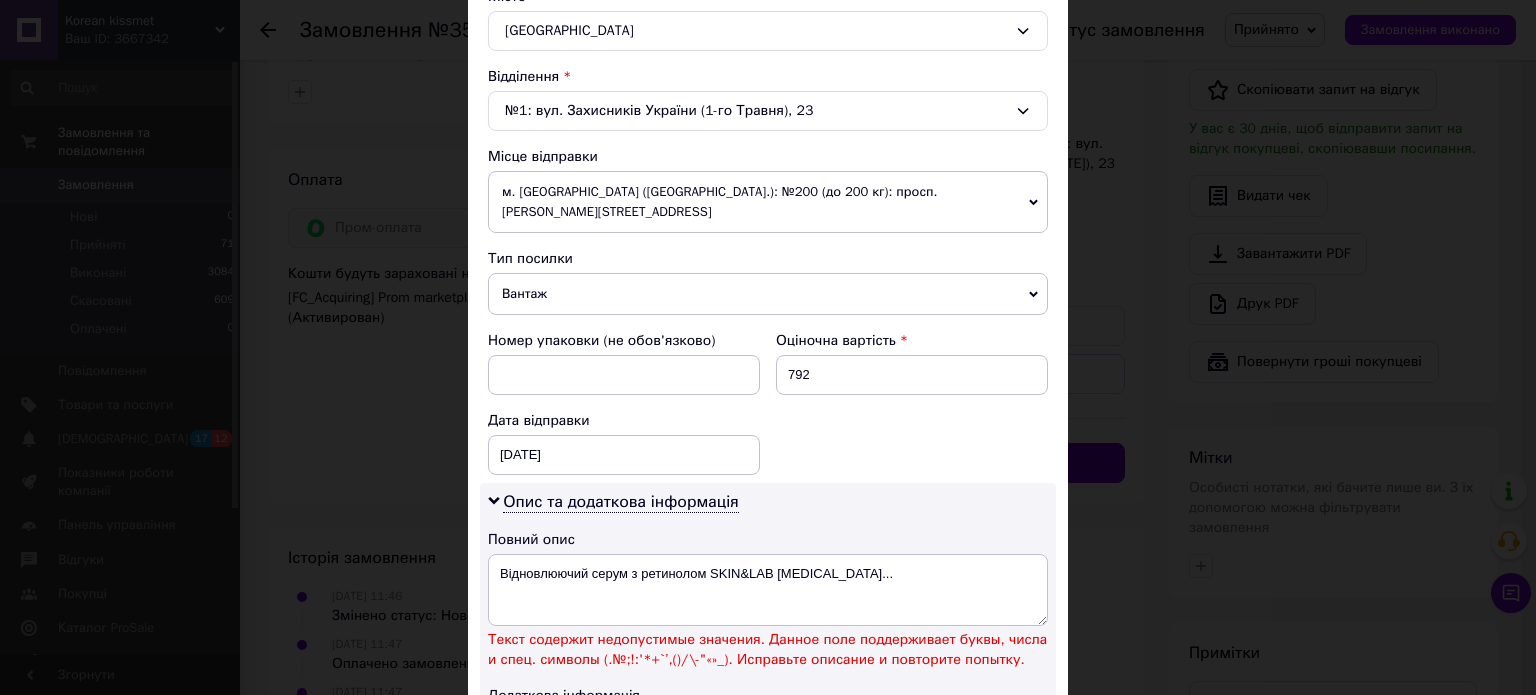 scroll, scrollTop: 605, scrollLeft: 0, axis: vertical 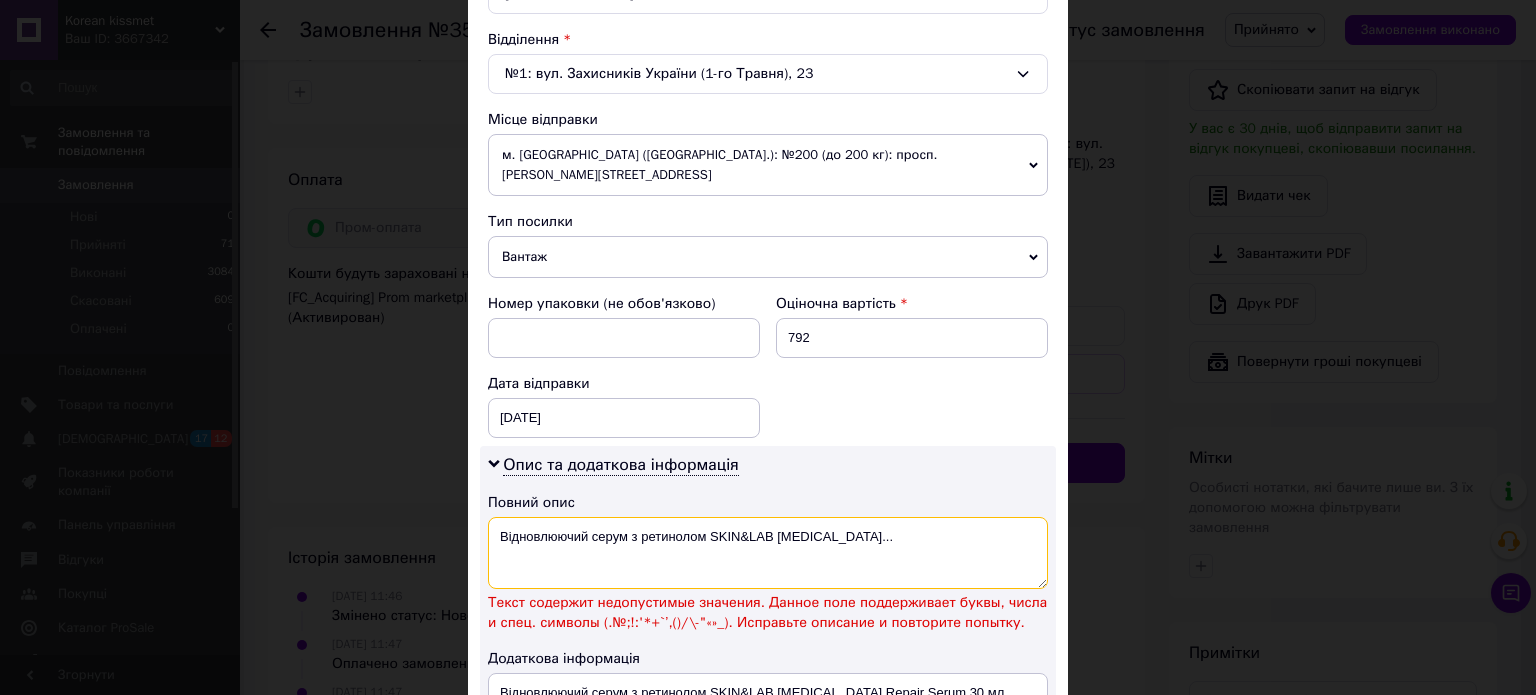 click on "Відновлюючий серум з ретинолом SKIN&LAB Retinol..." at bounding box center (768, 553) 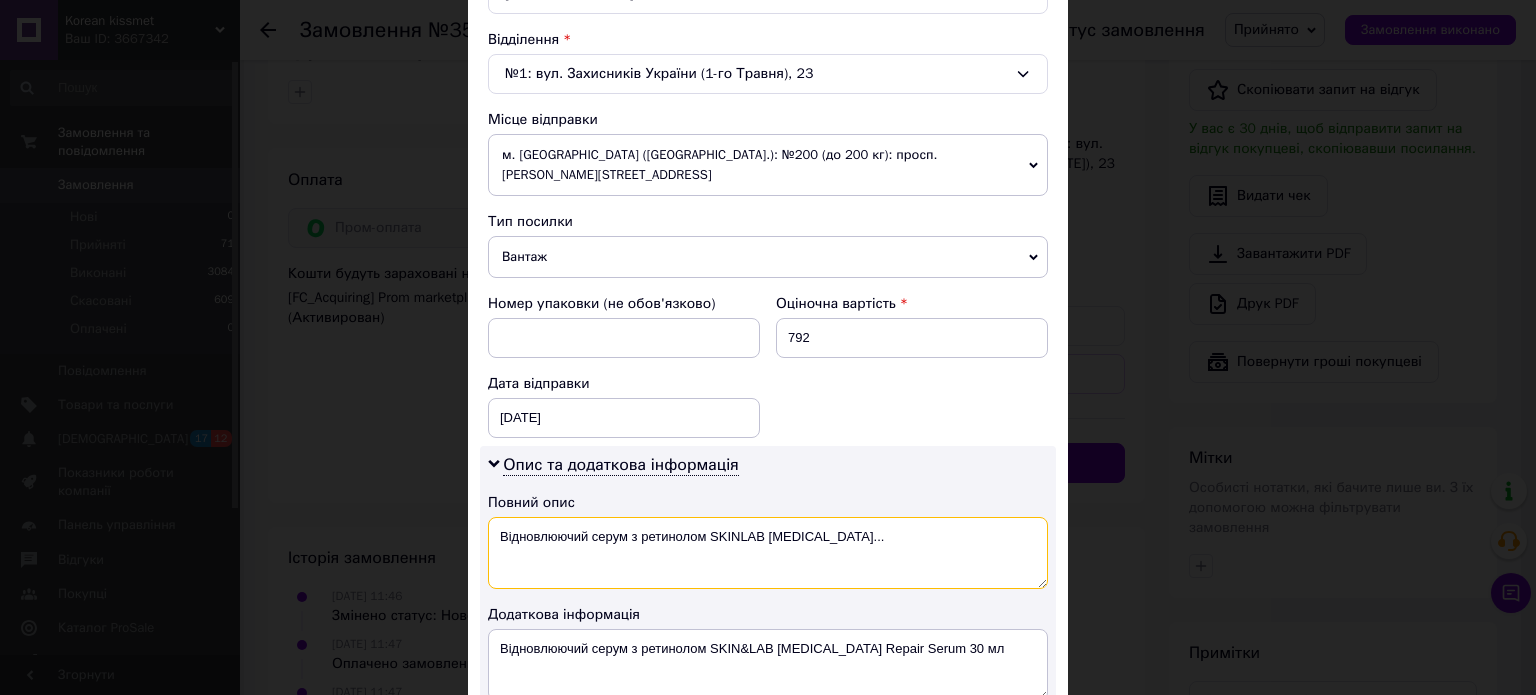 scroll, scrollTop: 0, scrollLeft: 0, axis: both 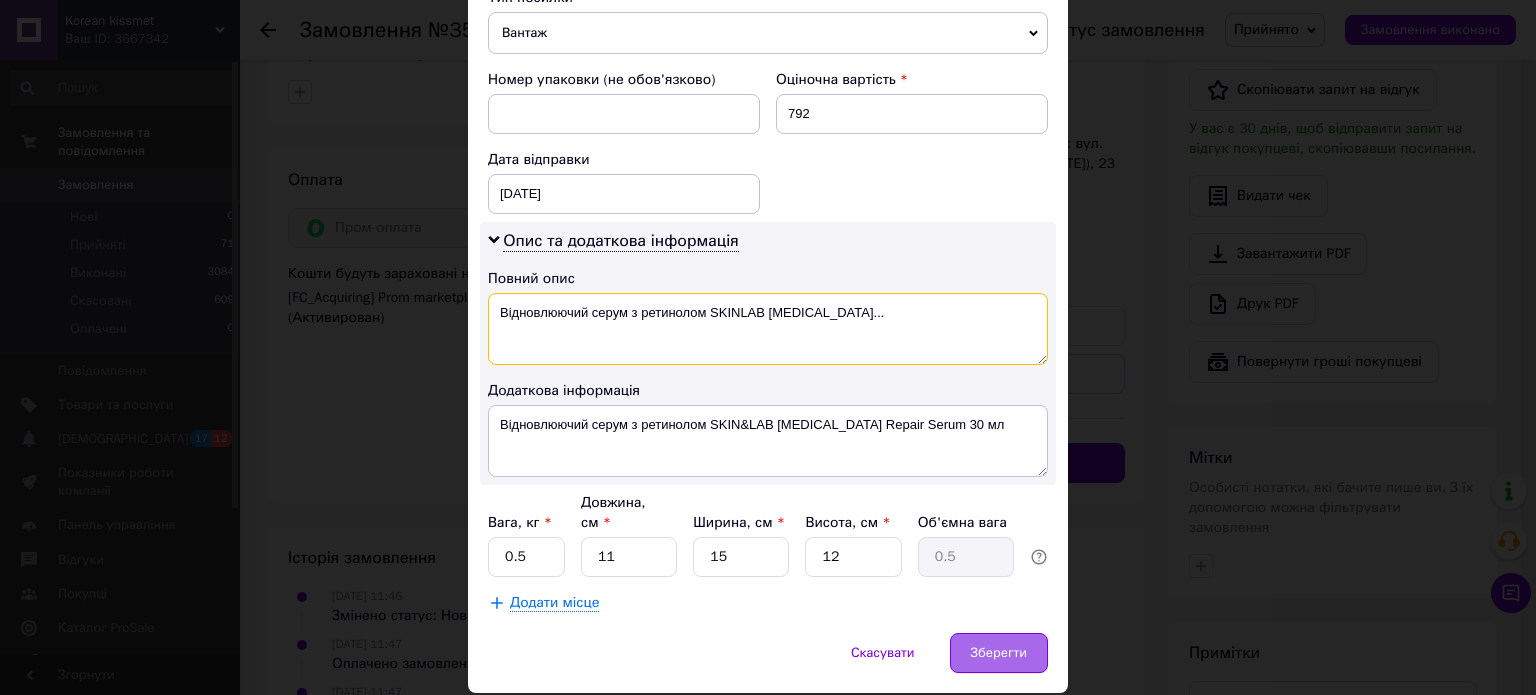 type on "Відновлюючий серум з ретинолом SKINLAB Retinol..." 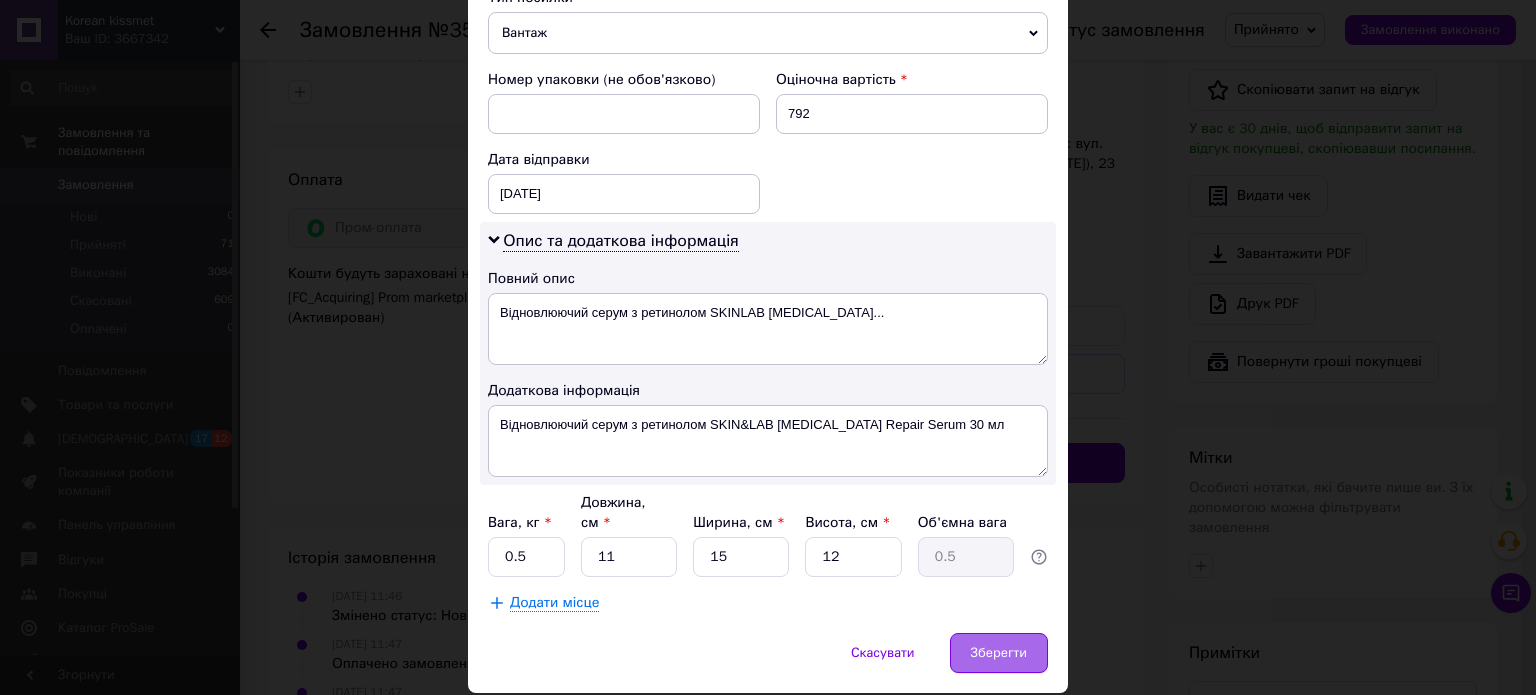 click on "Зберегти" at bounding box center [999, 653] 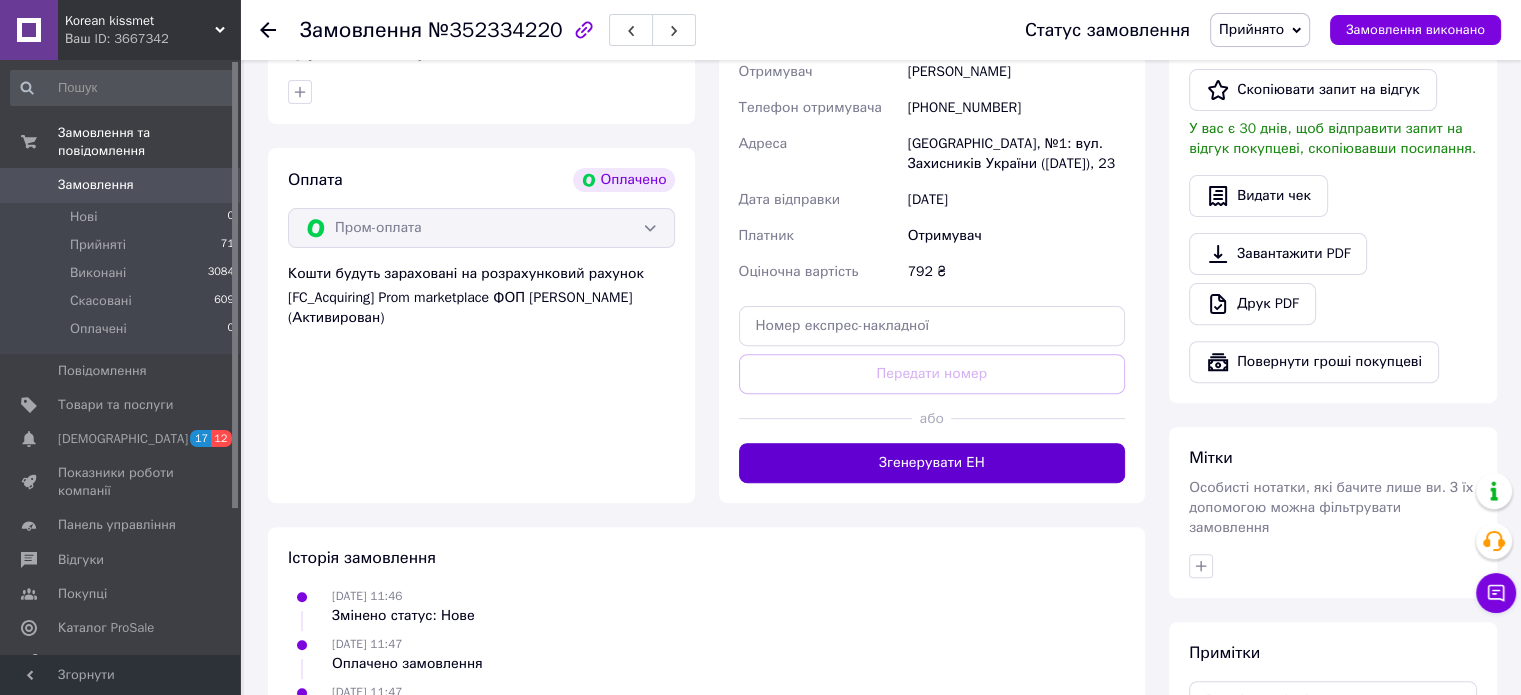 click on "Згенерувати ЕН" at bounding box center [932, 463] 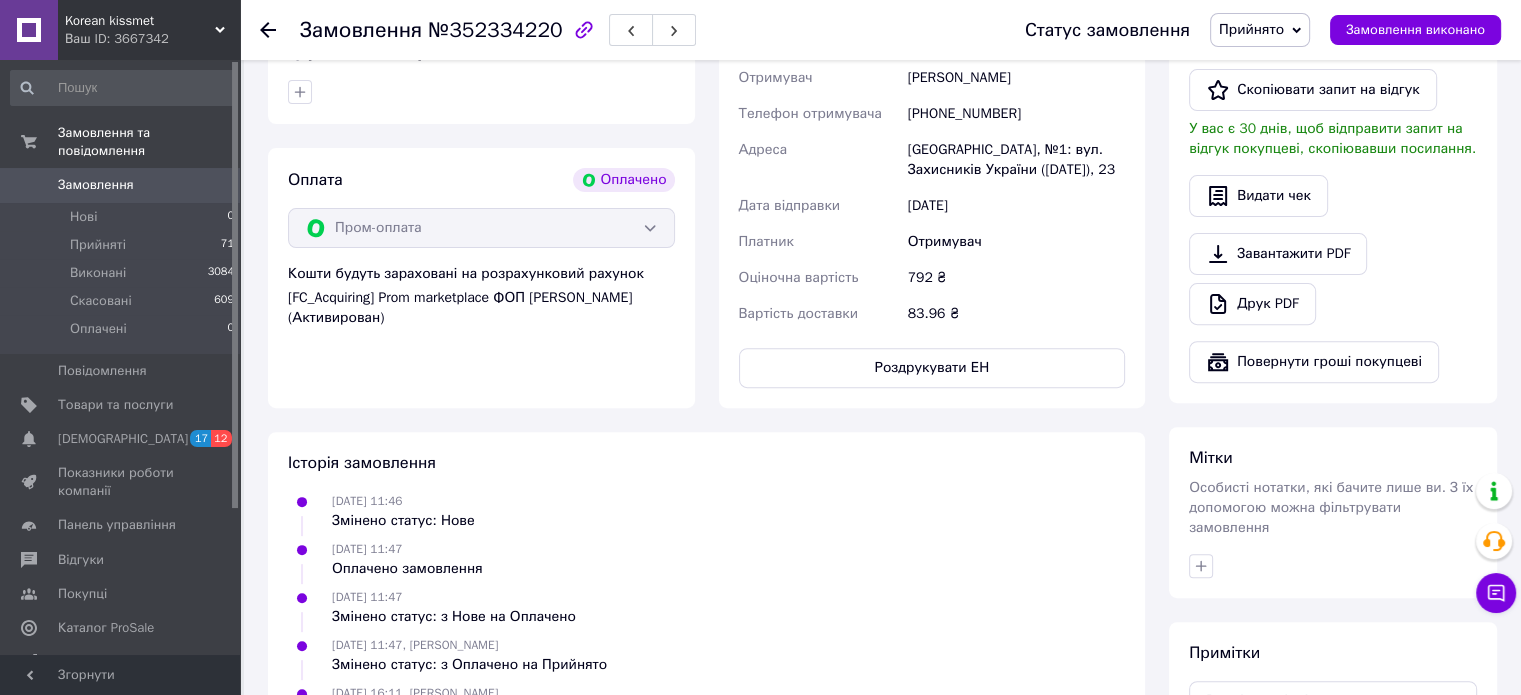click 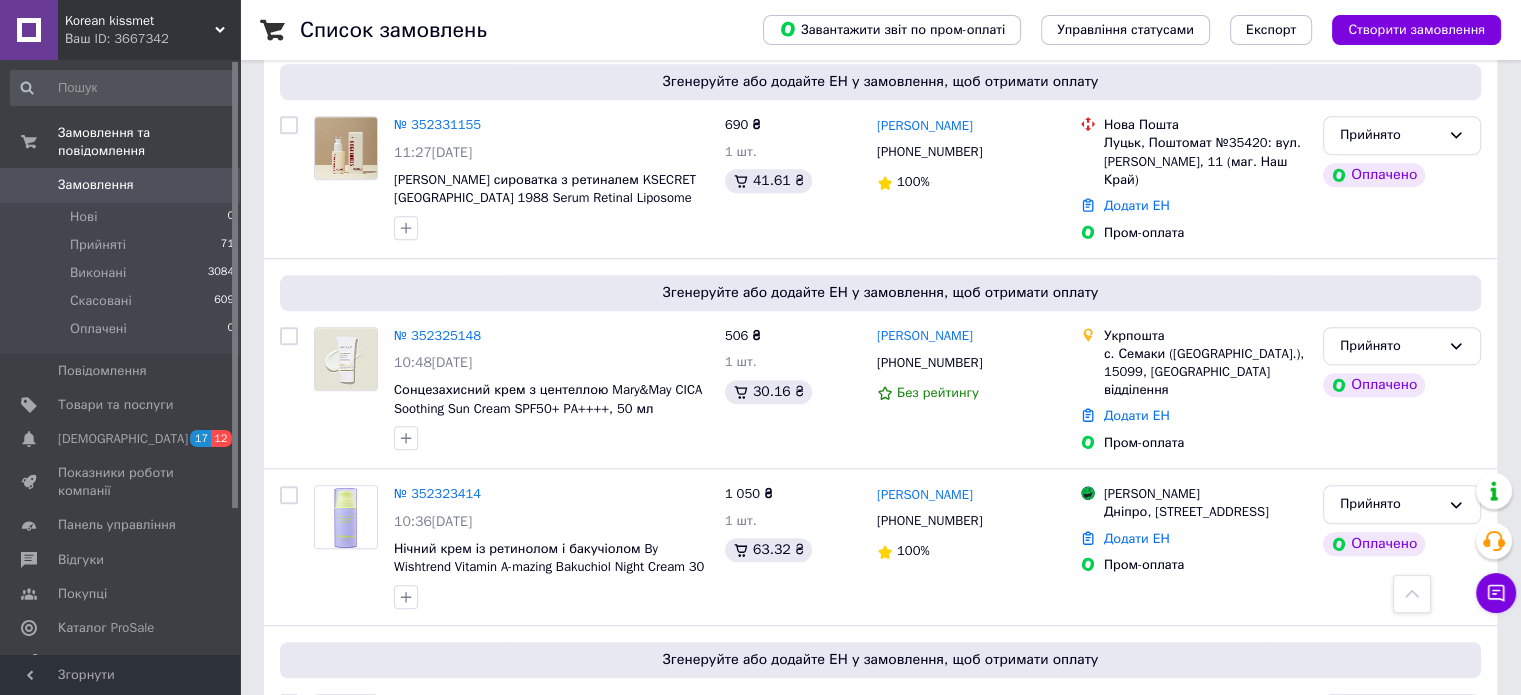 scroll, scrollTop: 1200, scrollLeft: 0, axis: vertical 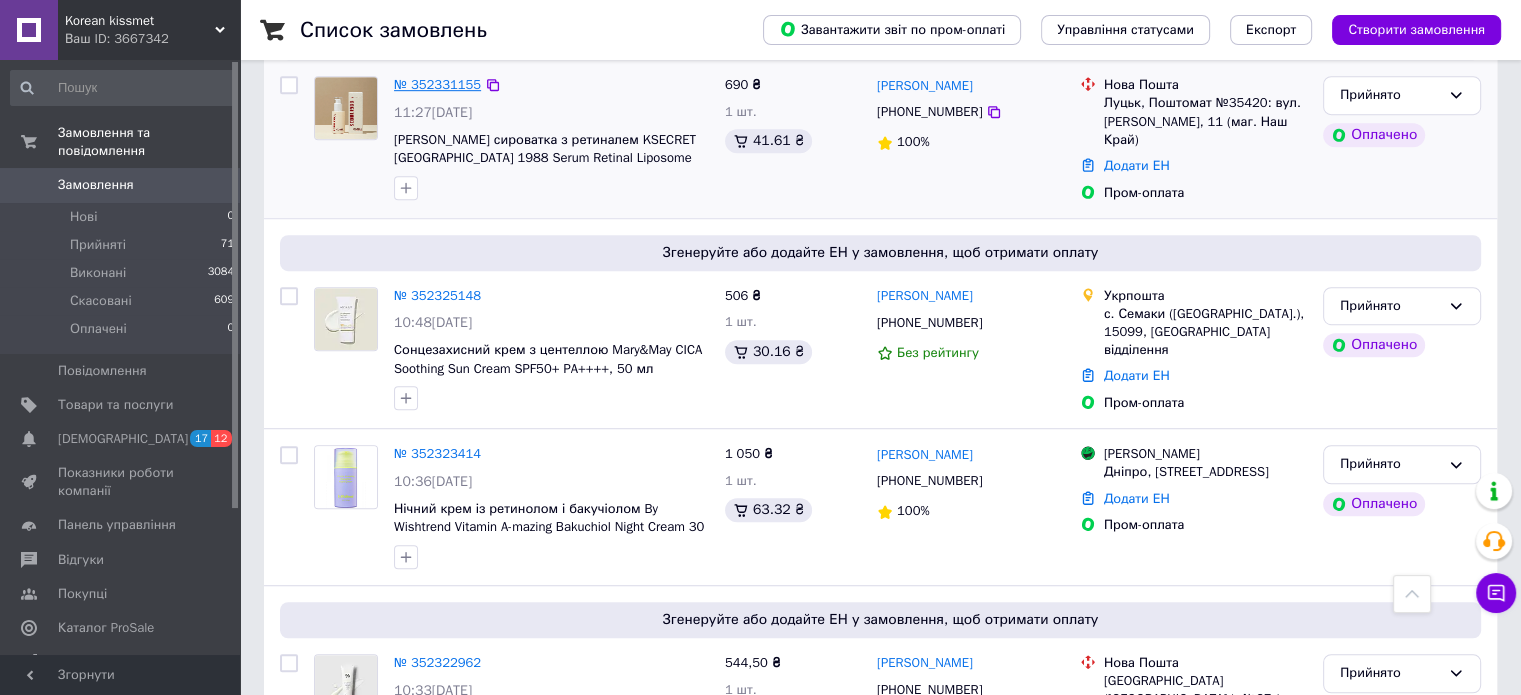 click on "№ 352331155" at bounding box center [437, 84] 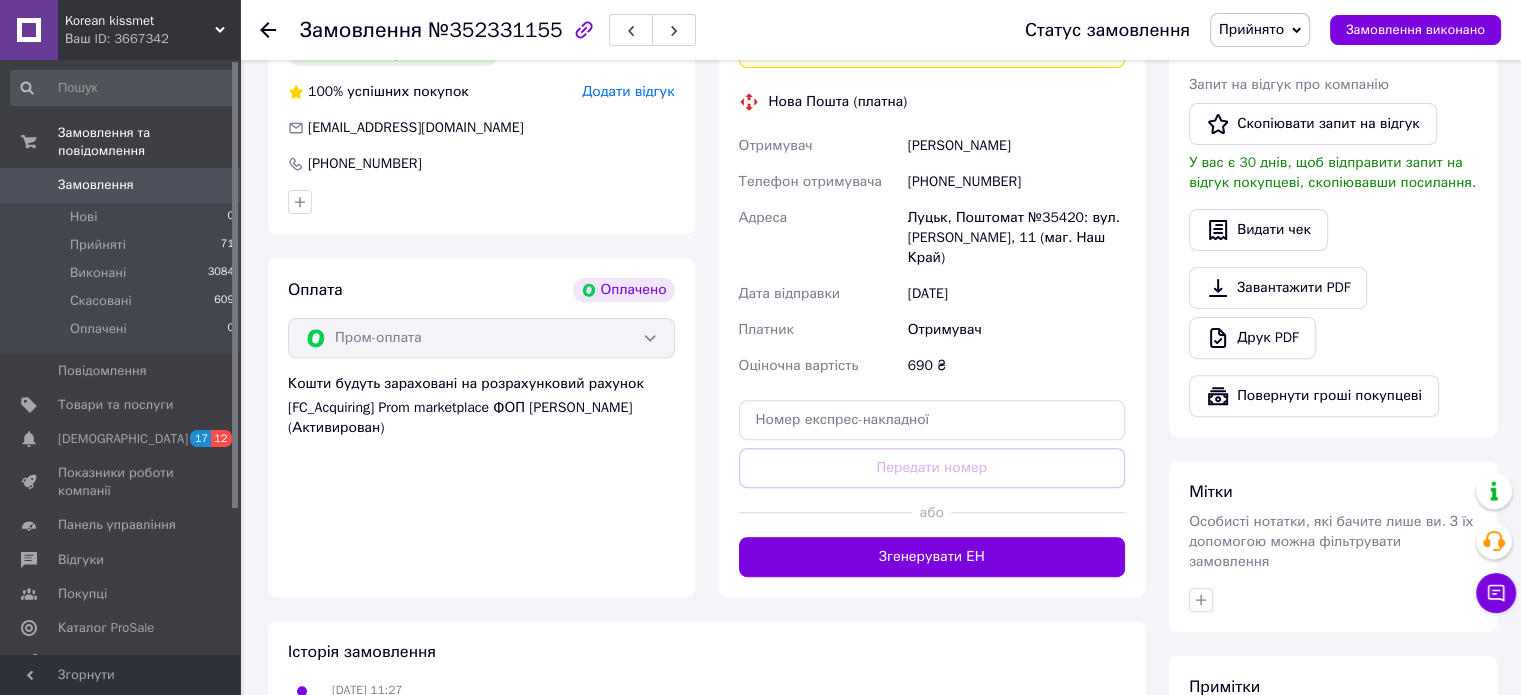 scroll, scrollTop: 600, scrollLeft: 0, axis: vertical 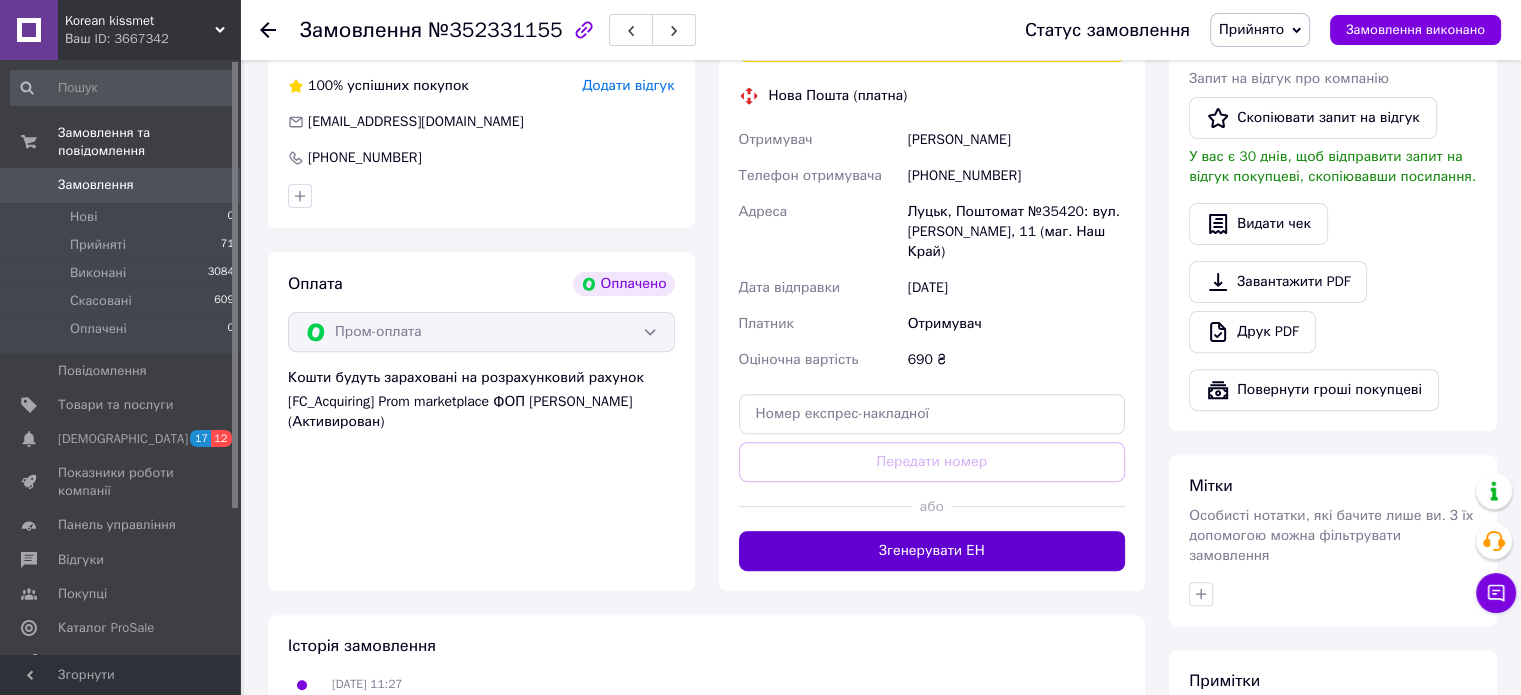 click on "Згенерувати ЕН" at bounding box center (932, 551) 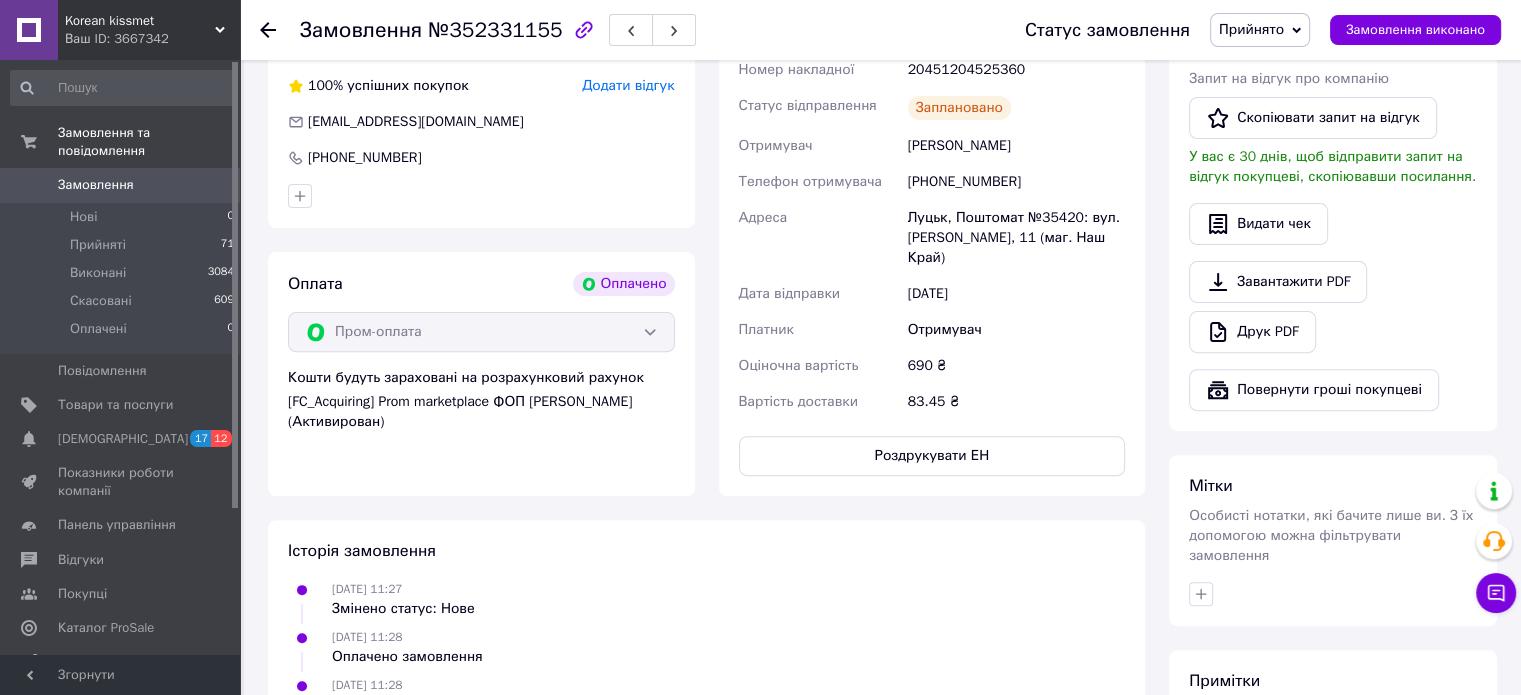 click 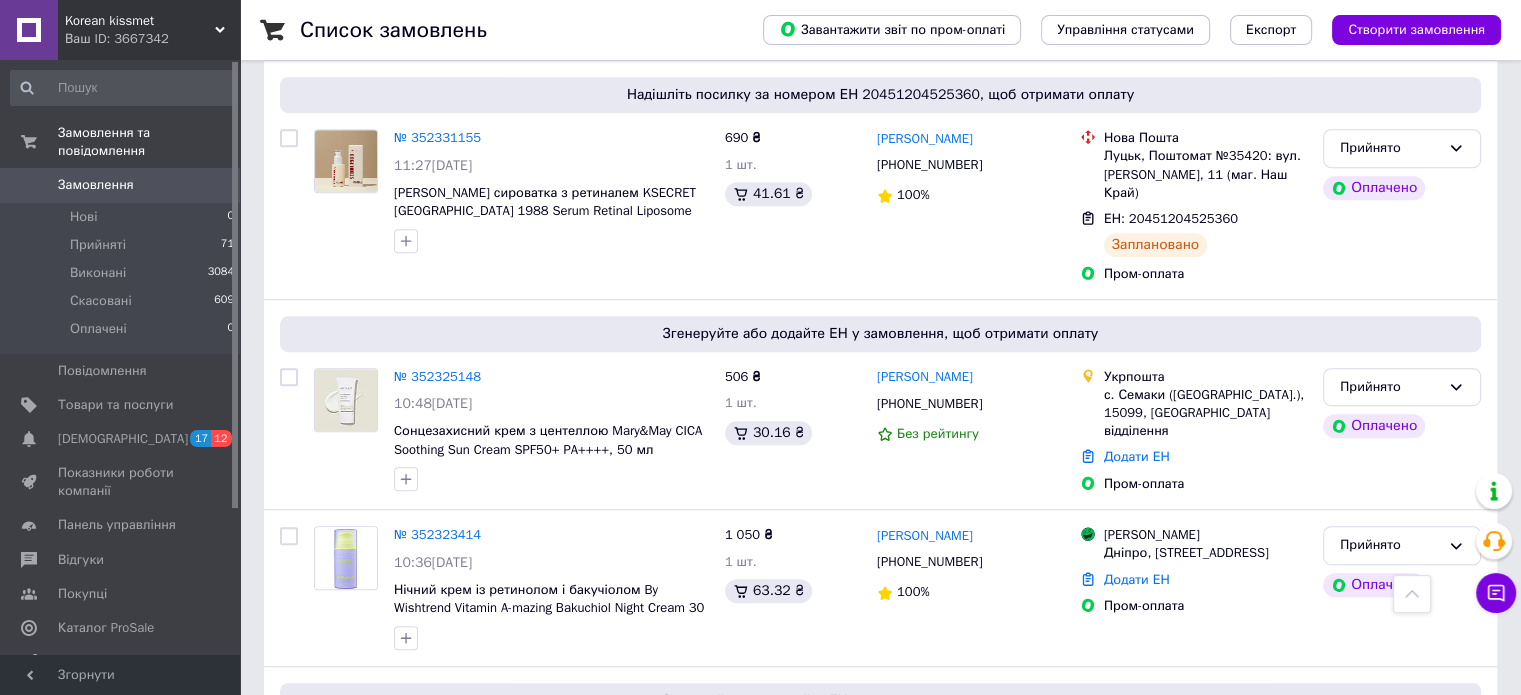 scroll, scrollTop: 1160, scrollLeft: 0, axis: vertical 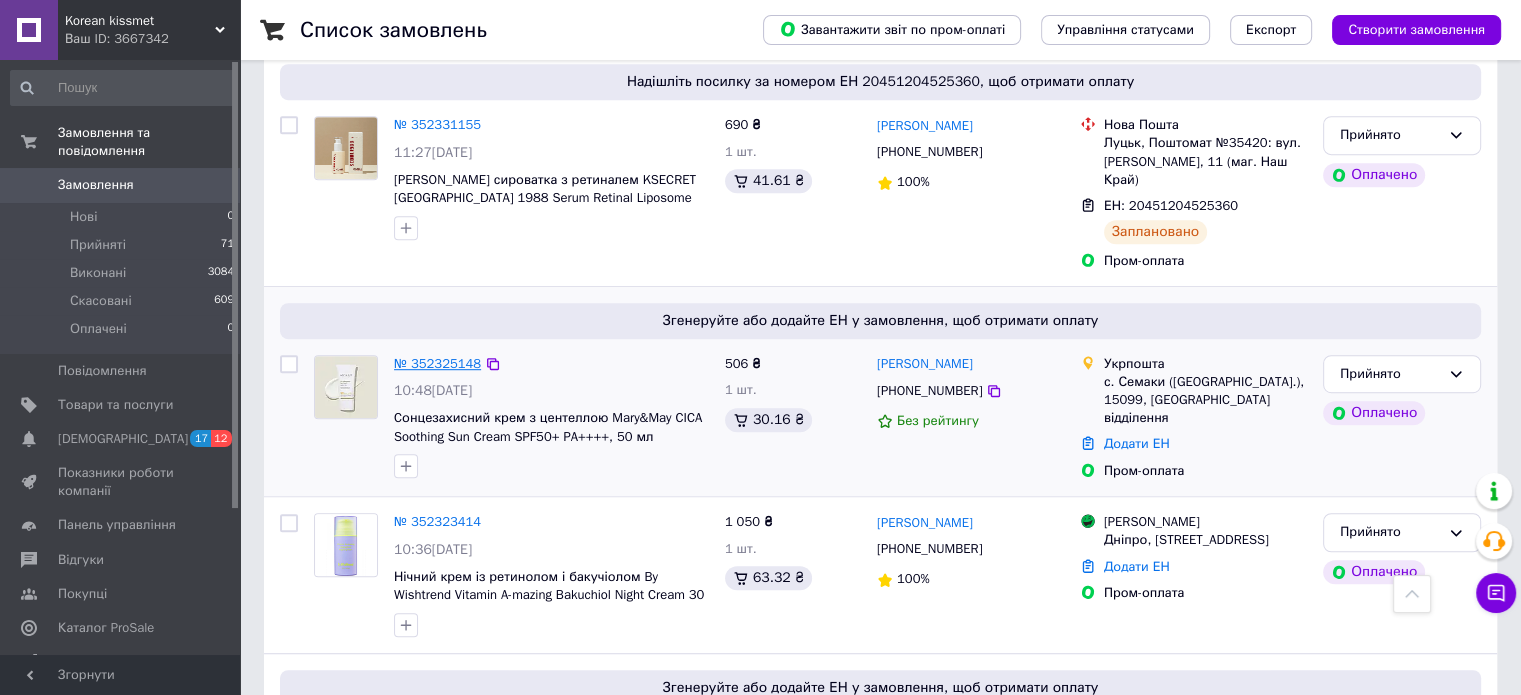 click on "№ 352325148" at bounding box center (437, 363) 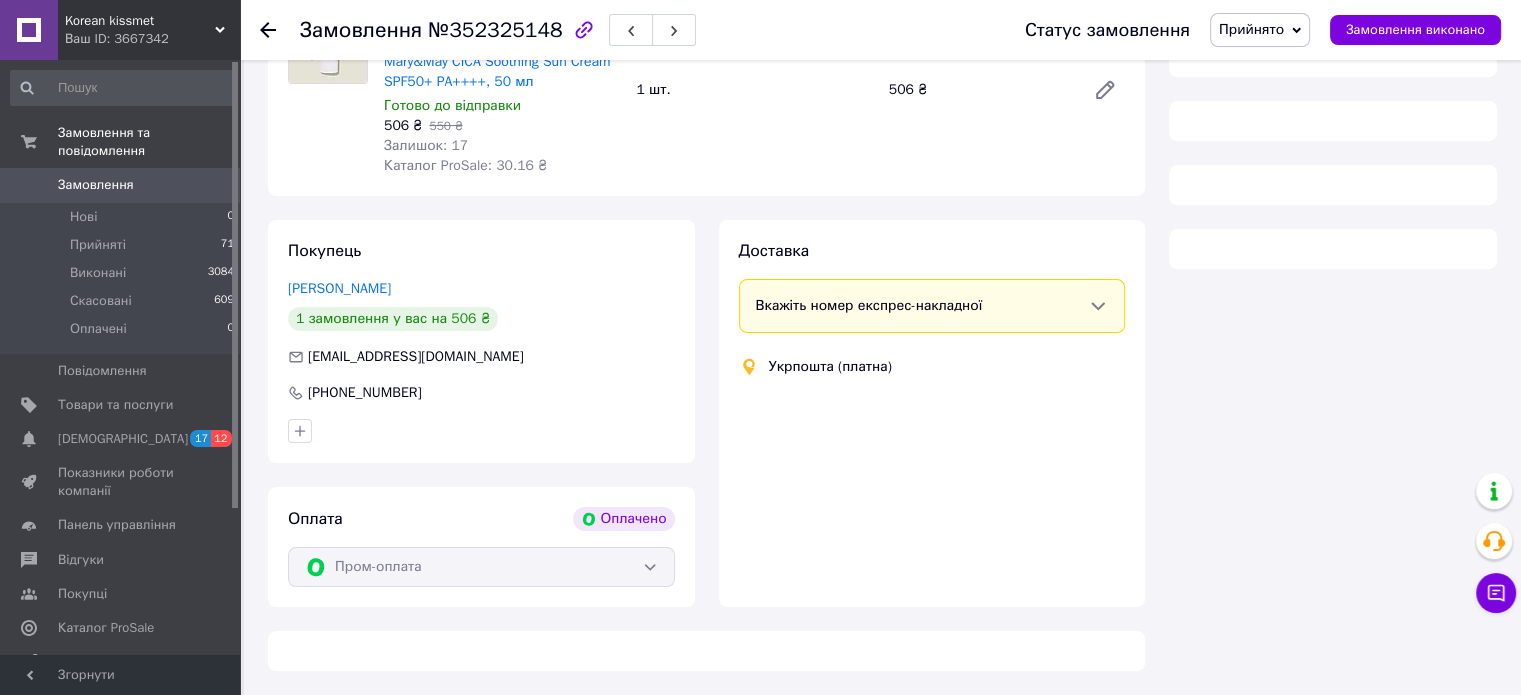 scroll, scrollTop: 822, scrollLeft: 0, axis: vertical 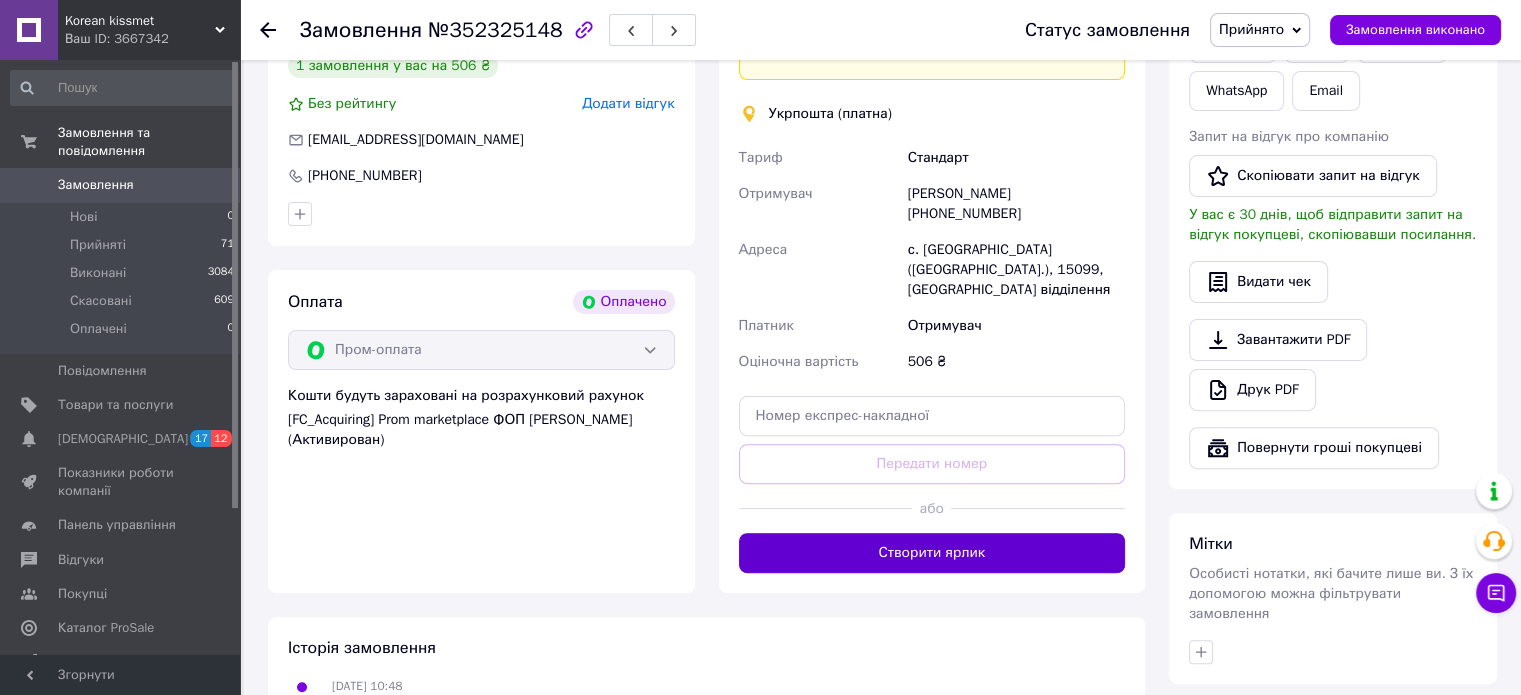 click on "Створити ярлик" at bounding box center [932, 553] 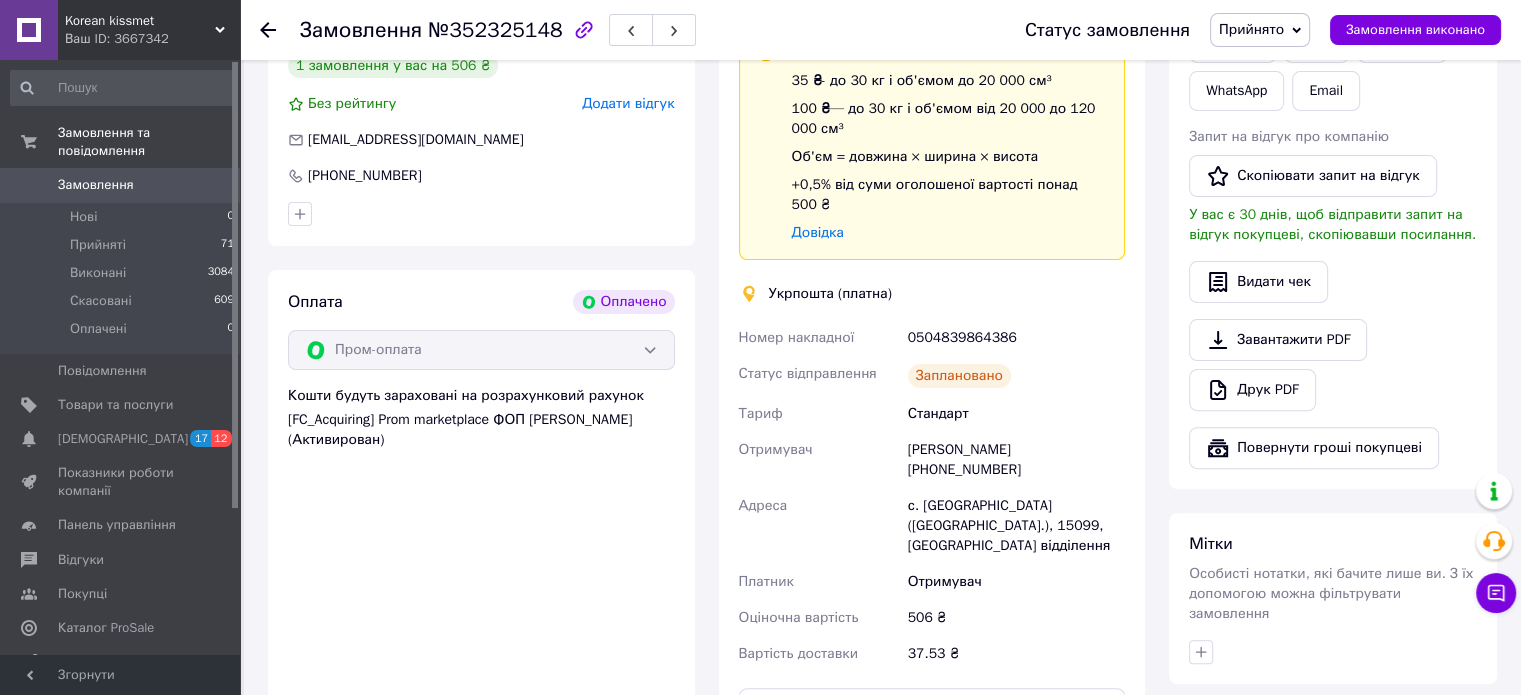 click 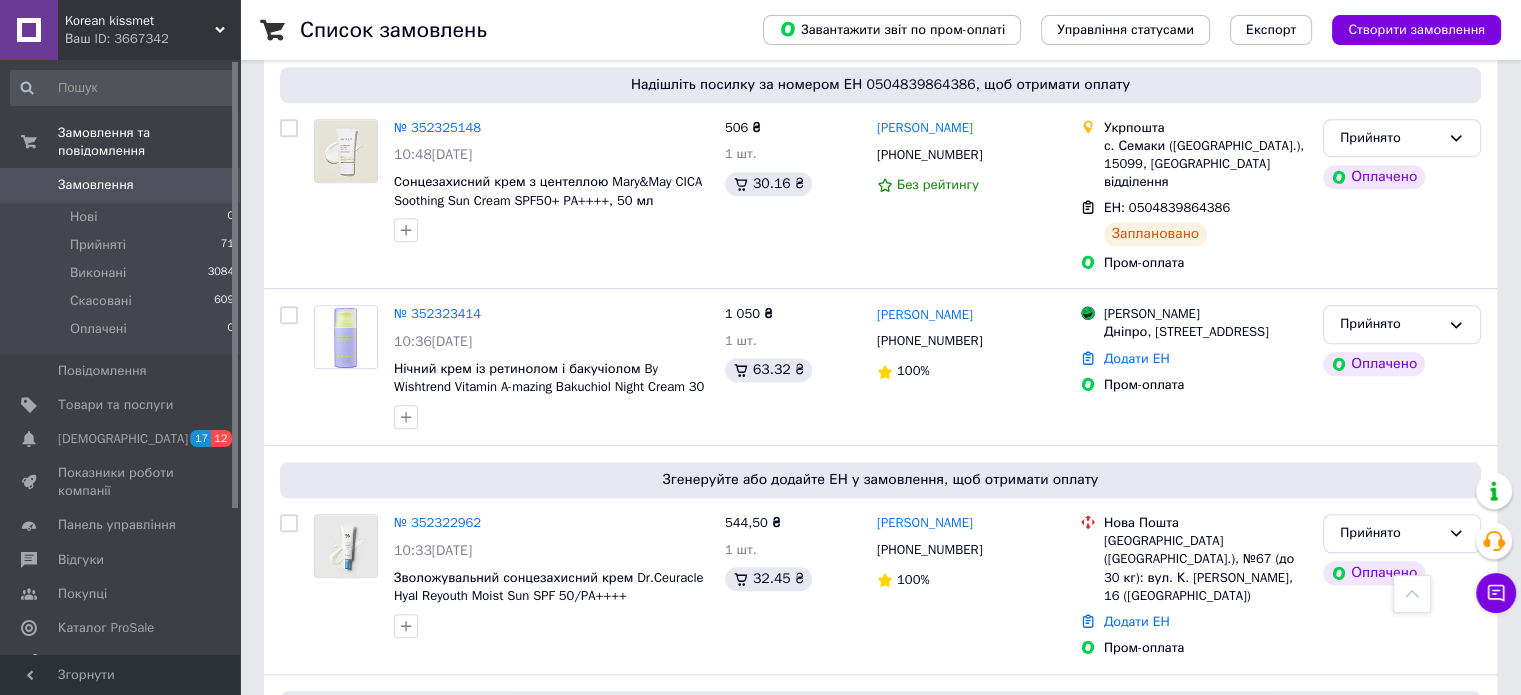 scroll, scrollTop: 1400, scrollLeft: 0, axis: vertical 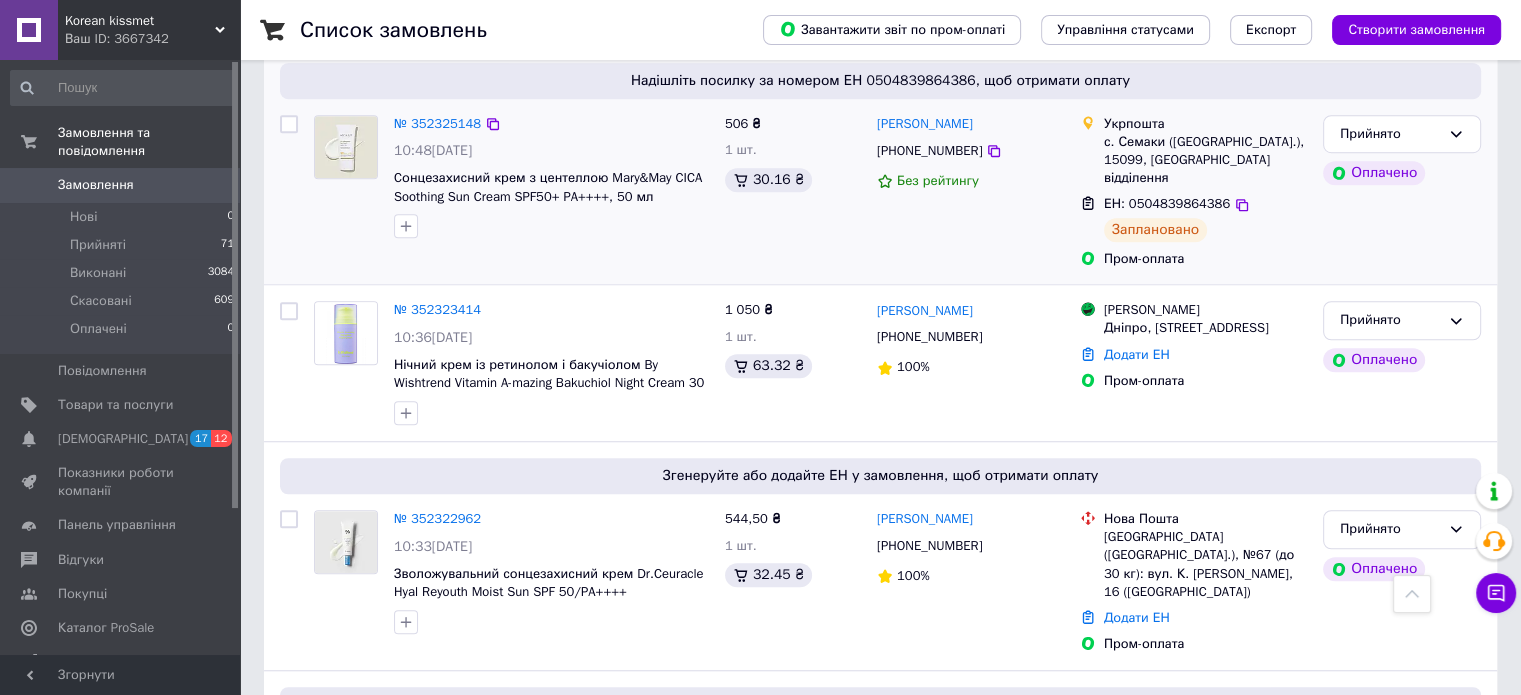 drag, startPoint x: 265, startPoint y: 23, endPoint x: 851, endPoint y: 231, distance: 621.8199 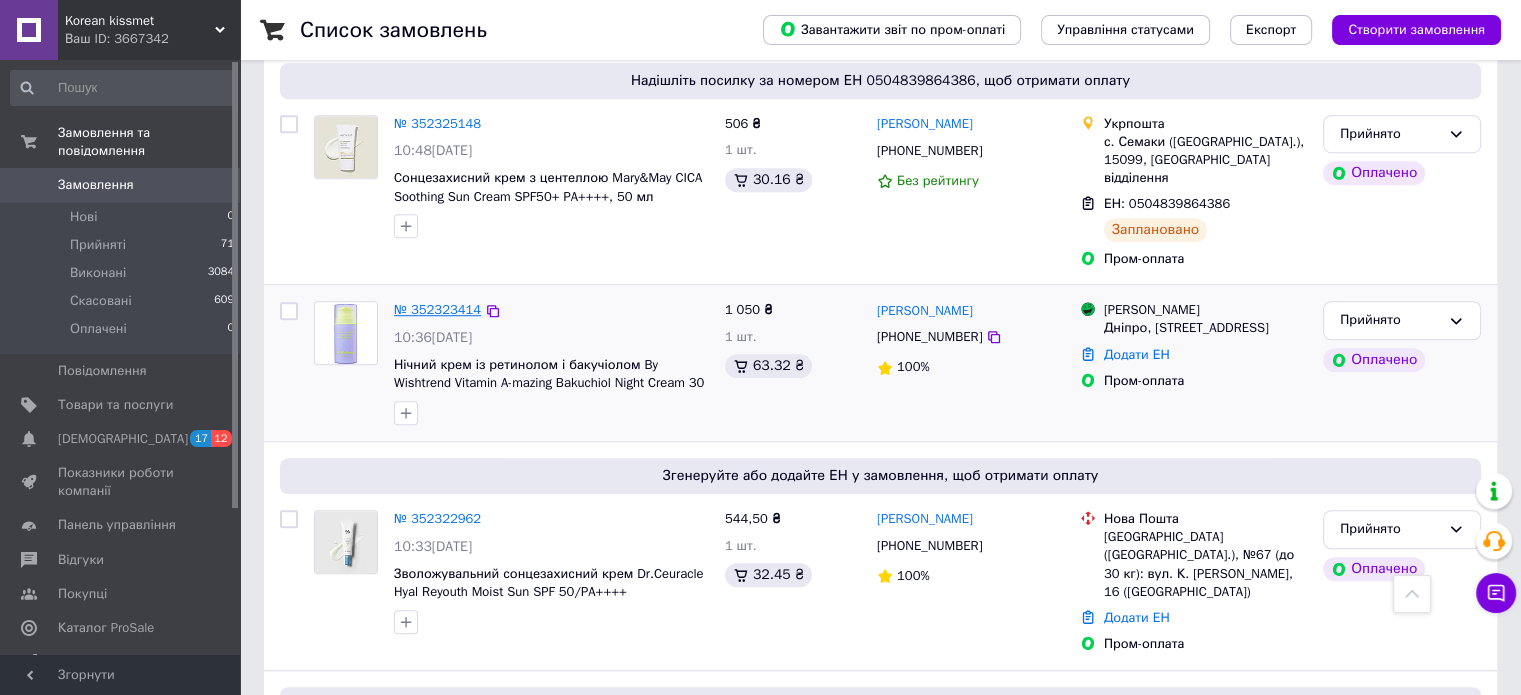 click on "№ 352323414" at bounding box center (437, 309) 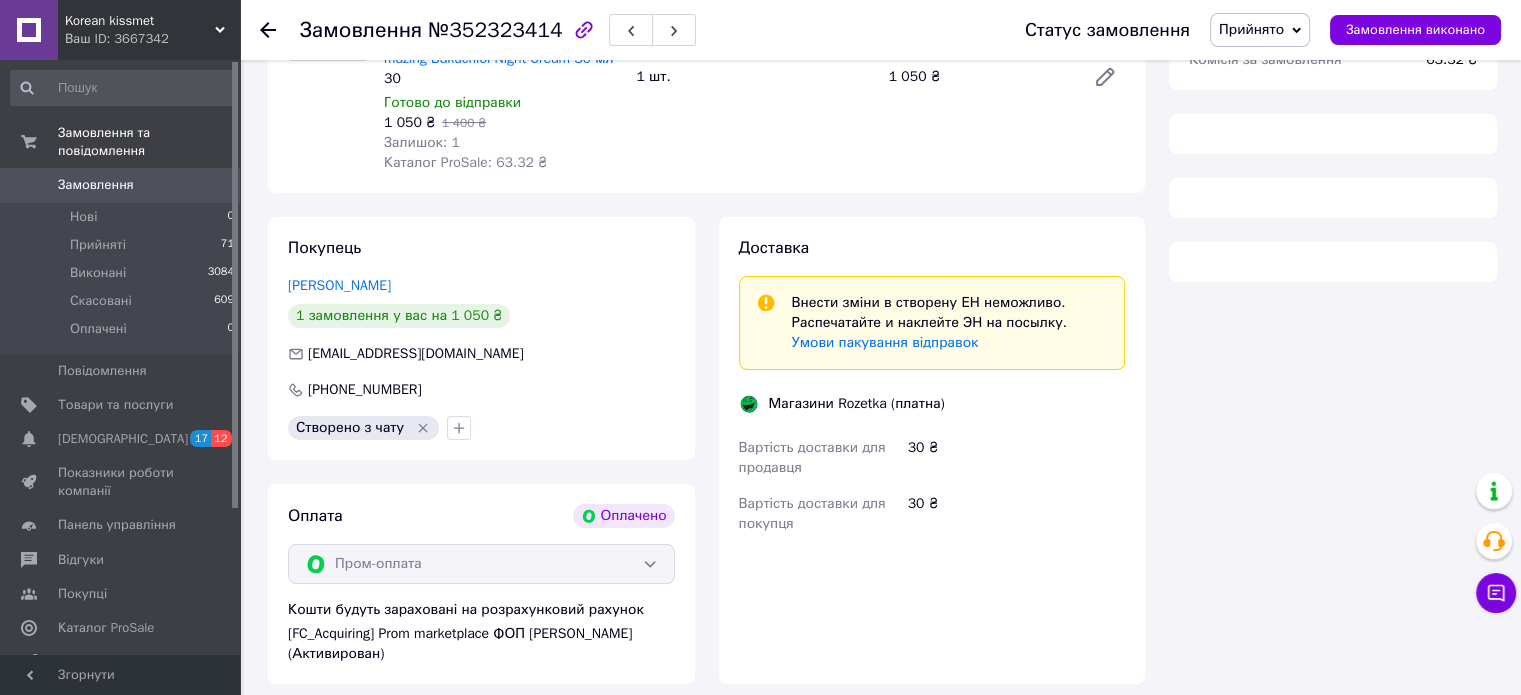 scroll, scrollTop: 1076, scrollLeft: 0, axis: vertical 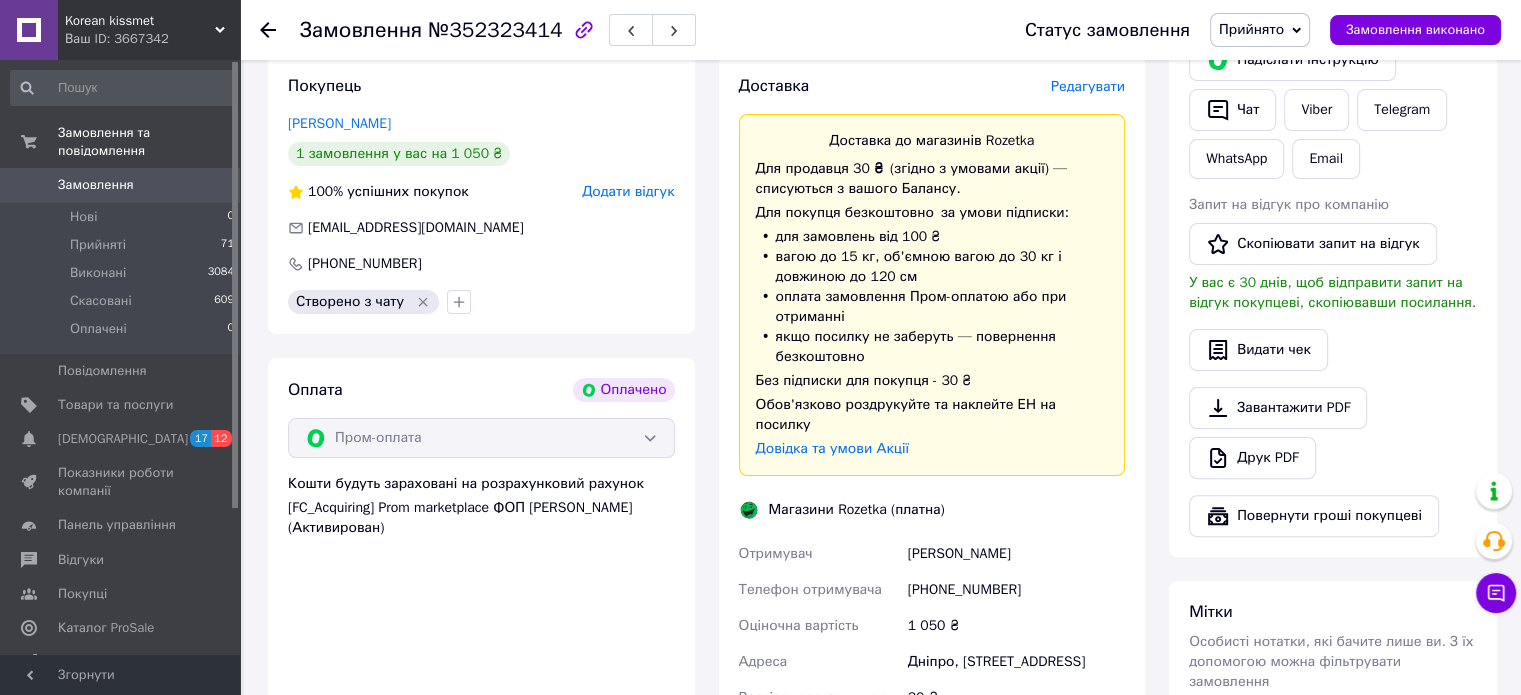 click on "Редагувати" at bounding box center (1088, 86) 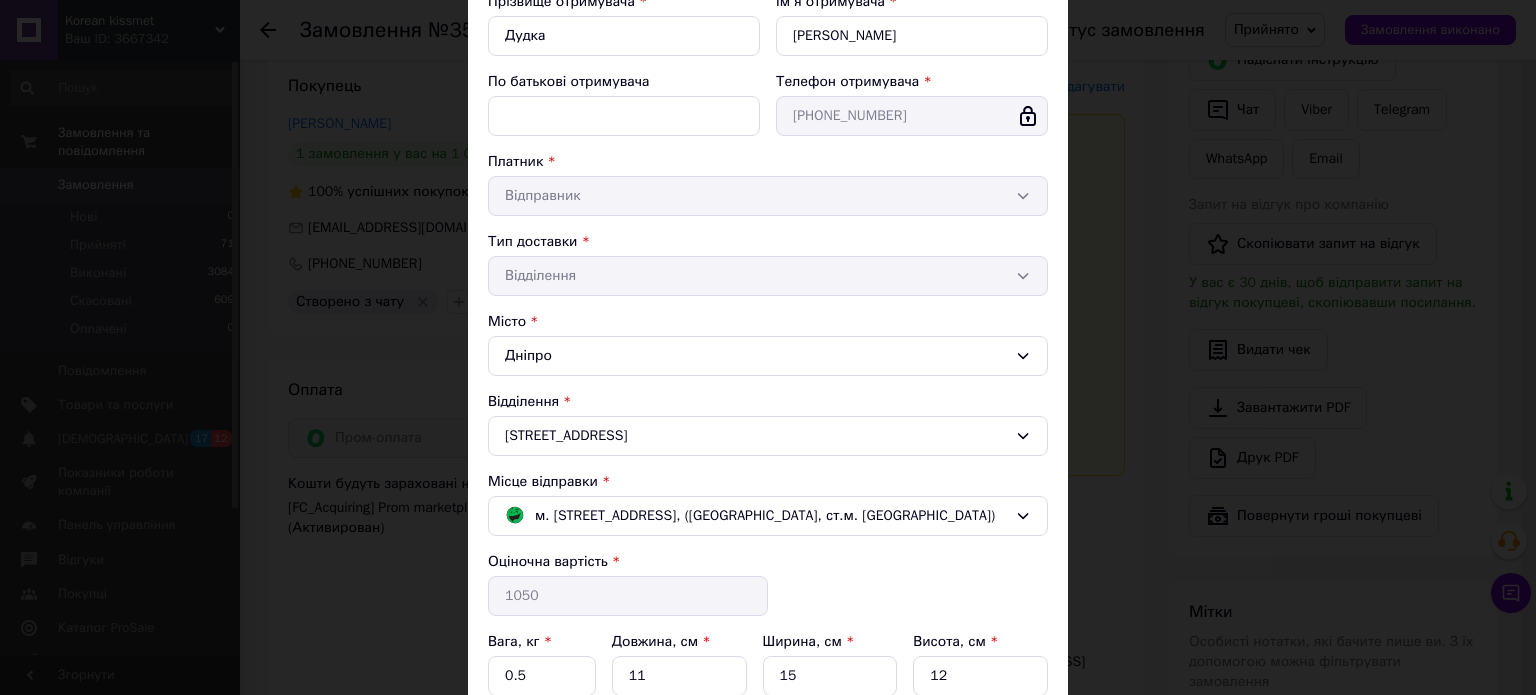 scroll, scrollTop: 248, scrollLeft: 0, axis: vertical 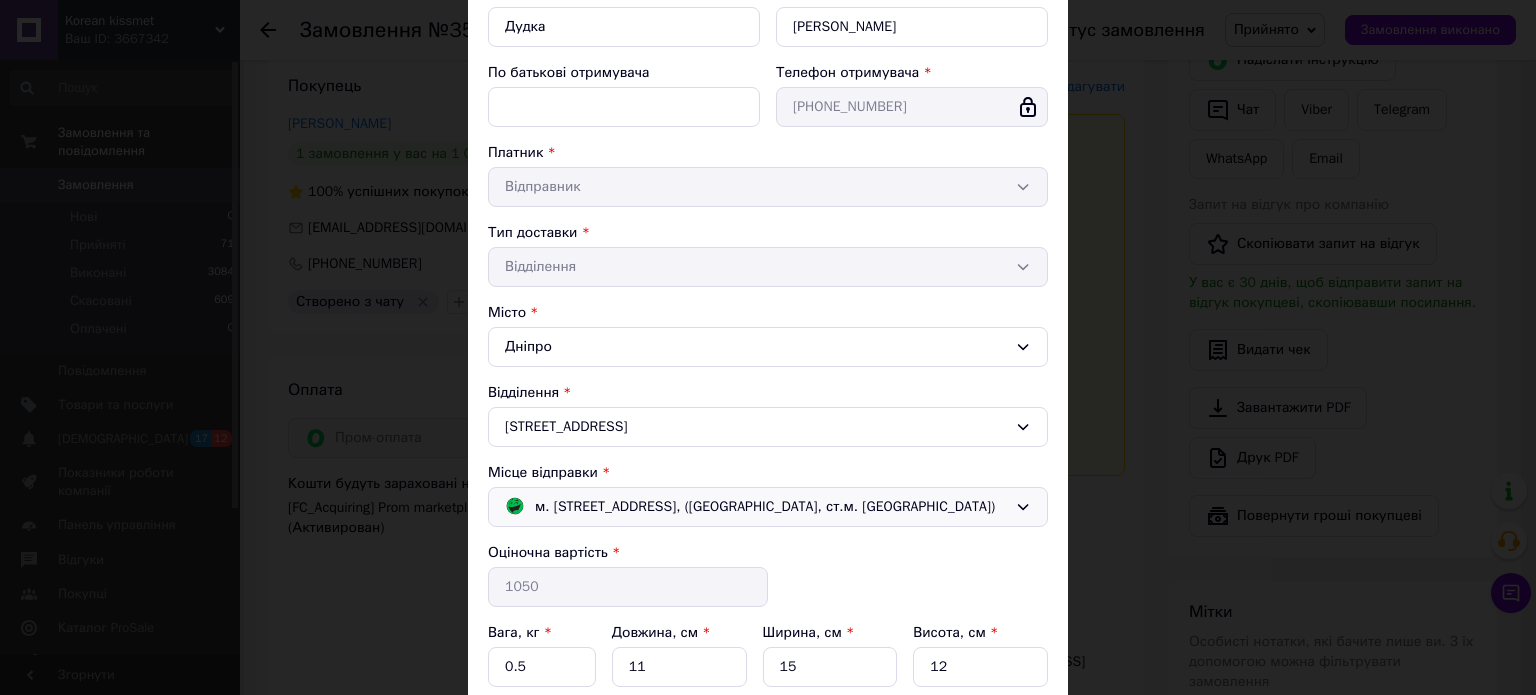 click on "м. Київ (Київська обл.); Гната Хоткевича вул., 1А, (ТЦ NOVUS, ст.м. Чернігівська)" at bounding box center (765, 507) 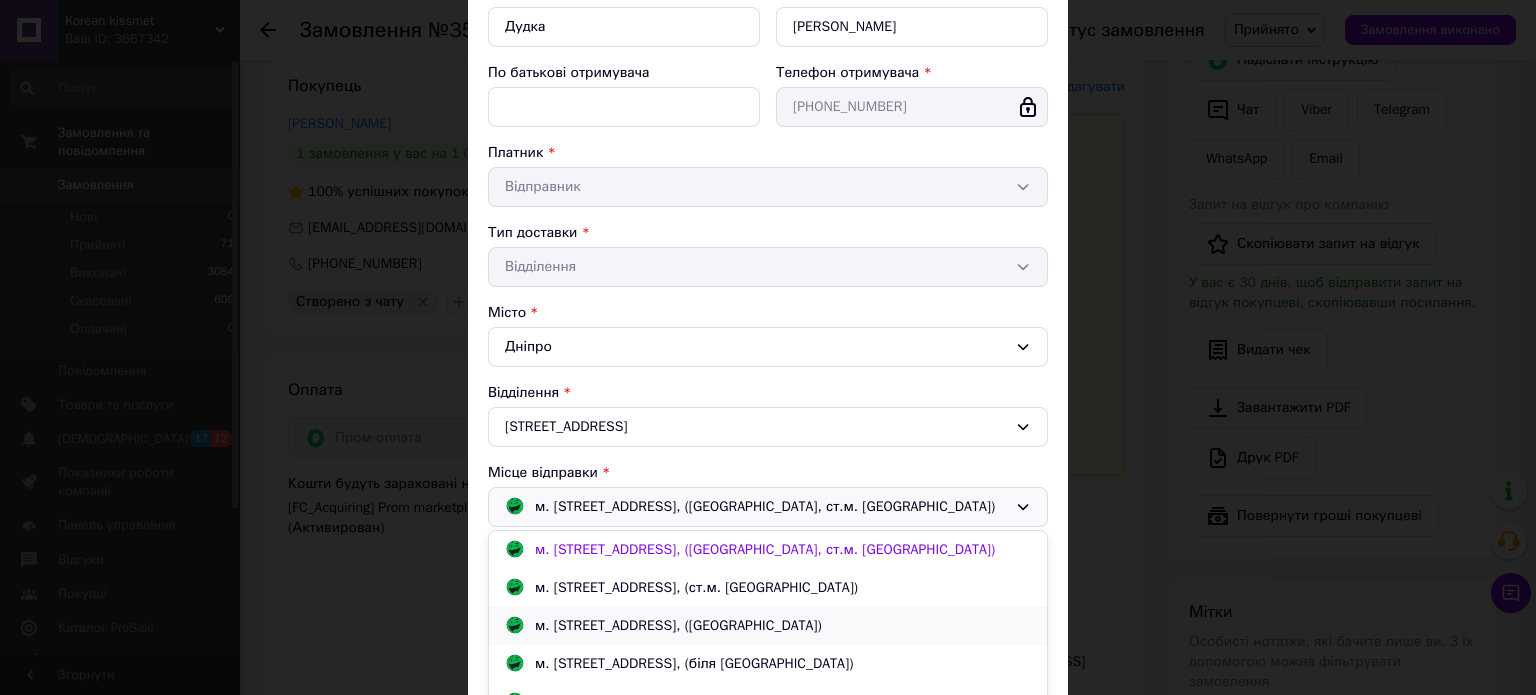 click on "м. Київ (Київська обл.); Харківське шосе, 2А, (Дарницька площа)" at bounding box center [678, 626] 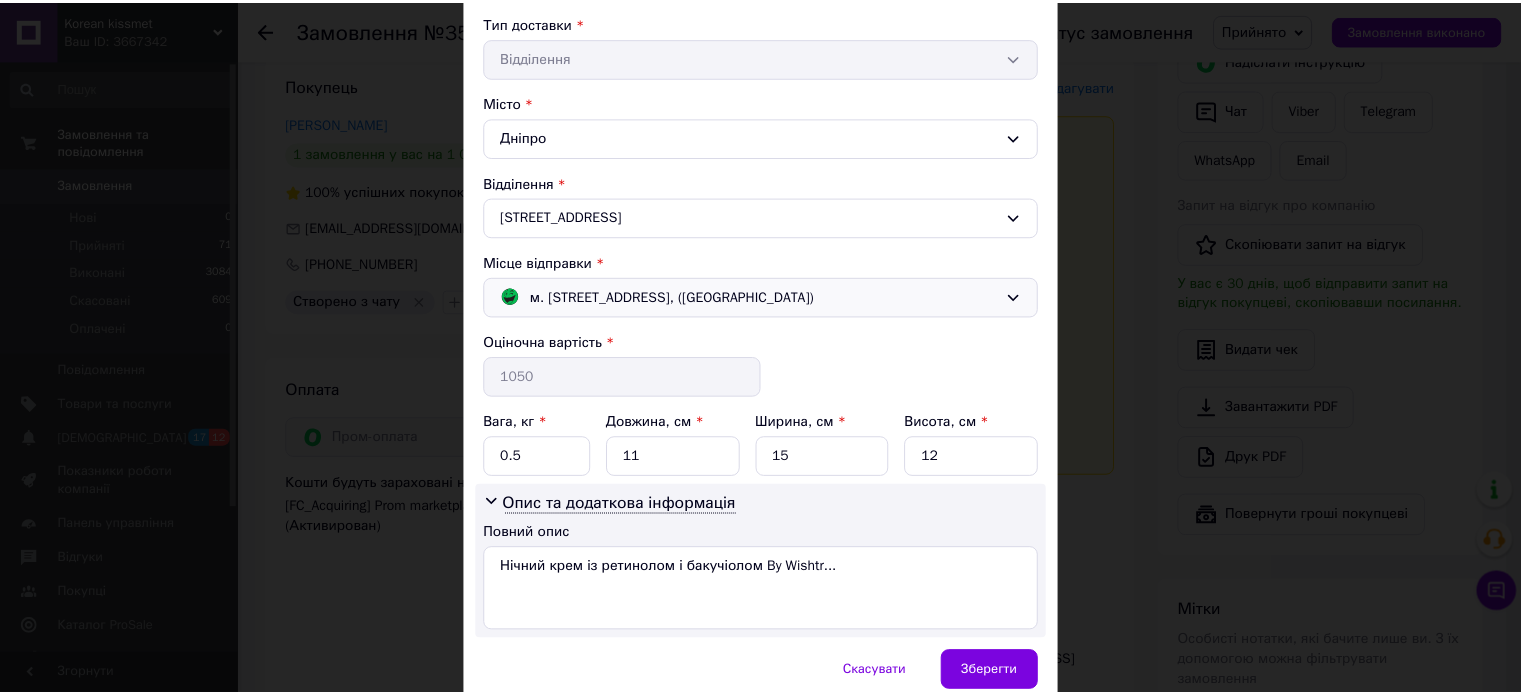 scroll, scrollTop: 491, scrollLeft: 0, axis: vertical 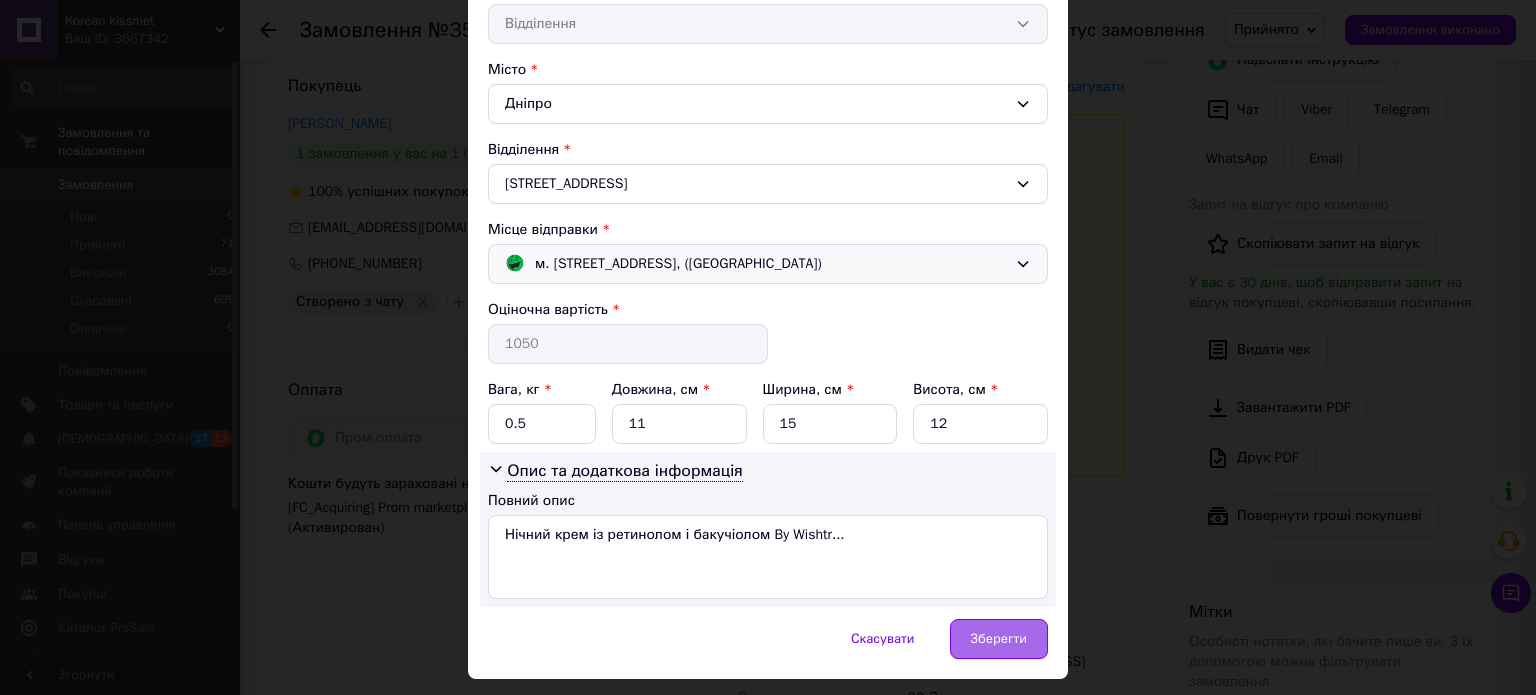 click on "Зберегти" at bounding box center (999, 639) 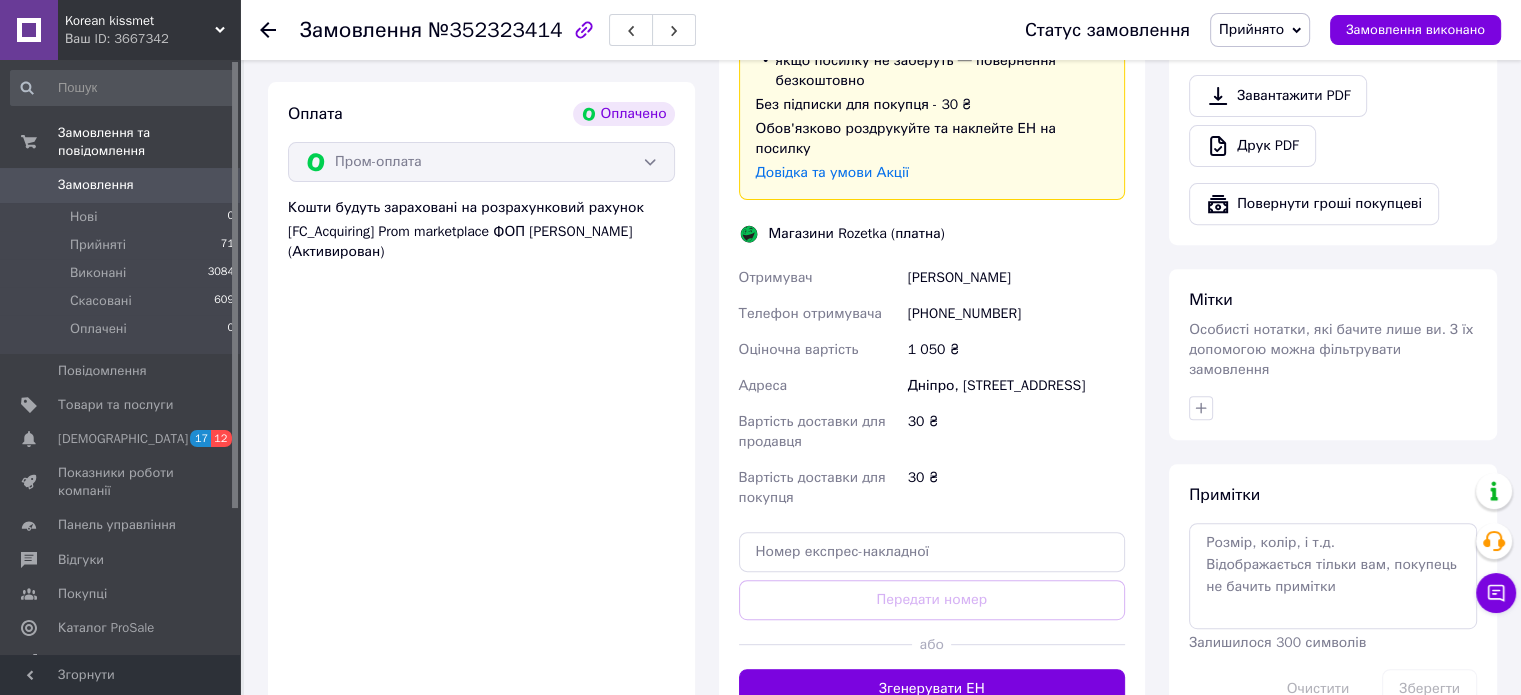 scroll, scrollTop: 835, scrollLeft: 0, axis: vertical 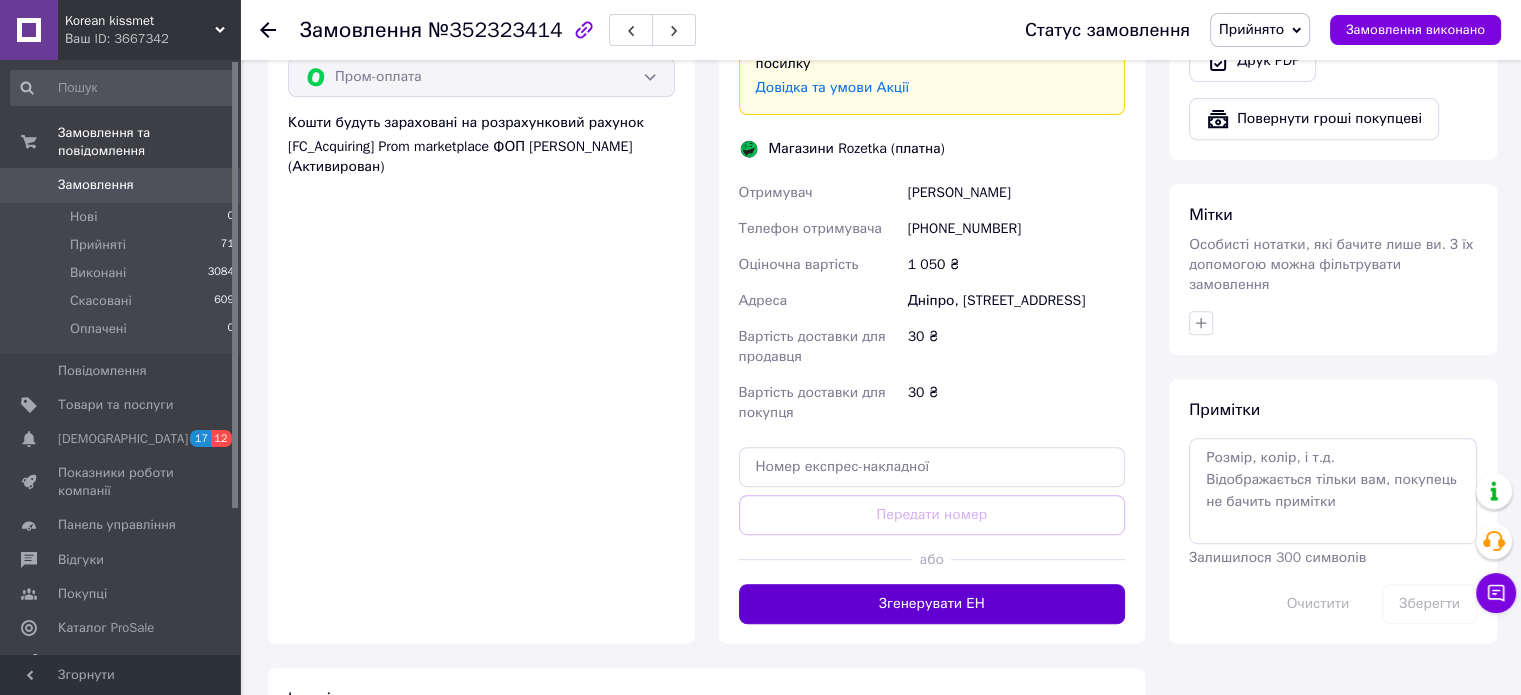 click on "Згенерувати ЕН" at bounding box center (932, 604) 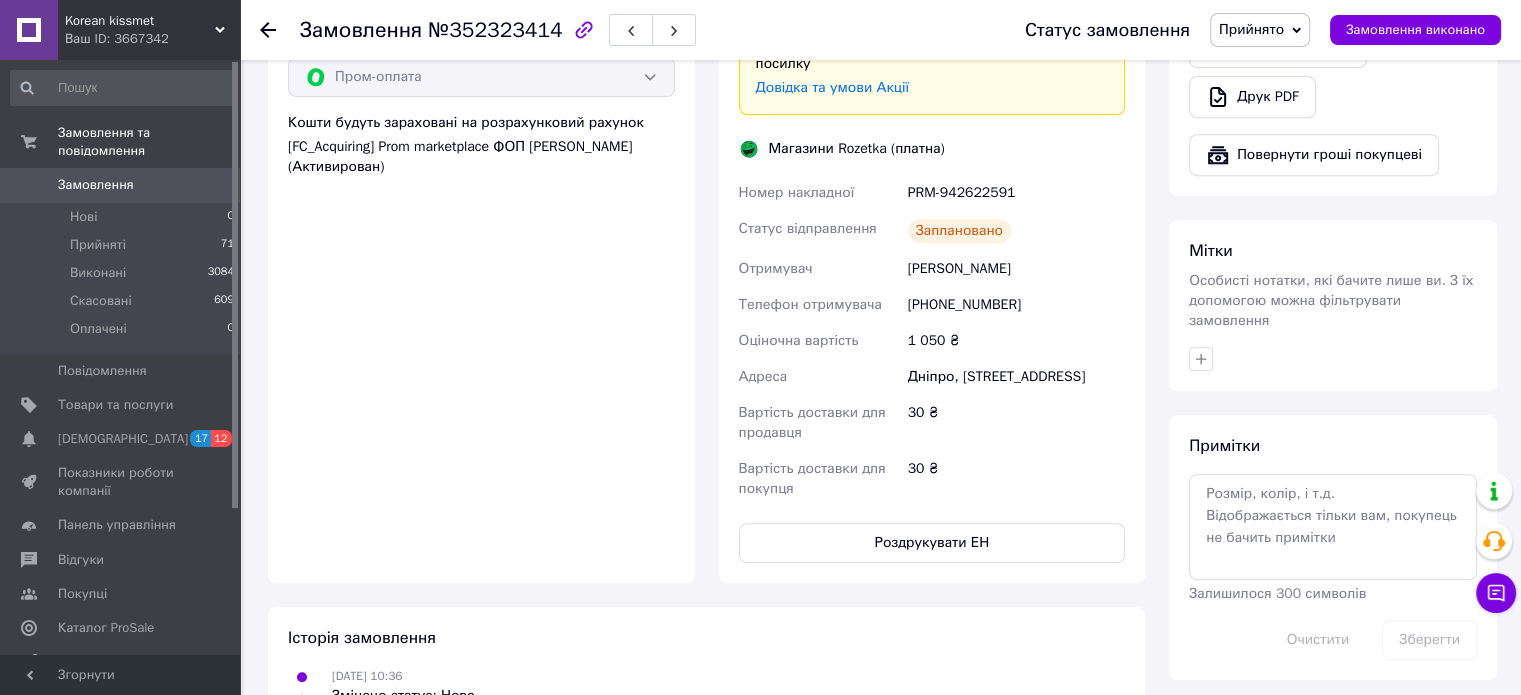 click 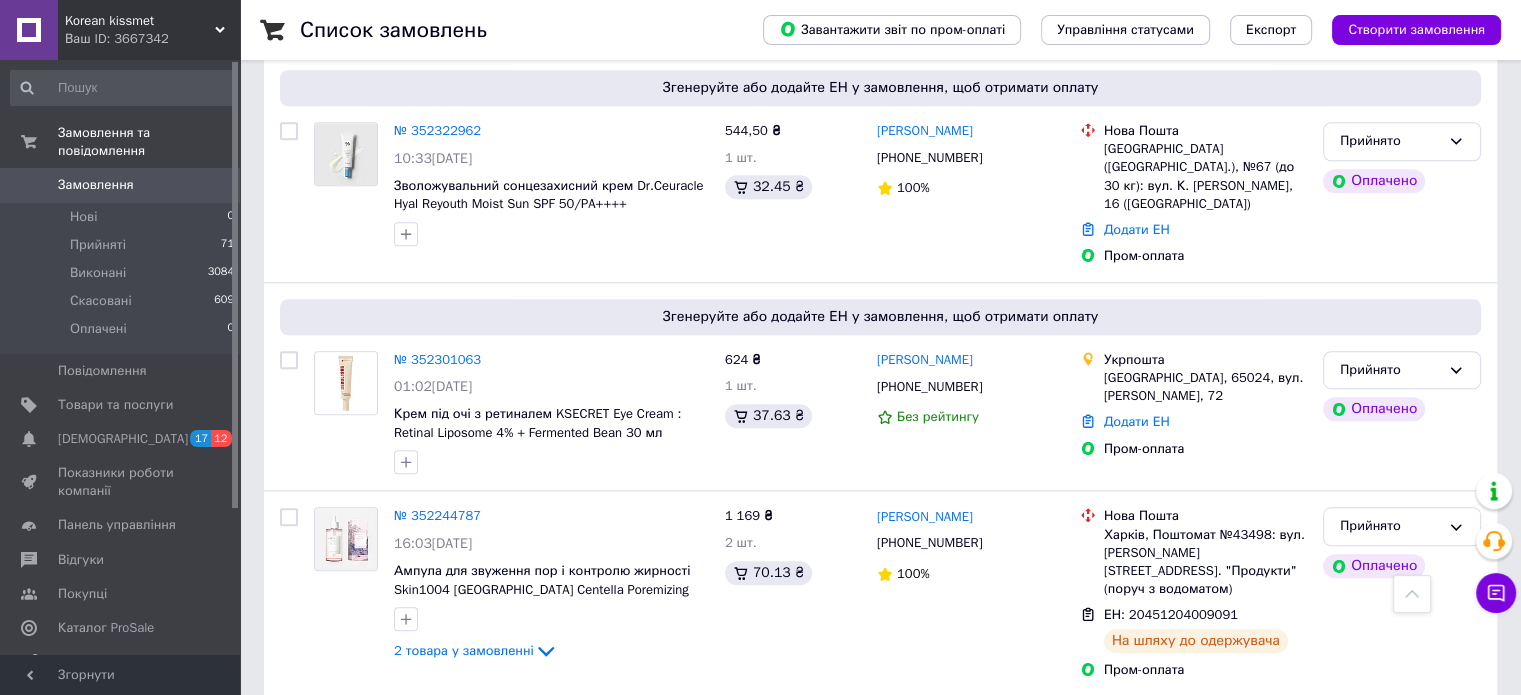 scroll, scrollTop: 1660, scrollLeft: 0, axis: vertical 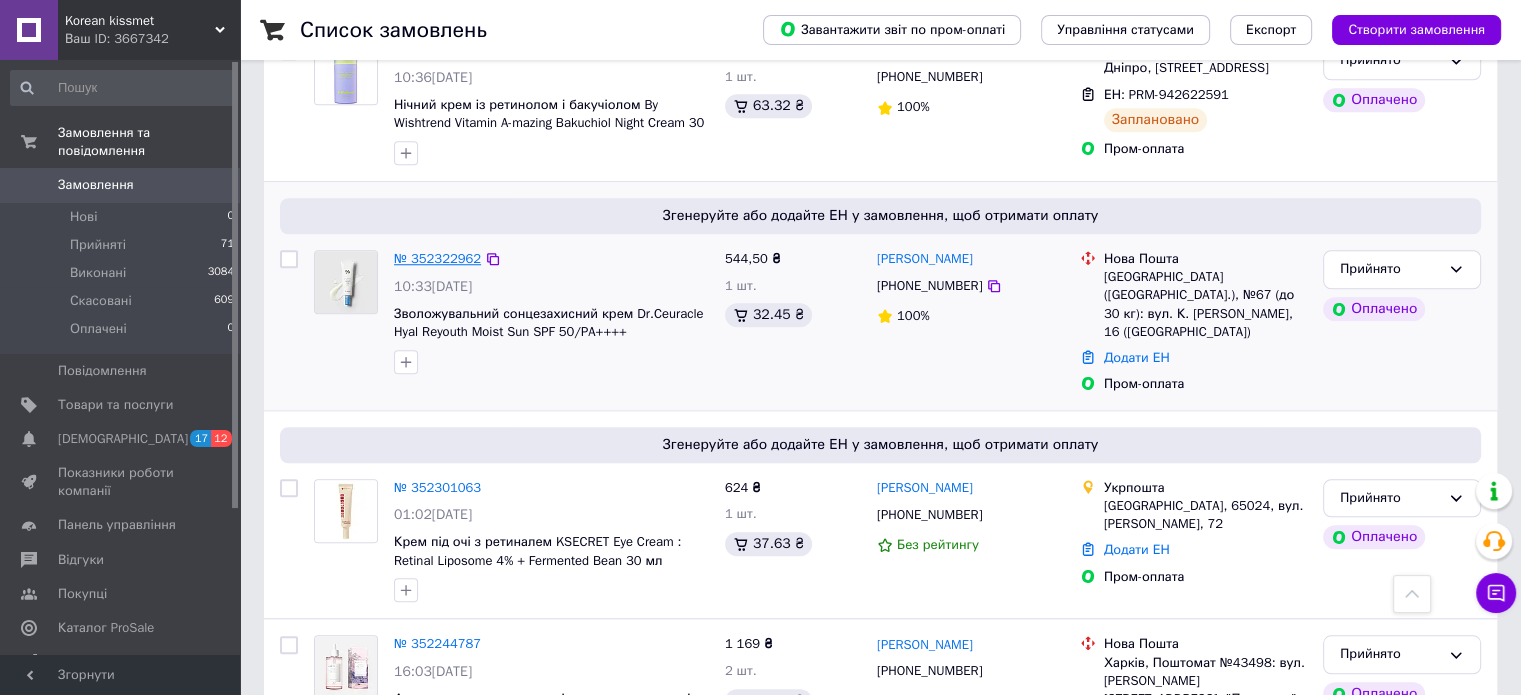 click on "№ 352322962" at bounding box center (437, 258) 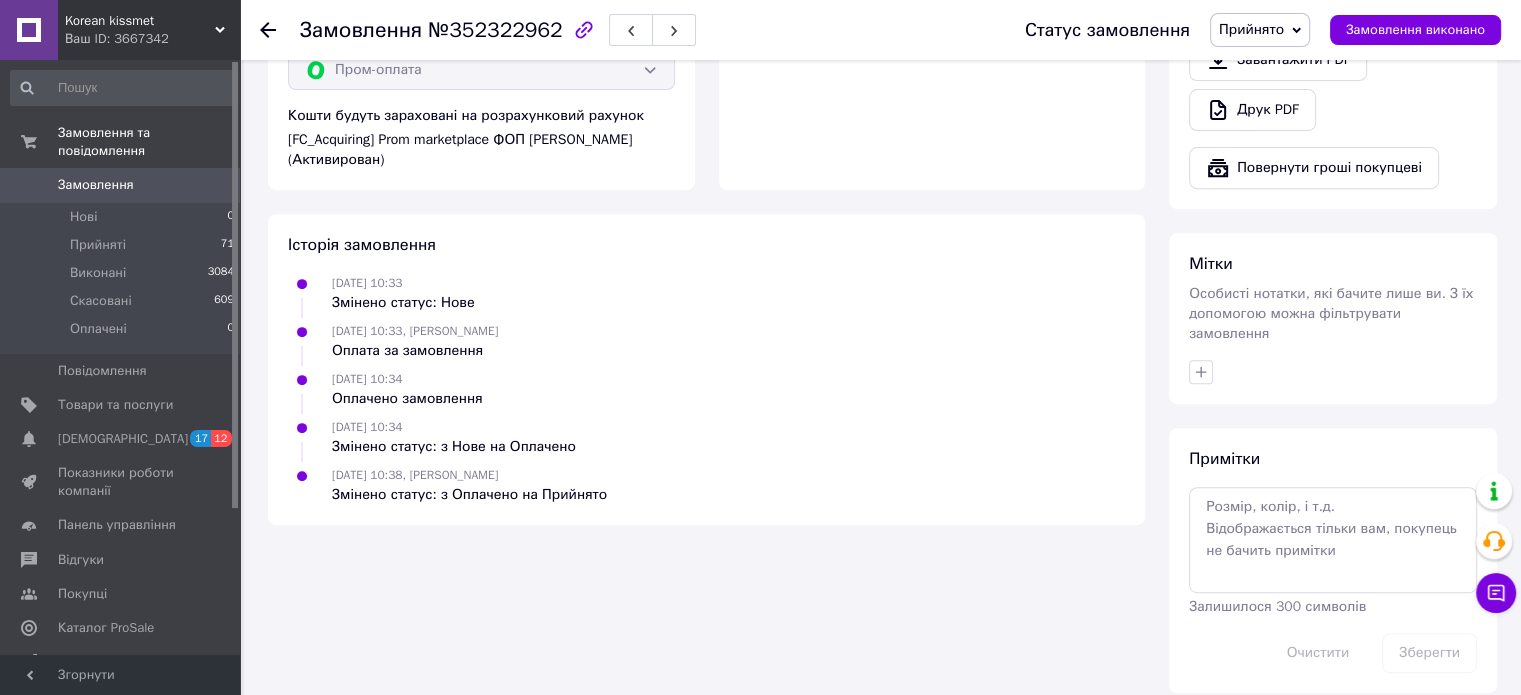 scroll, scrollTop: 822, scrollLeft: 0, axis: vertical 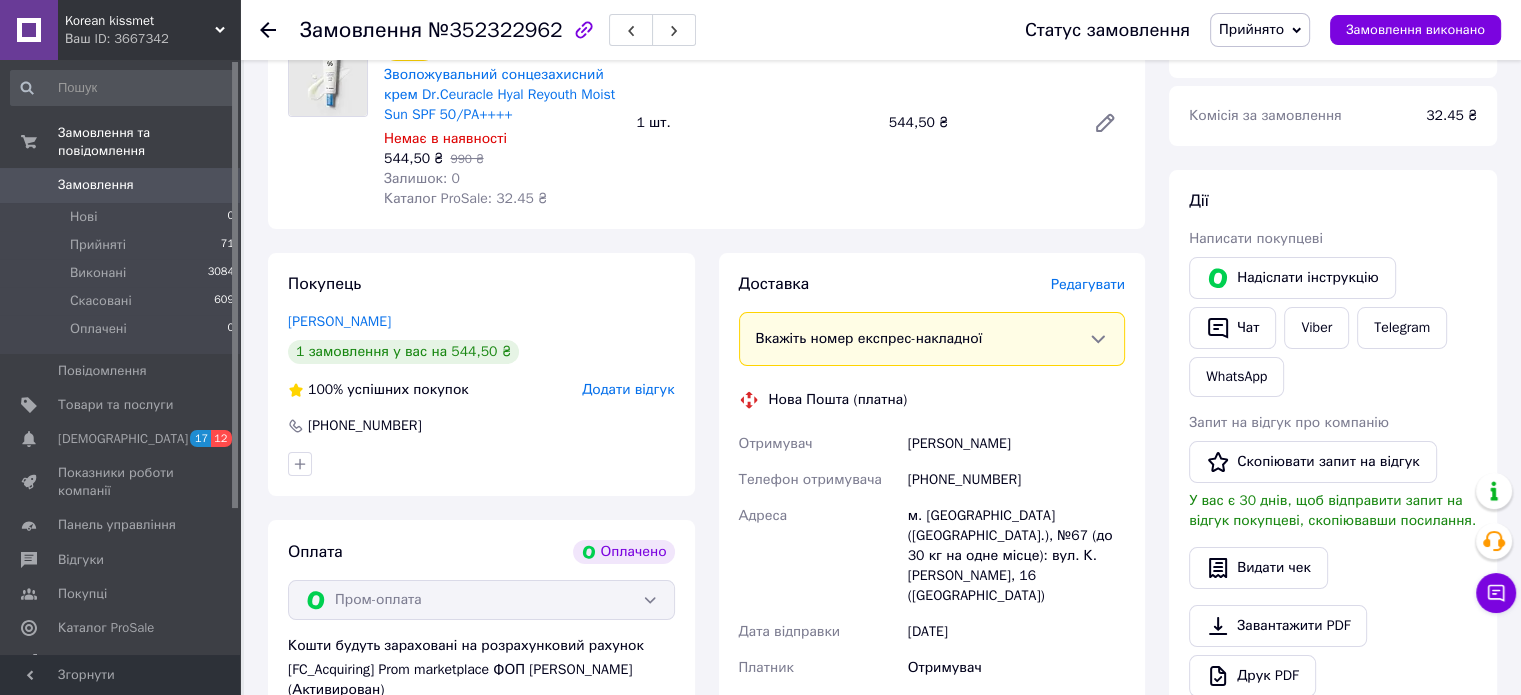 click on "Редагувати" at bounding box center (1088, 284) 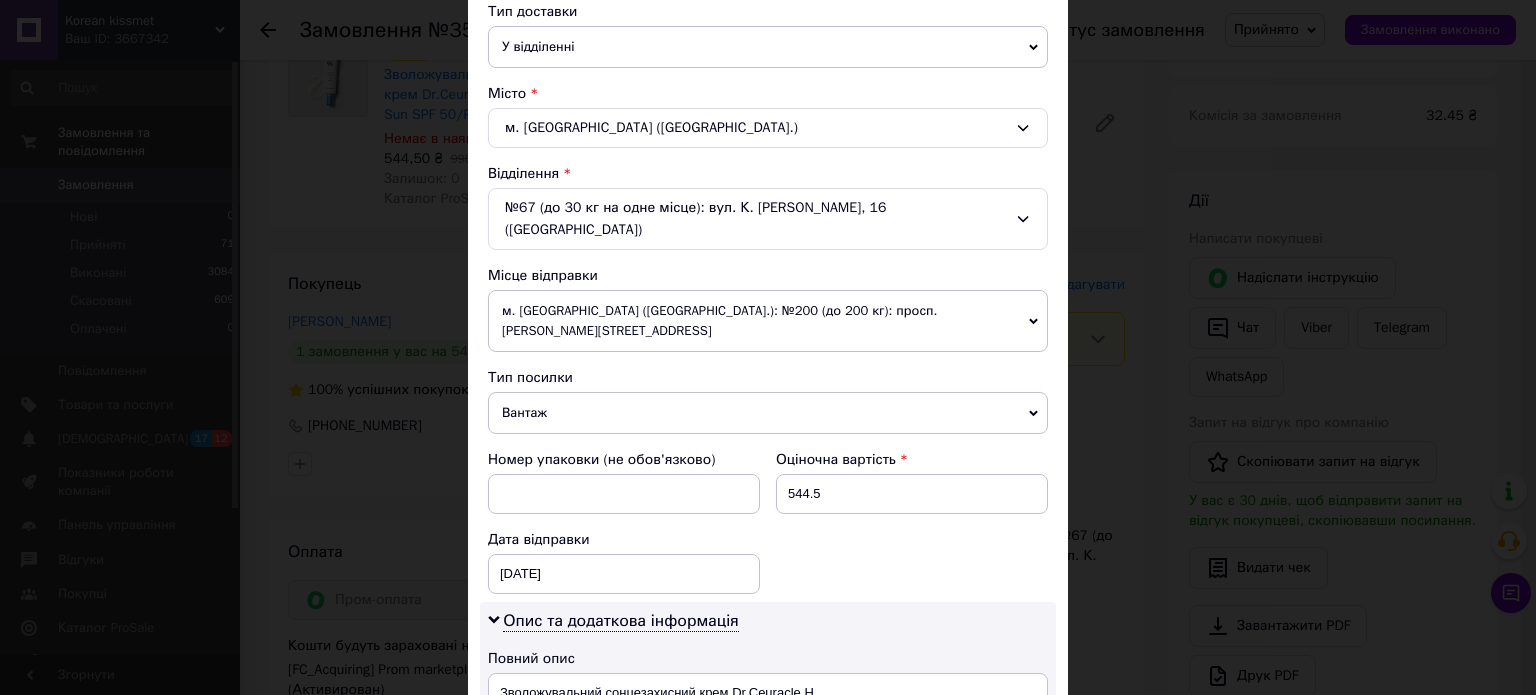 scroll, scrollTop: 472, scrollLeft: 0, axis: vertical 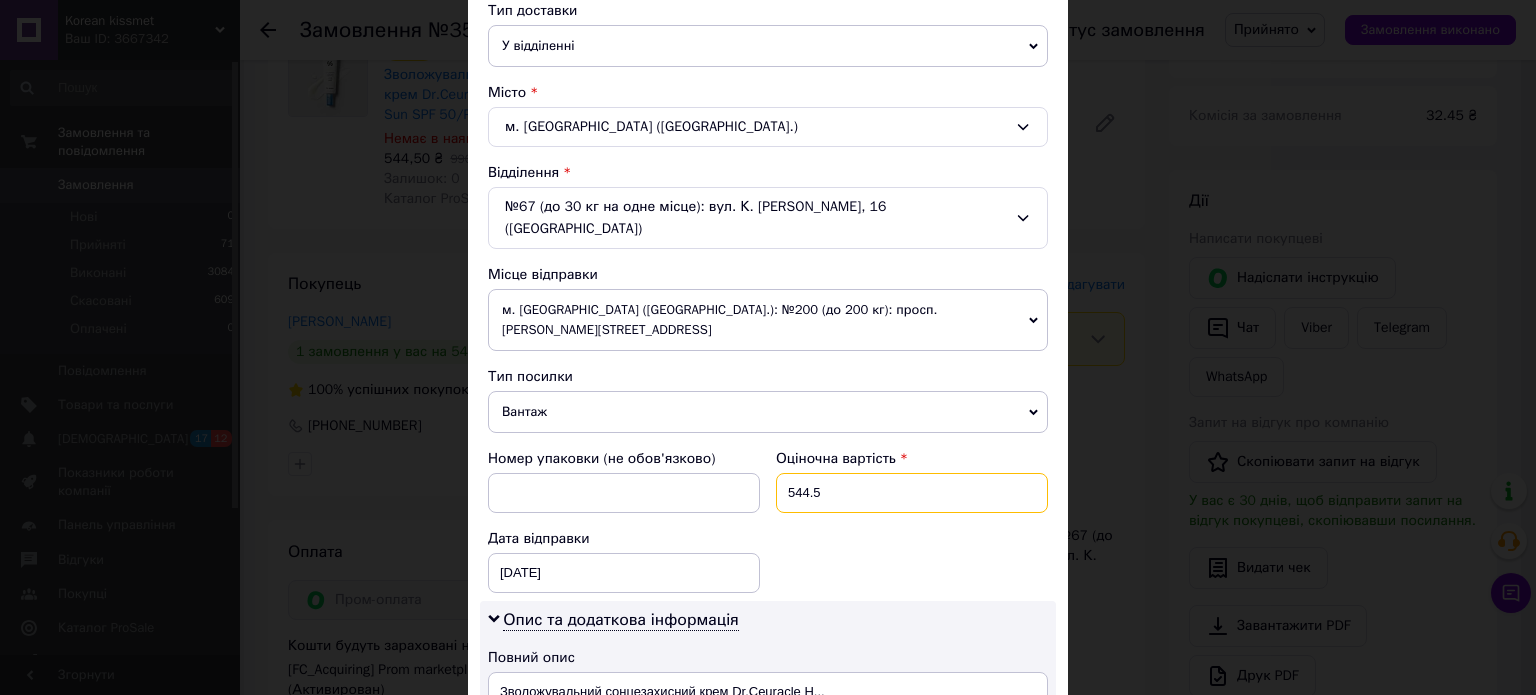 click on "544.5" at bounding box center (912, 493) 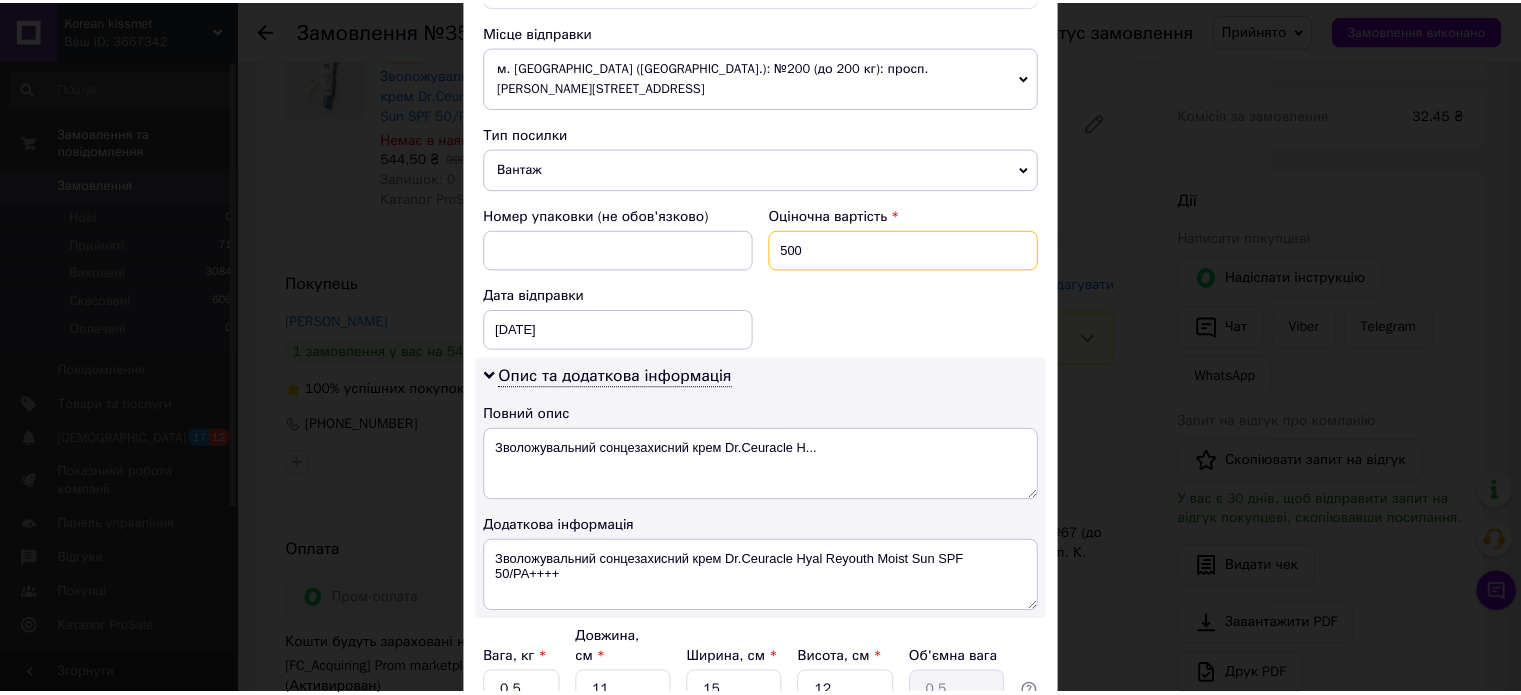 scroll, scrollTop: 850, scrollLeft: 0, axis: vertical 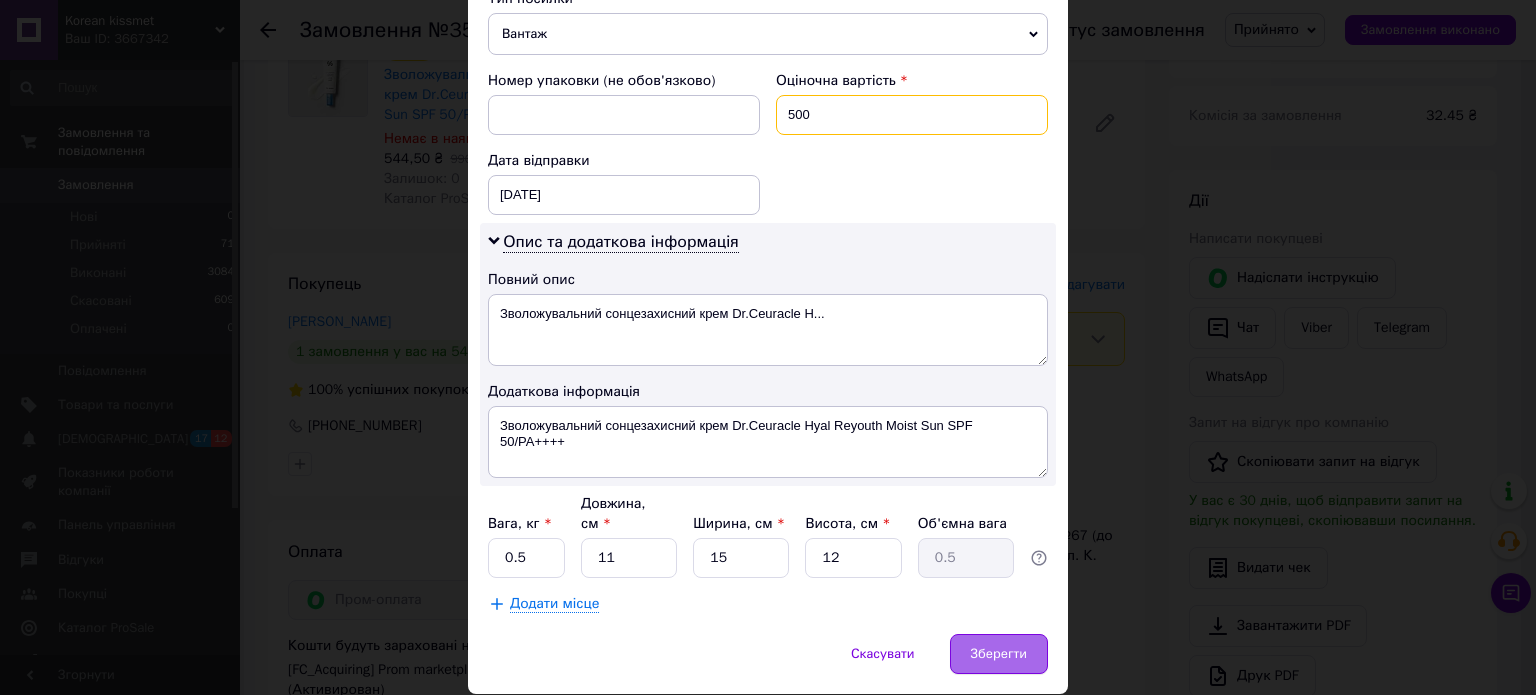 type on "500" 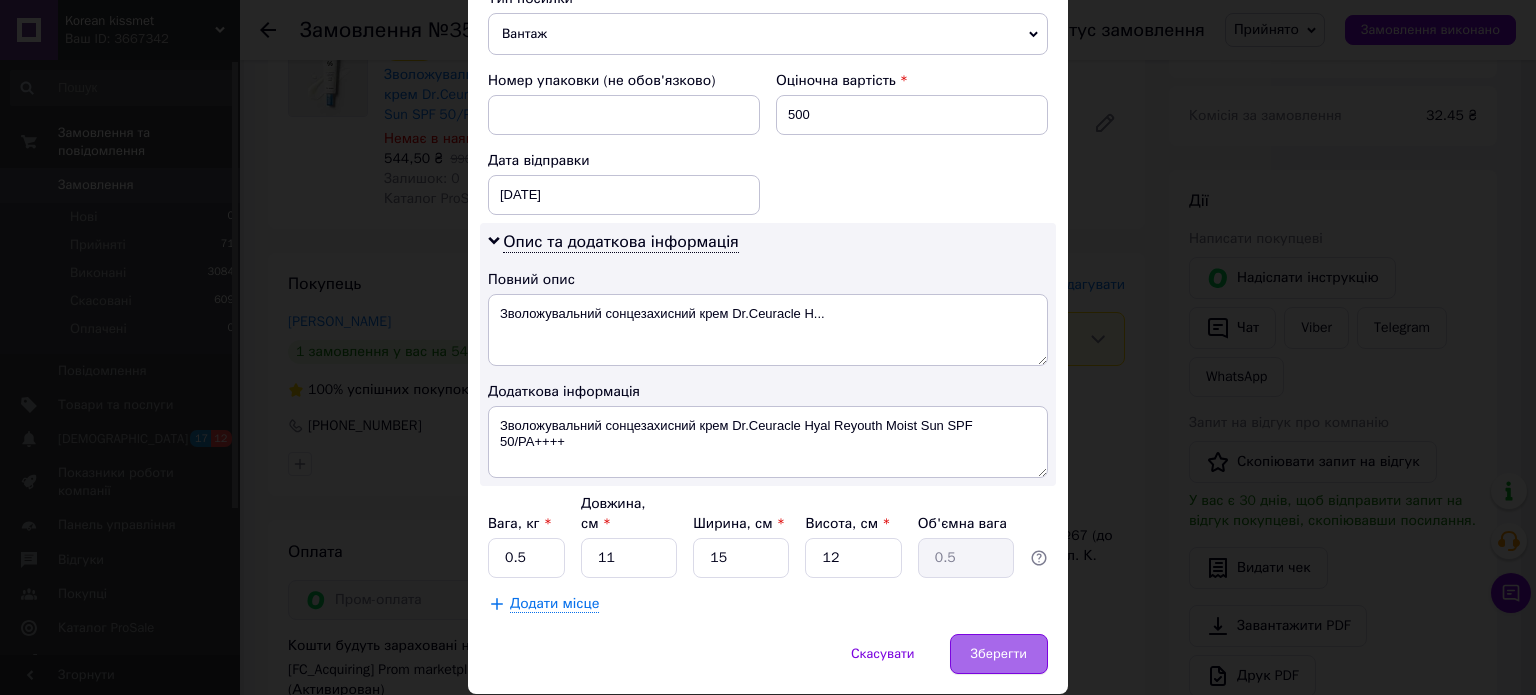click on "Зберегти" at bounding box center (999, 654) 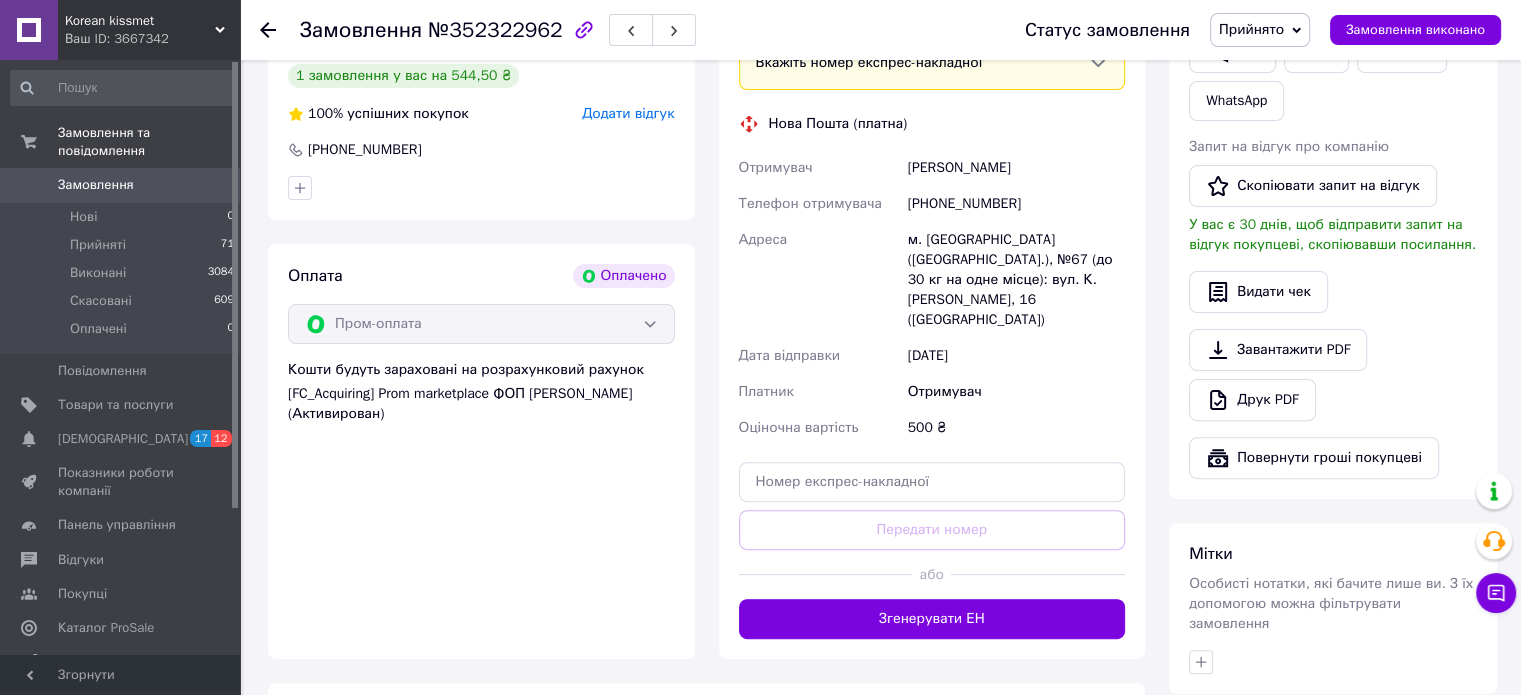 scroll, scrollTop: 652, scrollLeft: 0, axis: vertical 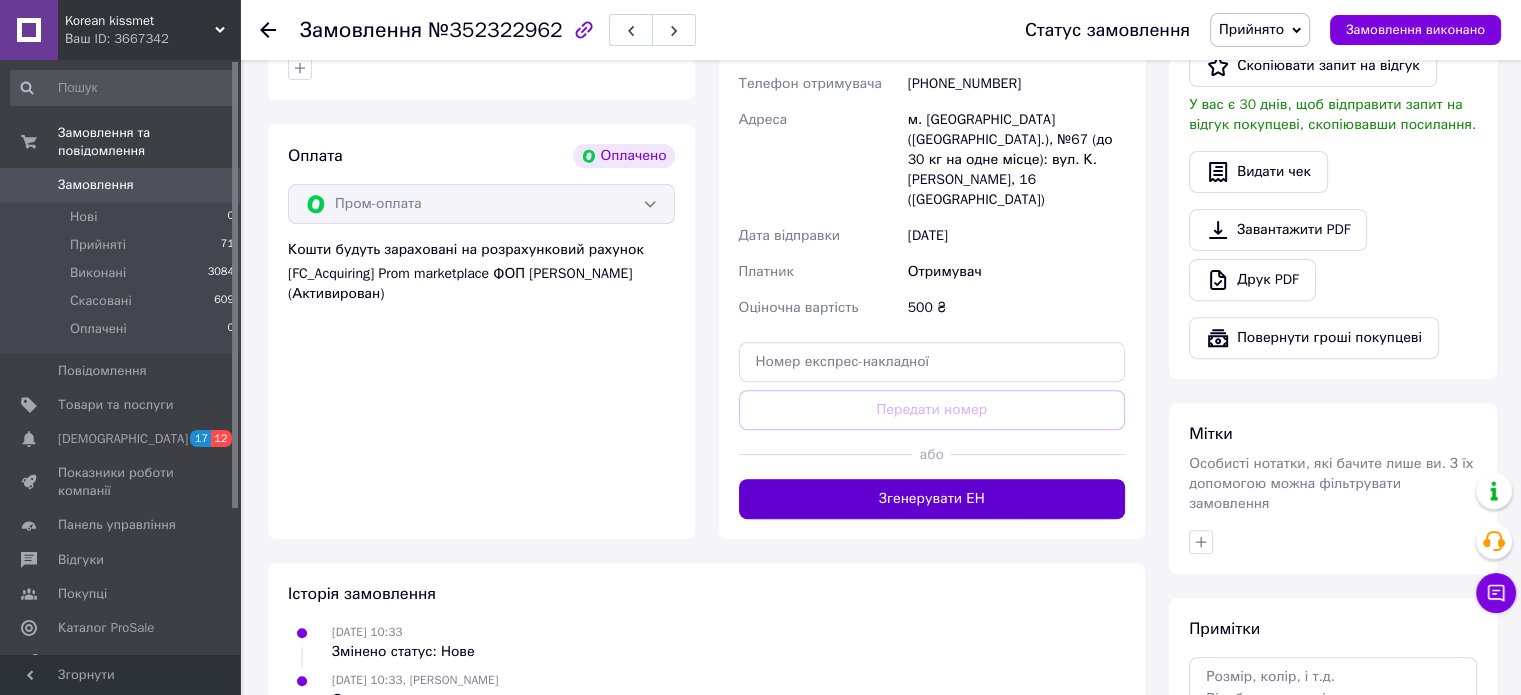 click on "Згенерувати ЕН" at bounding box center [932, 499] 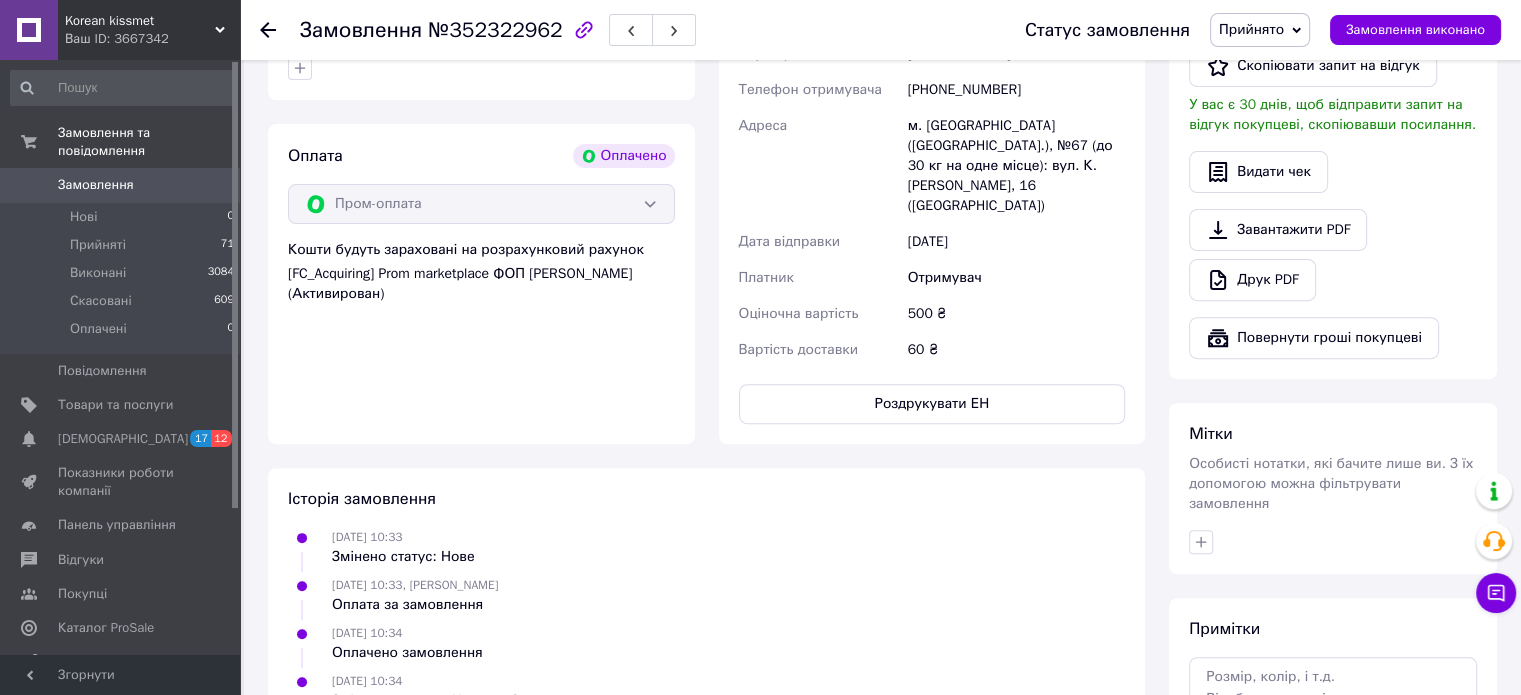 click 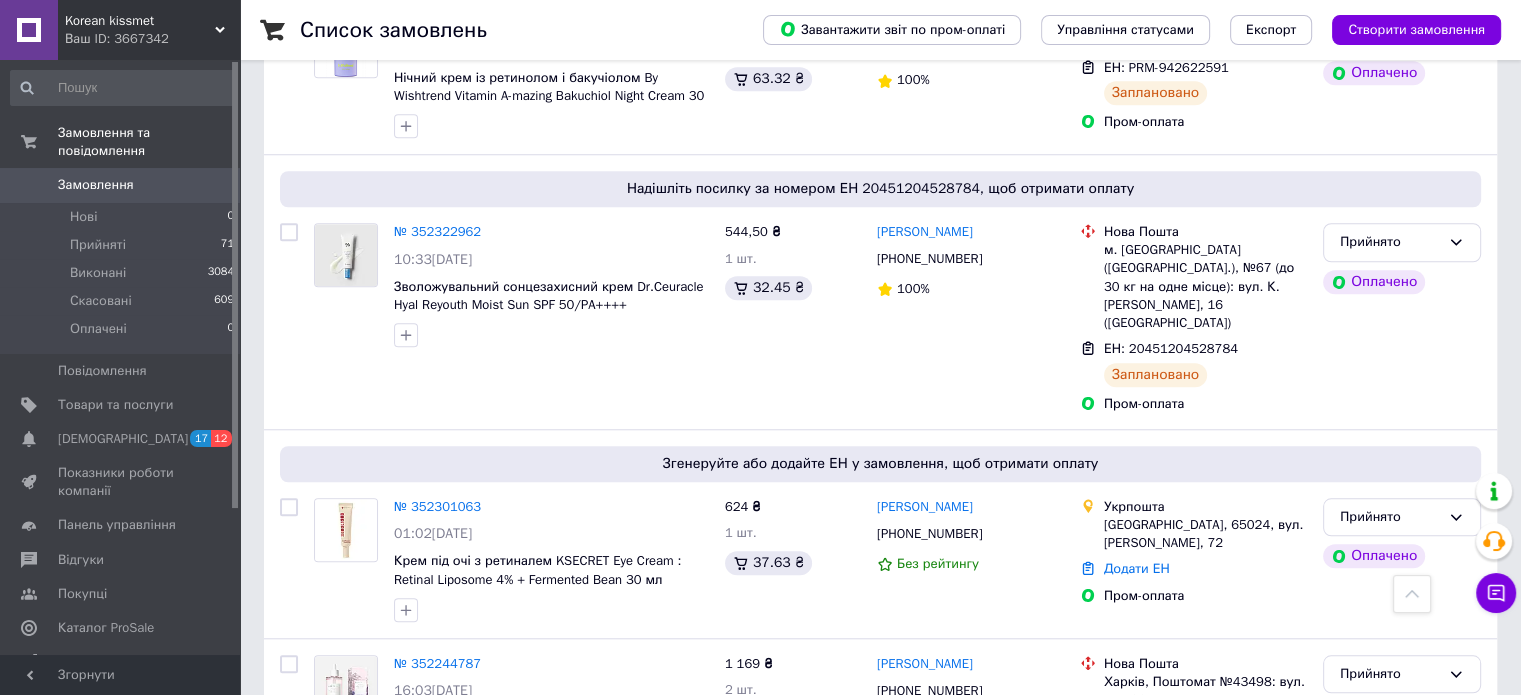 scroll, scrollTop: 1717, scrollLeft: 0, axis: vertical 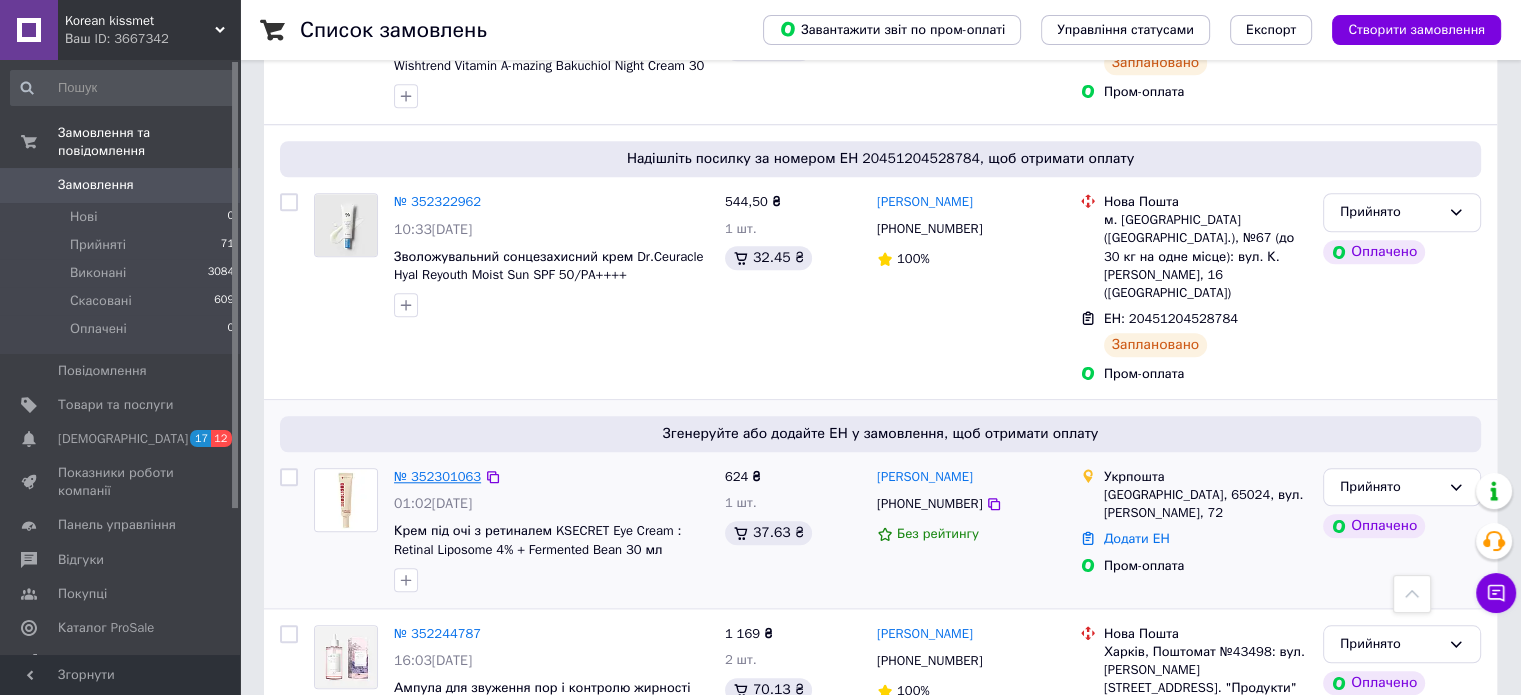 click on "№ 352301063" at bounding box center (437, 476) 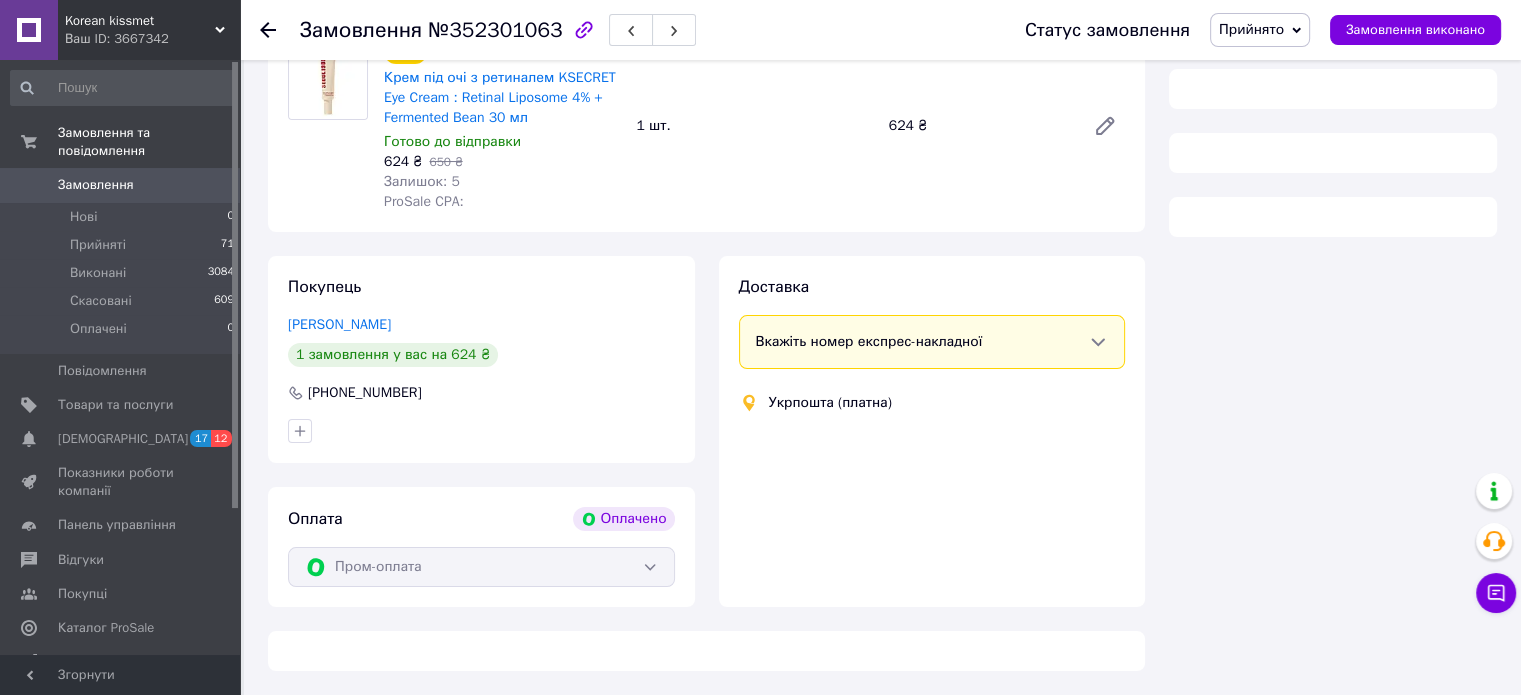 scroll, scrollTop: 822, scrollLeft: 0, axis: vertical 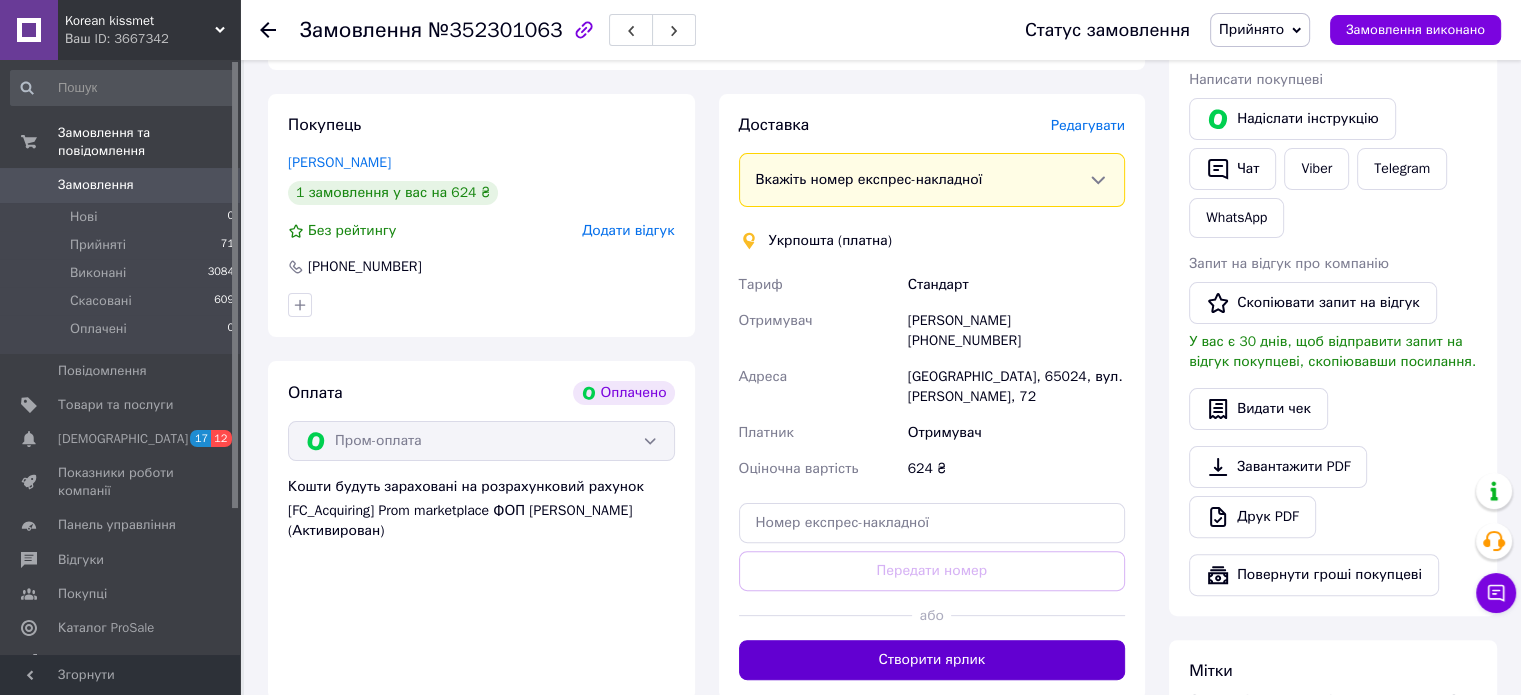 click on "Створити ярлик" at bounding box center (932, 660) 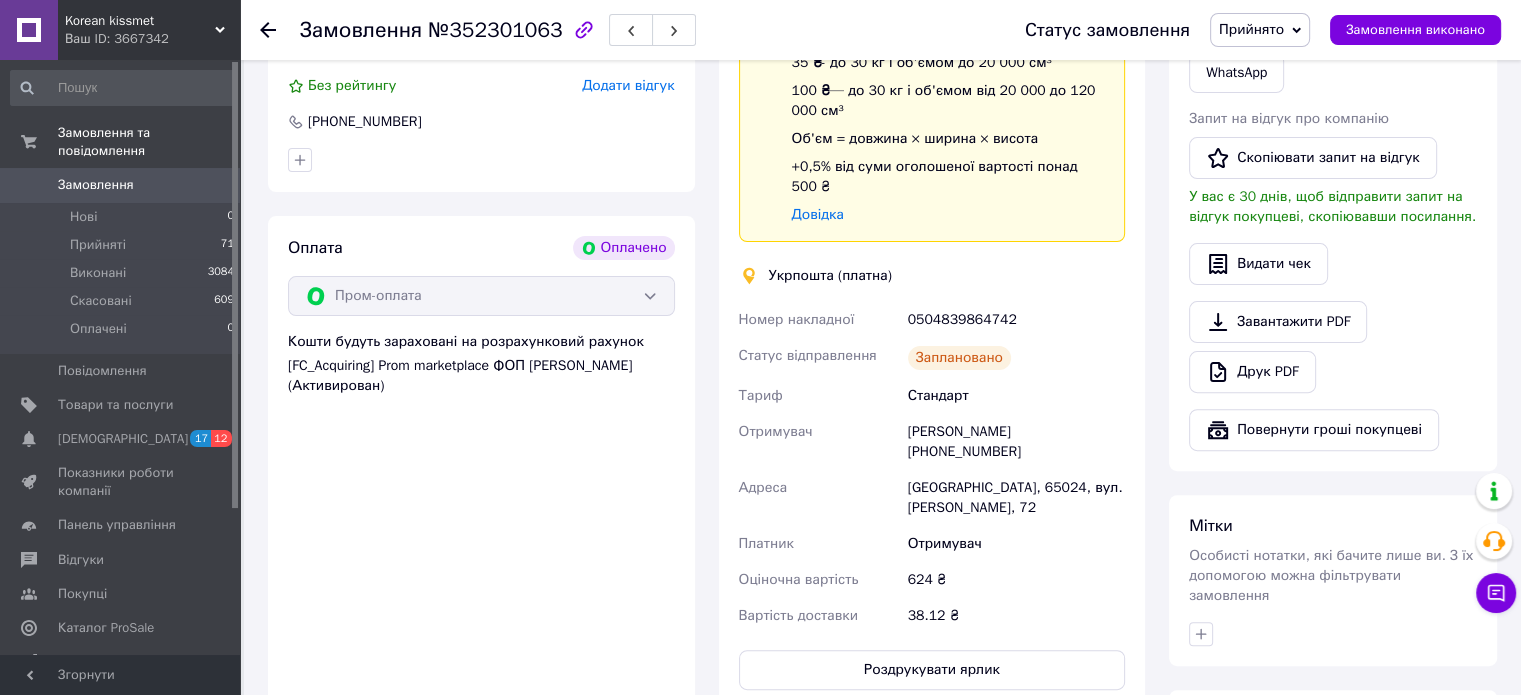 scroll, scrollTop: 562, scrollLeft: 0, axis: vertical 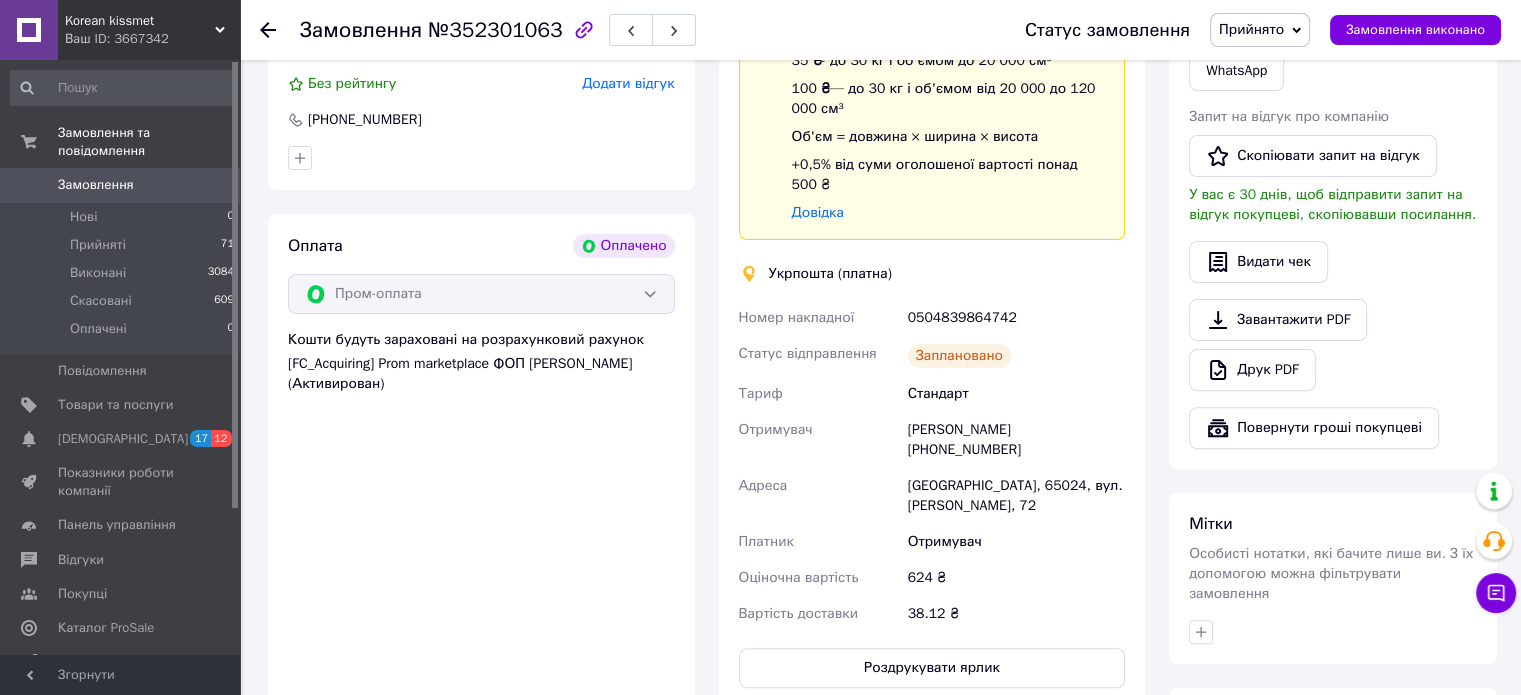 click 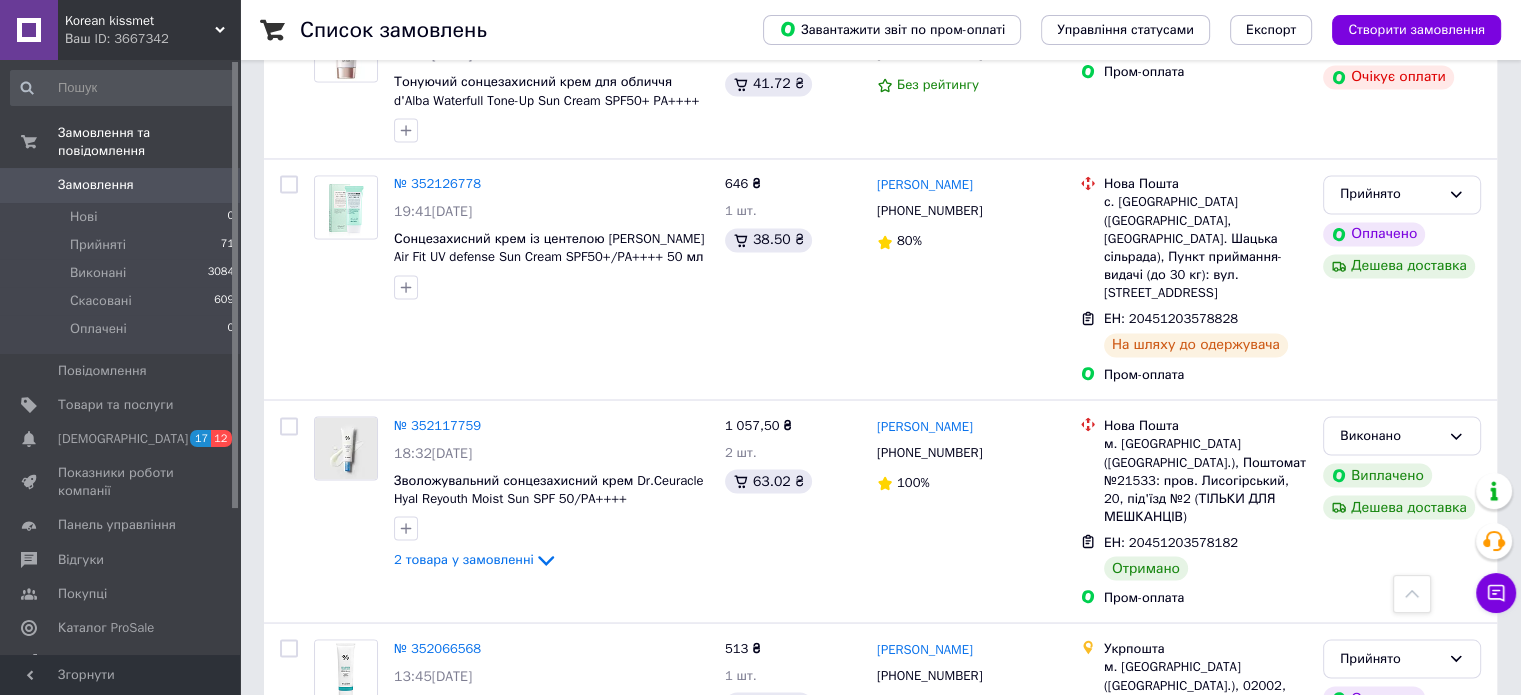 scroll, scrollTop: 3520, scrollLeft: 0, axis: vertical 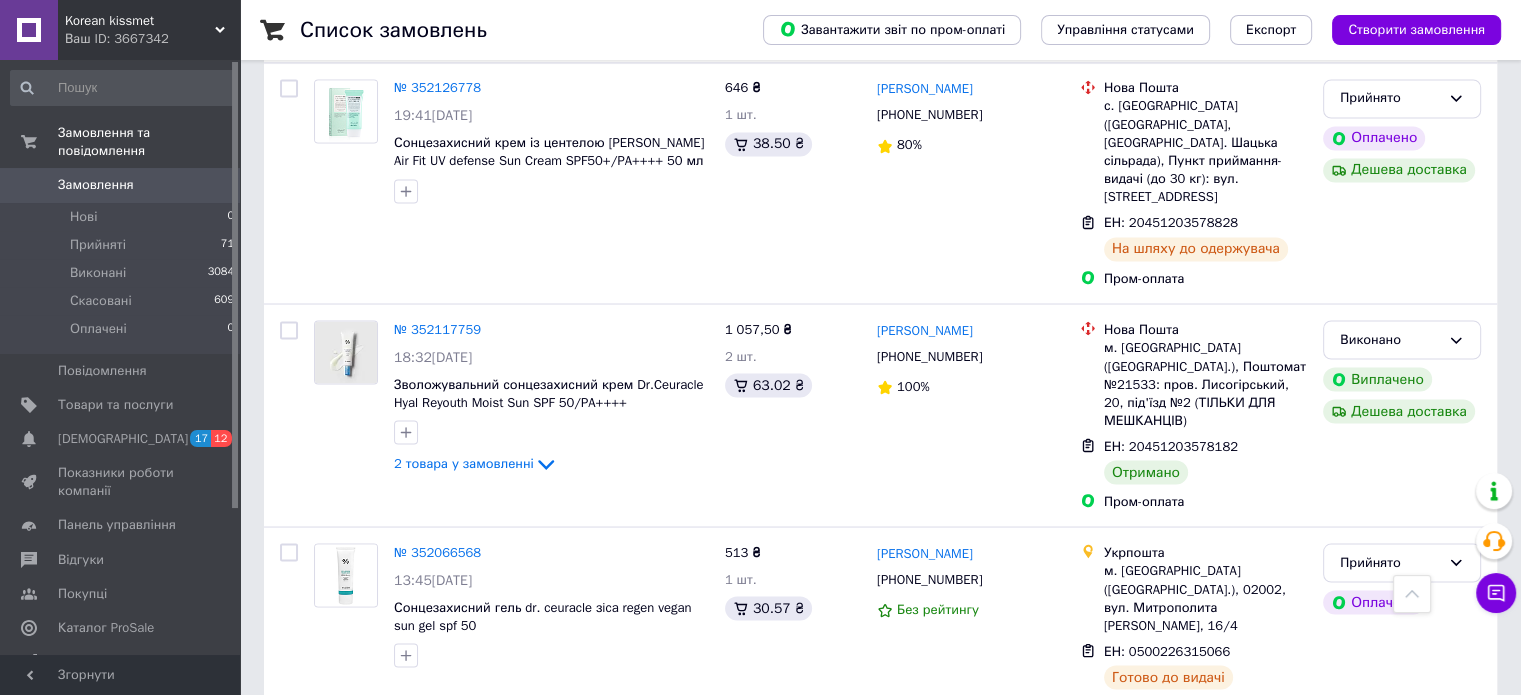 click on "2" at bounding box center (327, 776) 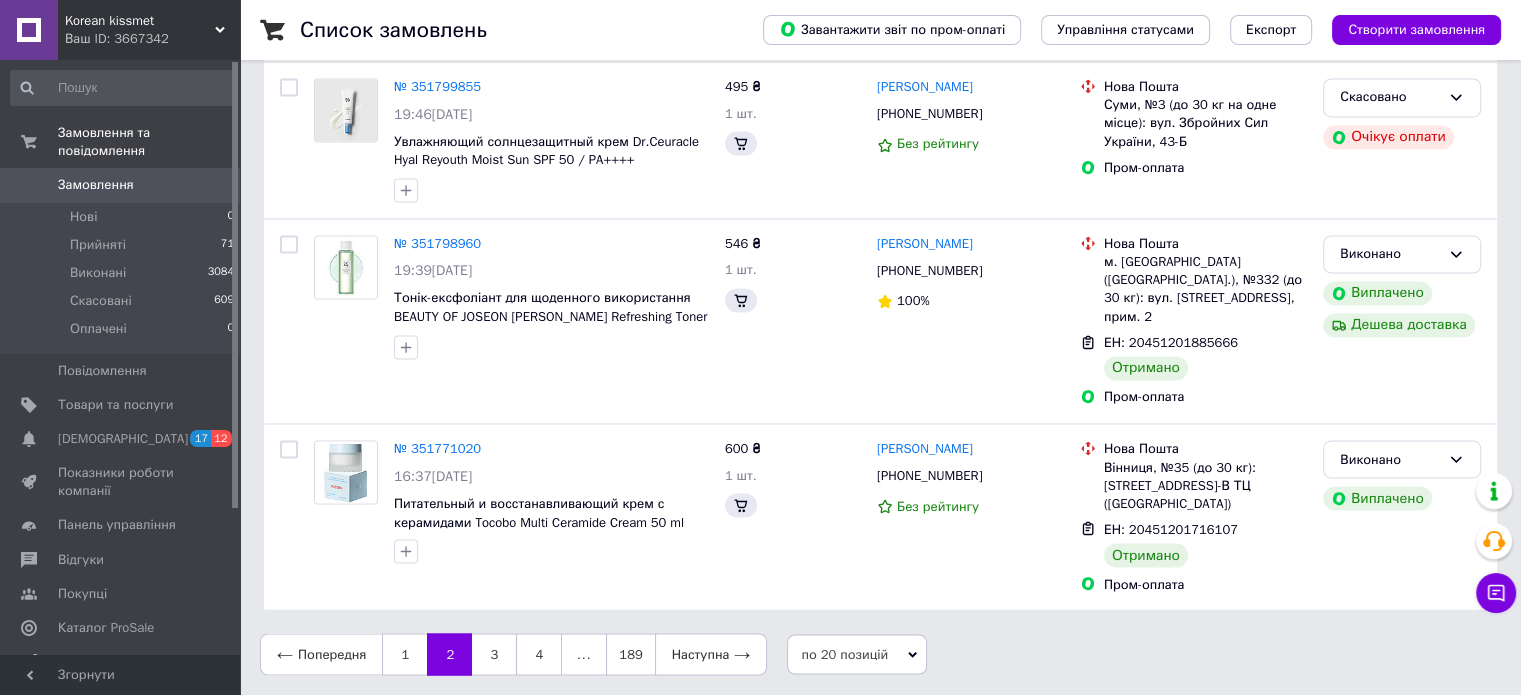 scroll, scrollTop: 0, scrollLeft: 0, axis: both 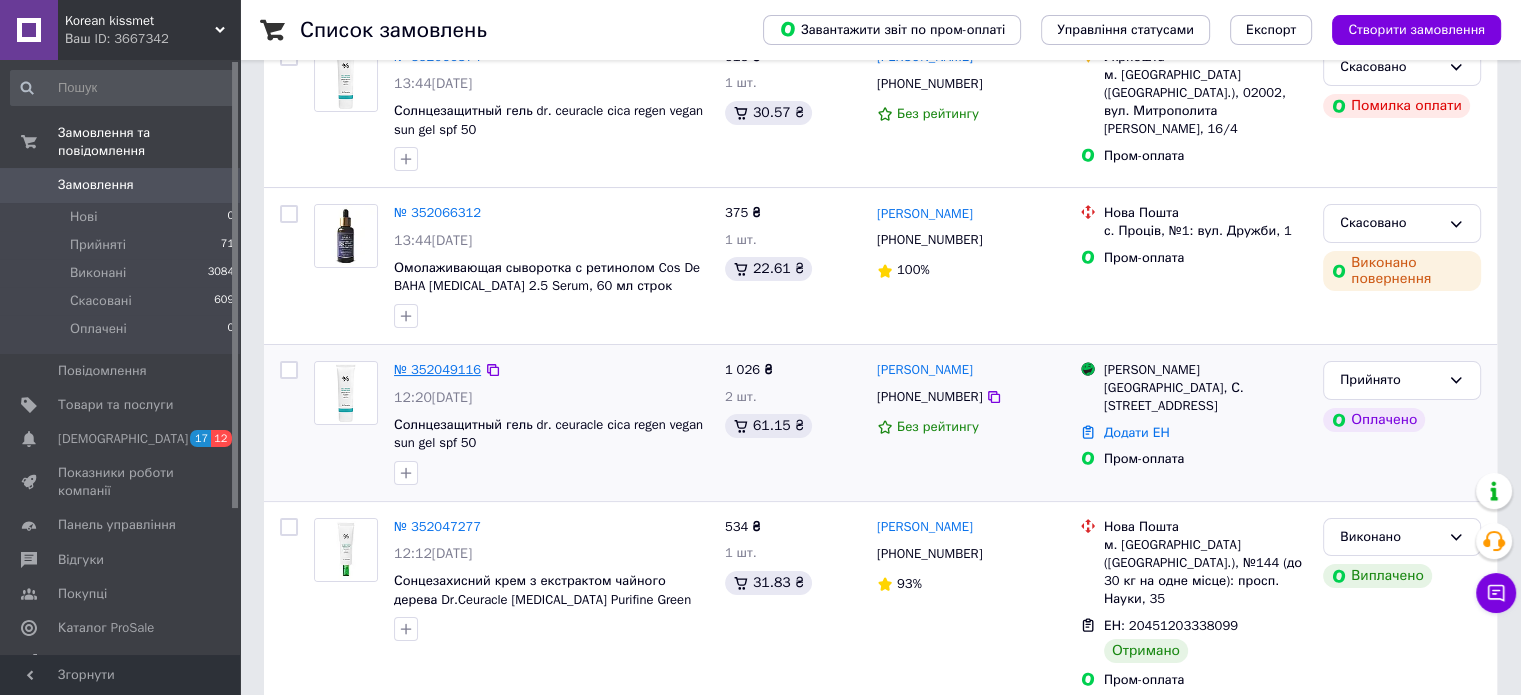 click on "№ 352049116" at bounding box center (437, 369) 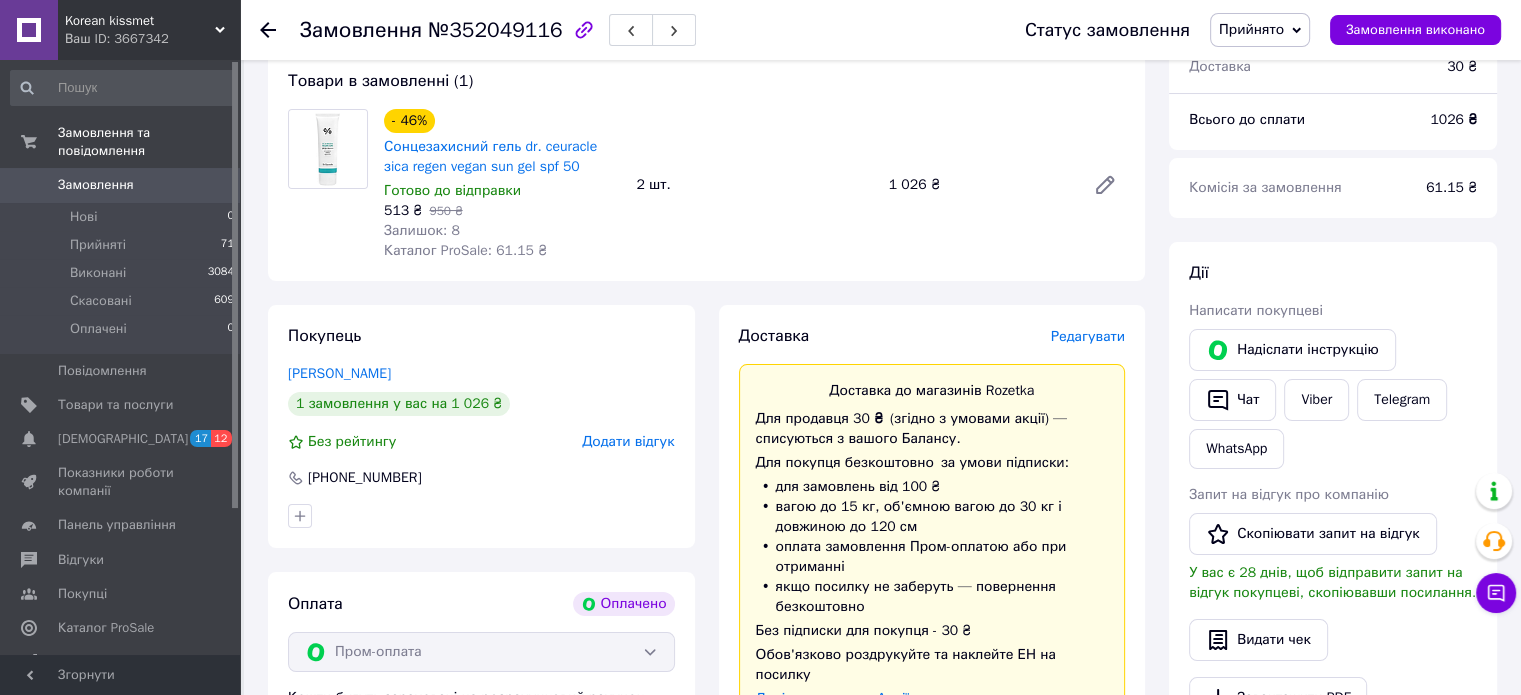 click on "Редагувати" at bounding box center [1088, 336] 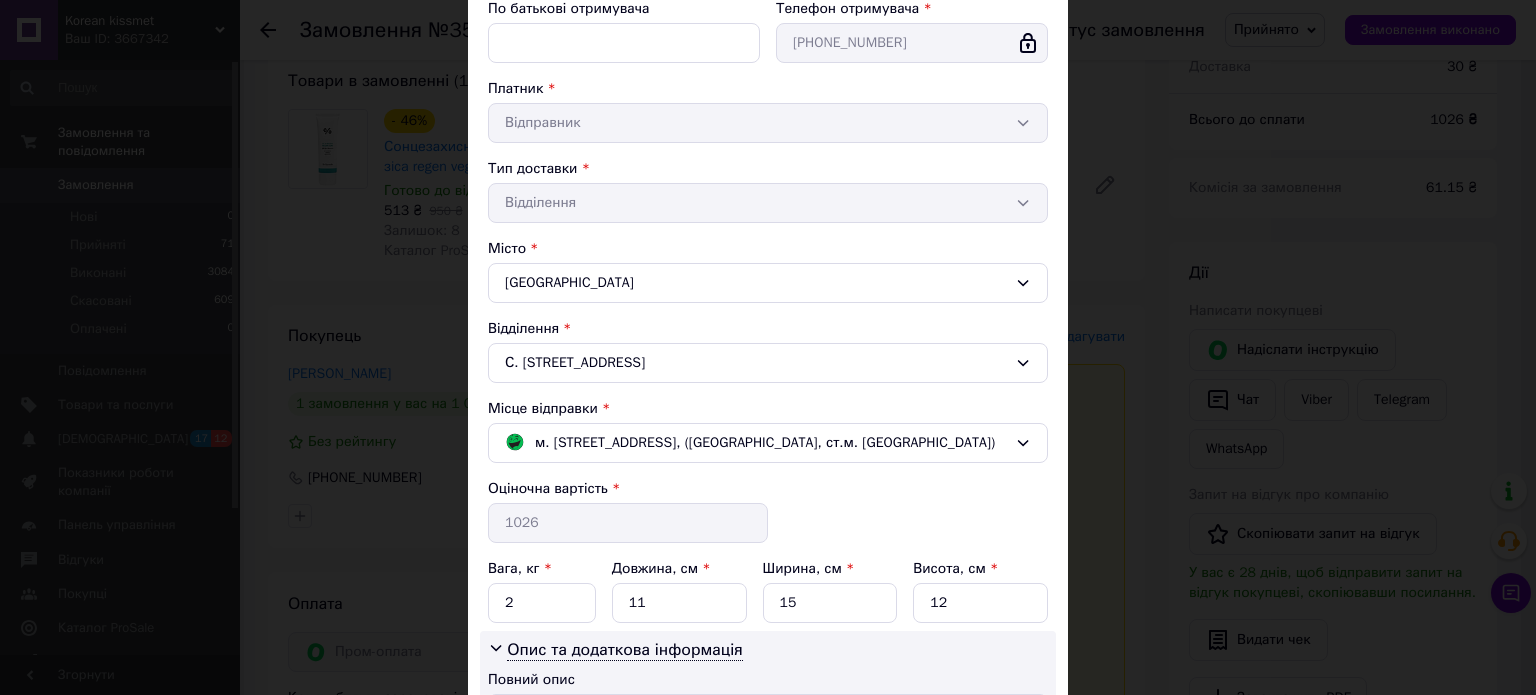 scroll, scrollTop: 320, scrollLeft: 0, axis: vertical 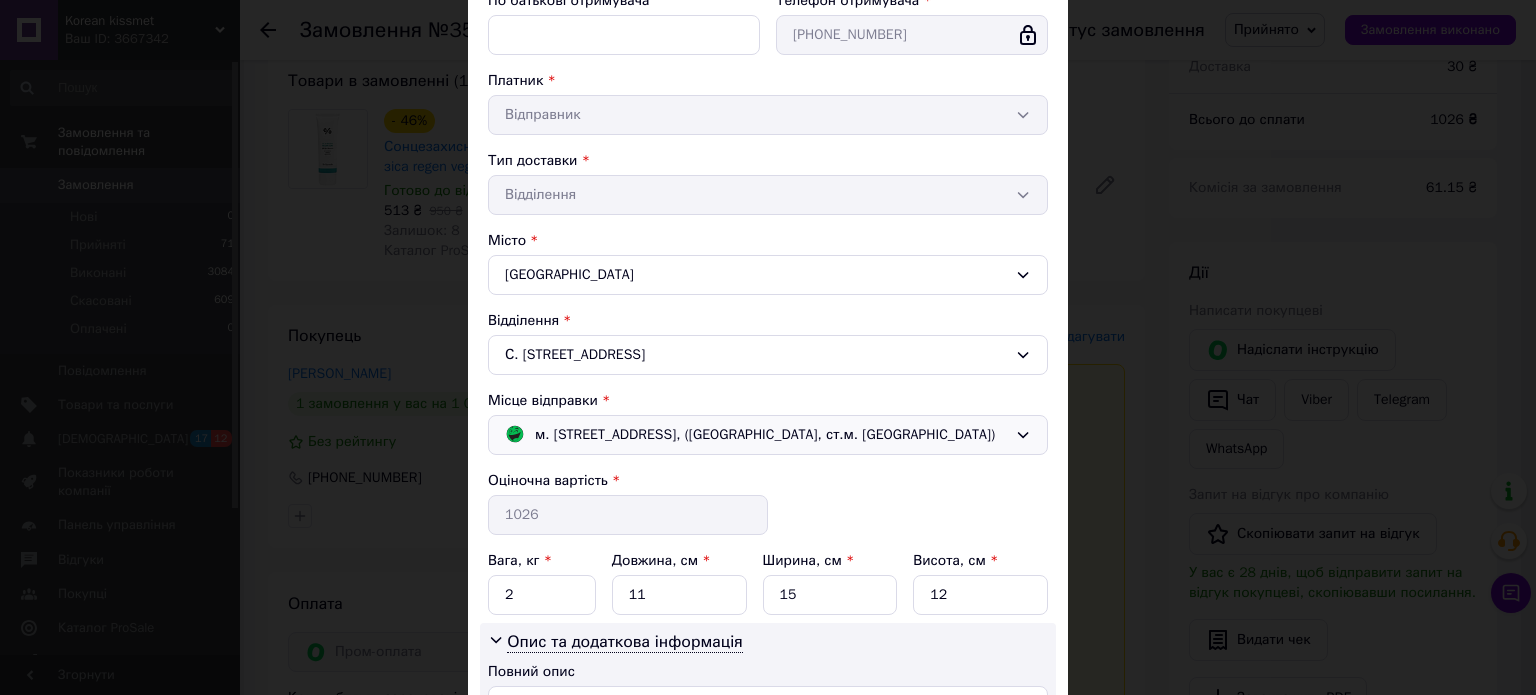 click on "м. Київ (Київська обл.); Гната Хоткевича вул., 1А, (ТЦ NOVUS, ст.м. Чернігівська)" at bounding box center (765, 435) 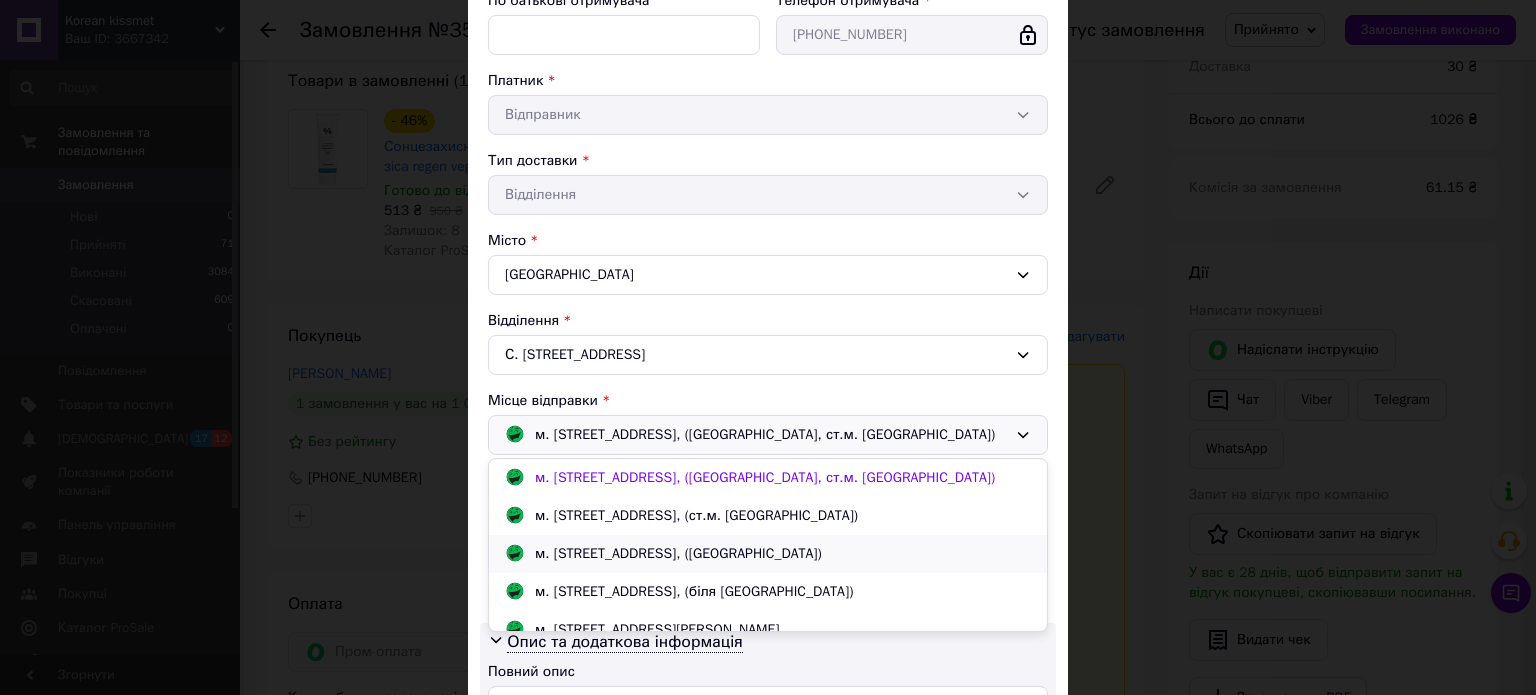 click on "м. Київ (Київська обл.); Харківське шосе, 2А, (Дарницька площа)" at bounding box center (678, 554) 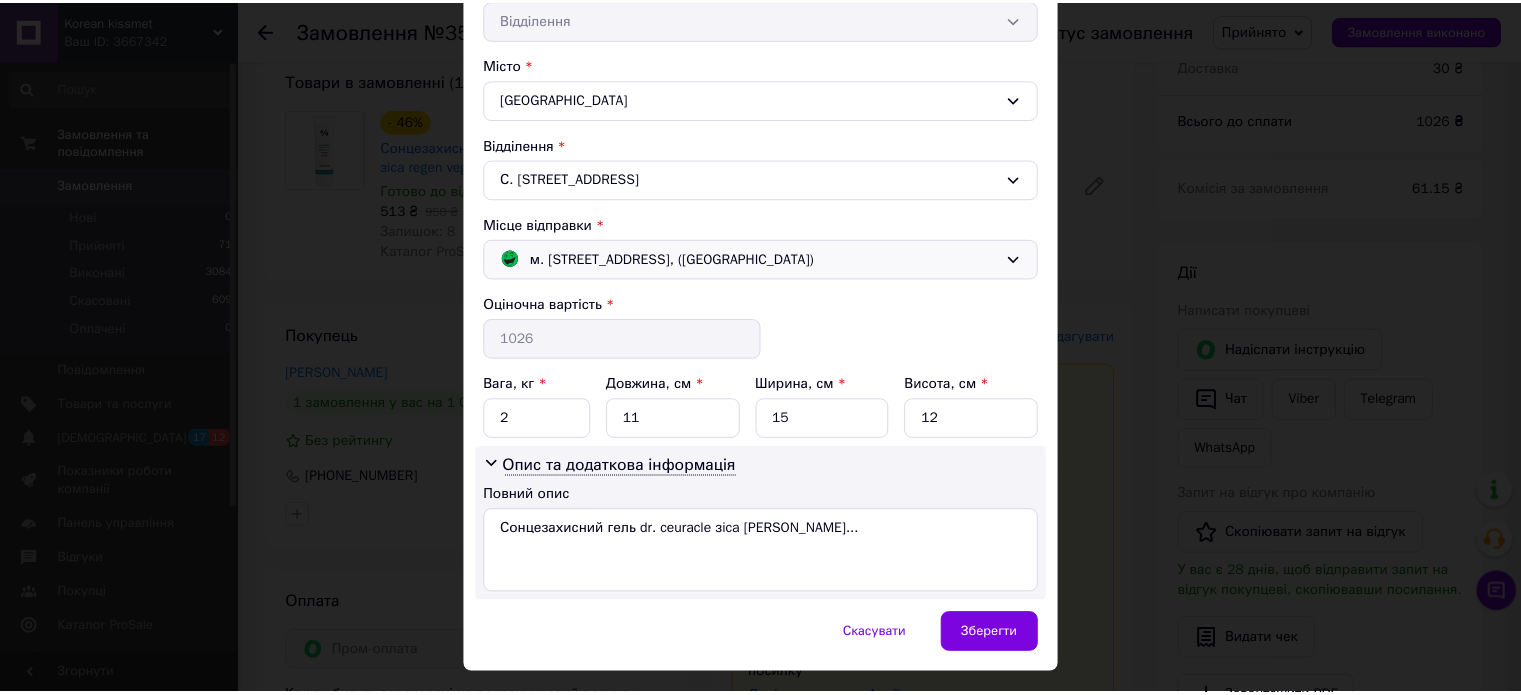 scroll, scrollTop: 515, scrollLeft: 0, axis: vertical 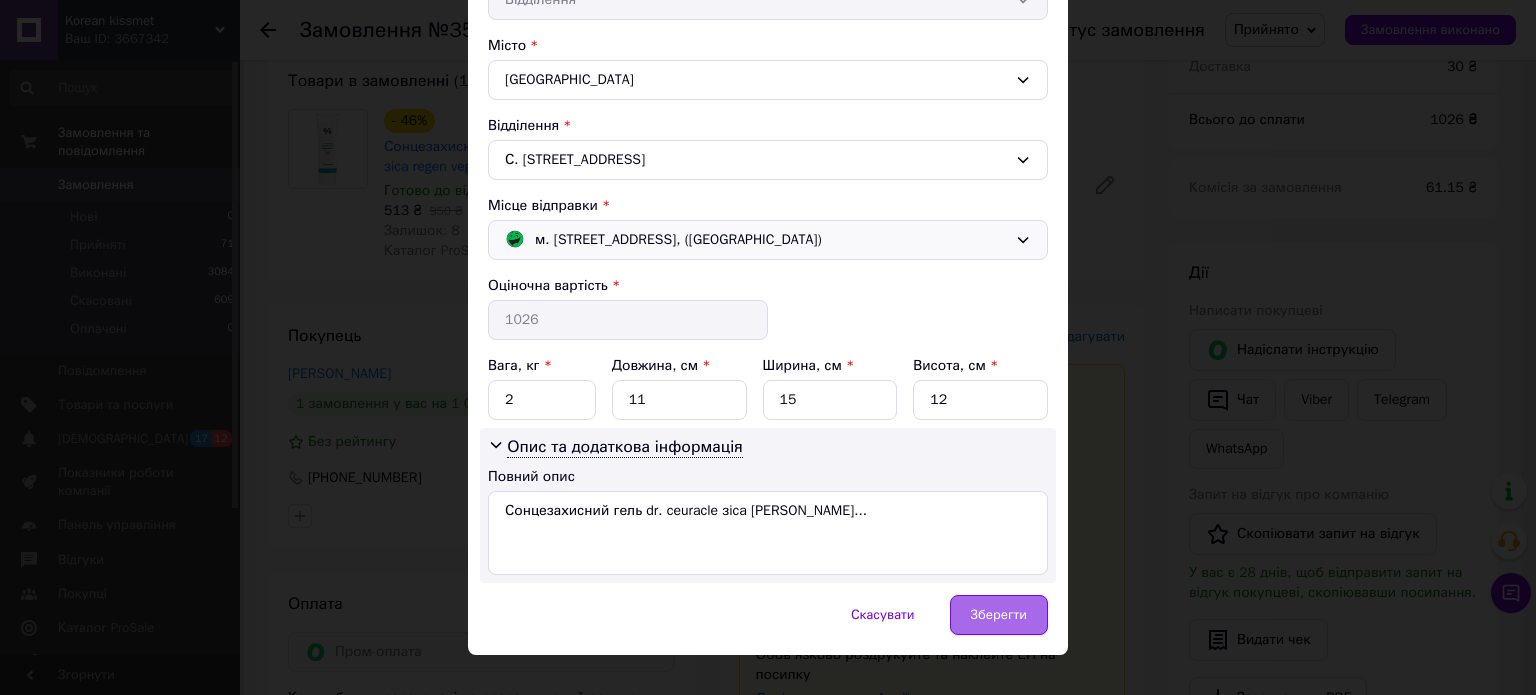 click on "Зберегти" at bounding box center [999, 615] 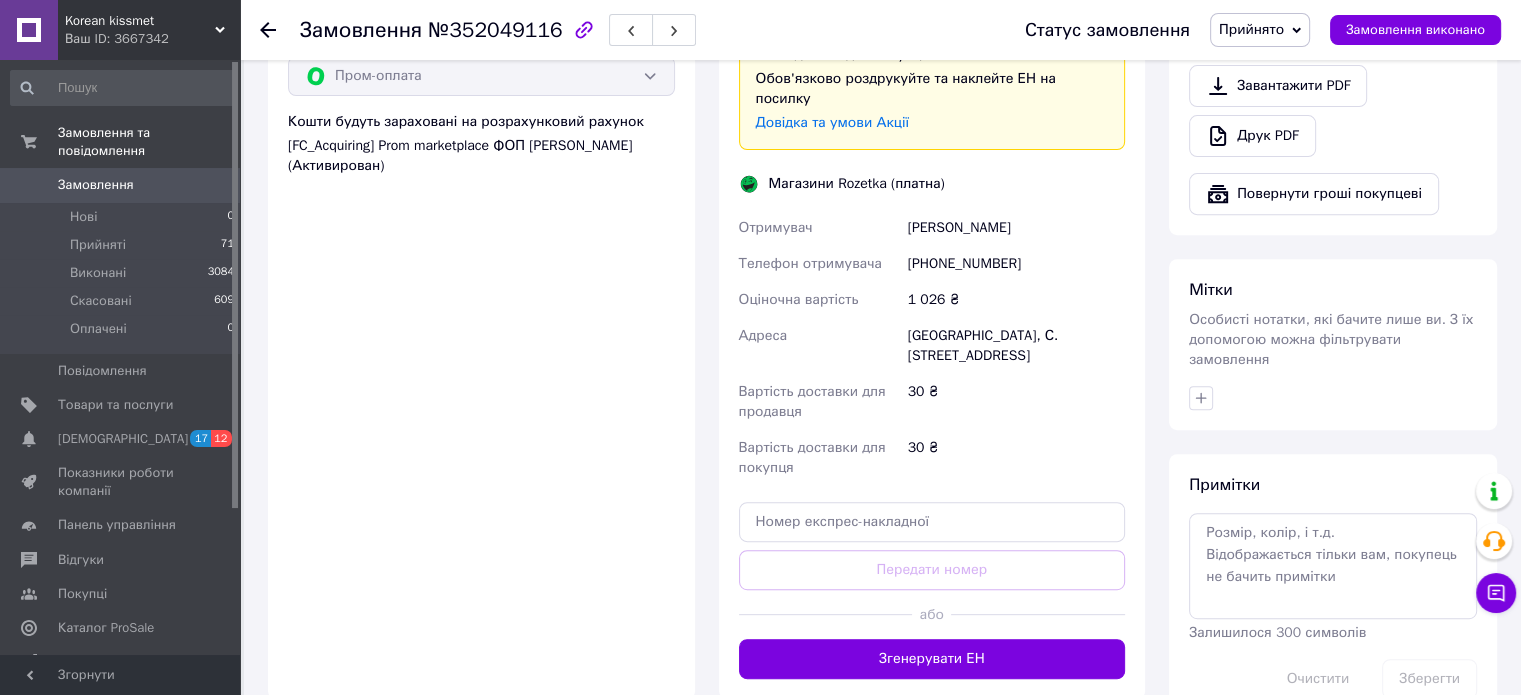 scroll, scrollTop: 763, scrollLeft: 0, axis: vertical 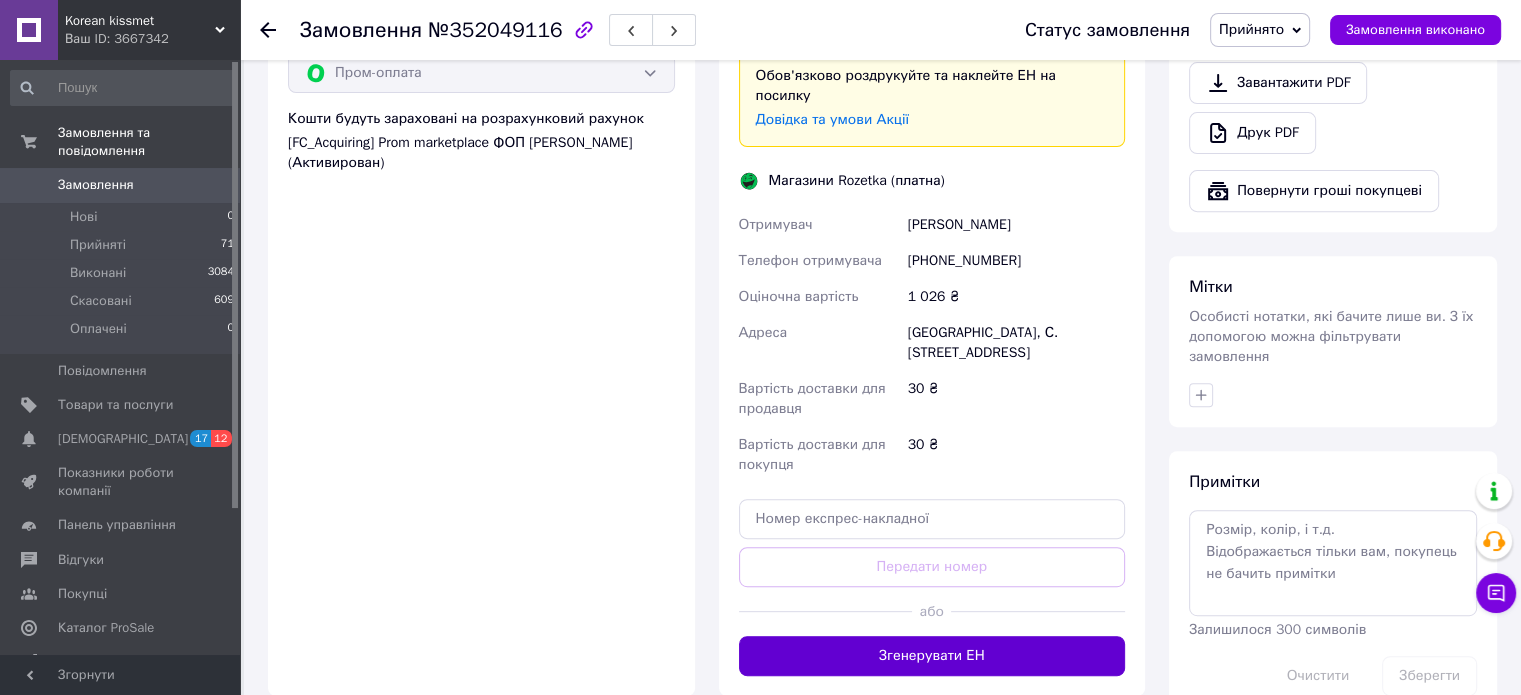 click on "Згенерувати ЕН" at bounding box center (932, 656) 